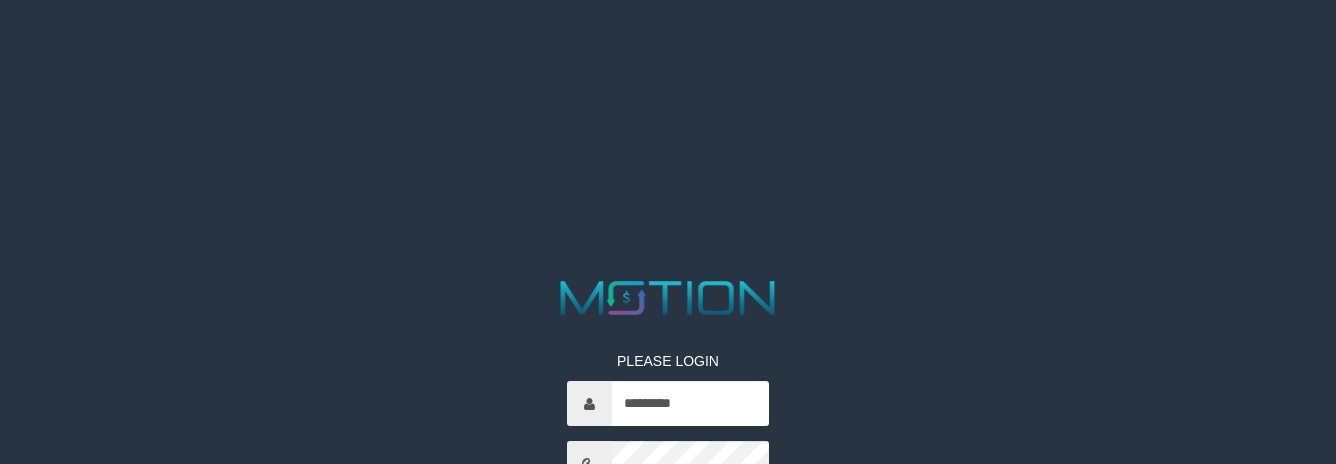 scroll, scrollTop: 200, scrollLeft: 0, axis: vertical 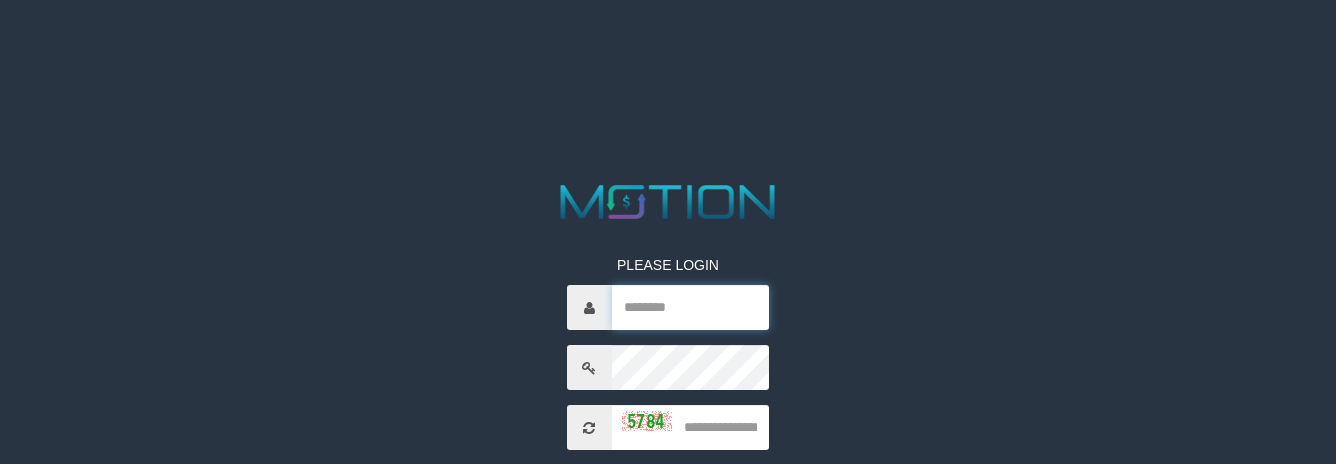 type on "*********" 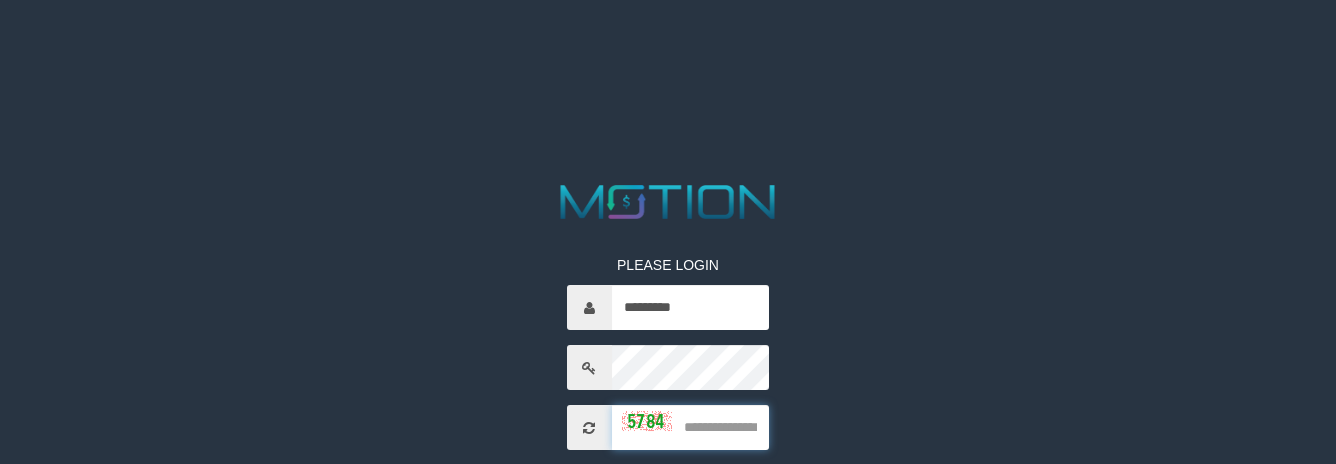 drag, startPoint x: 708, startPoint y: 429, endPoint x: 724, endPoint y: 425, distance: 16.492422 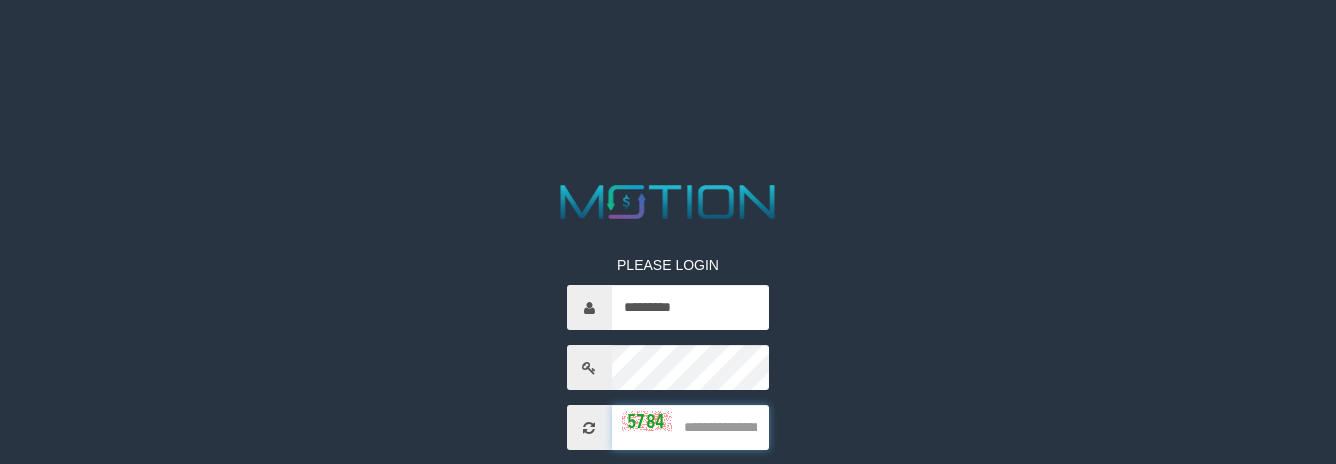 click at bounding box center [691, 427] 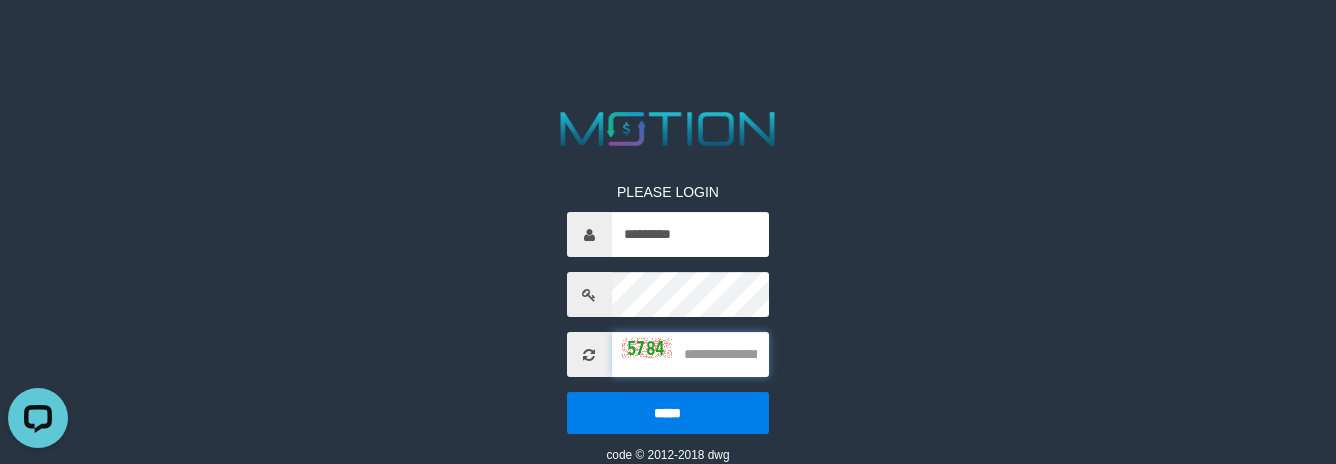 scroll, scrollTop: 0, scrollLeft: 0, axis: both 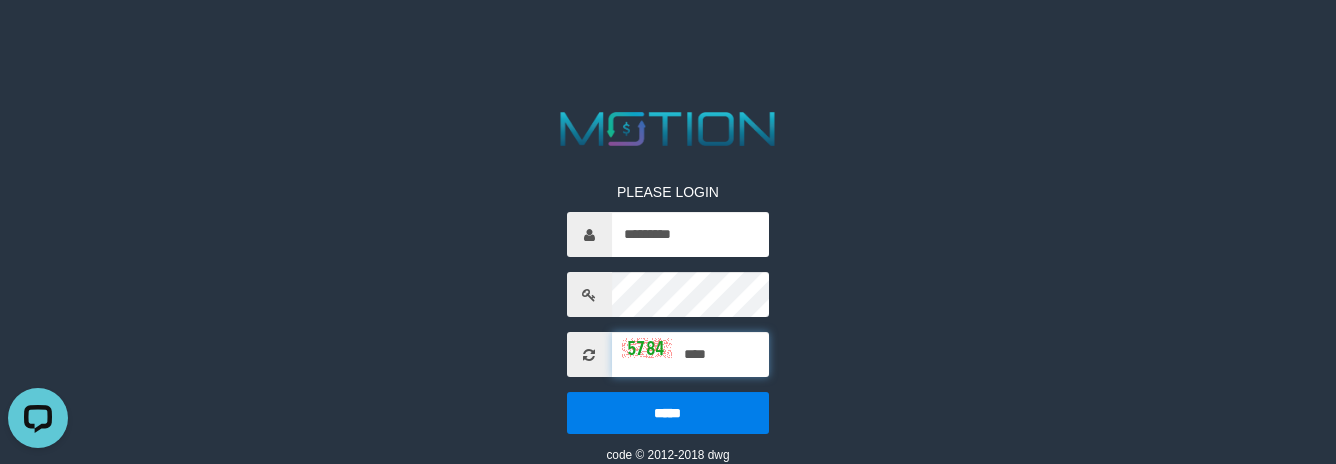 type on "****" 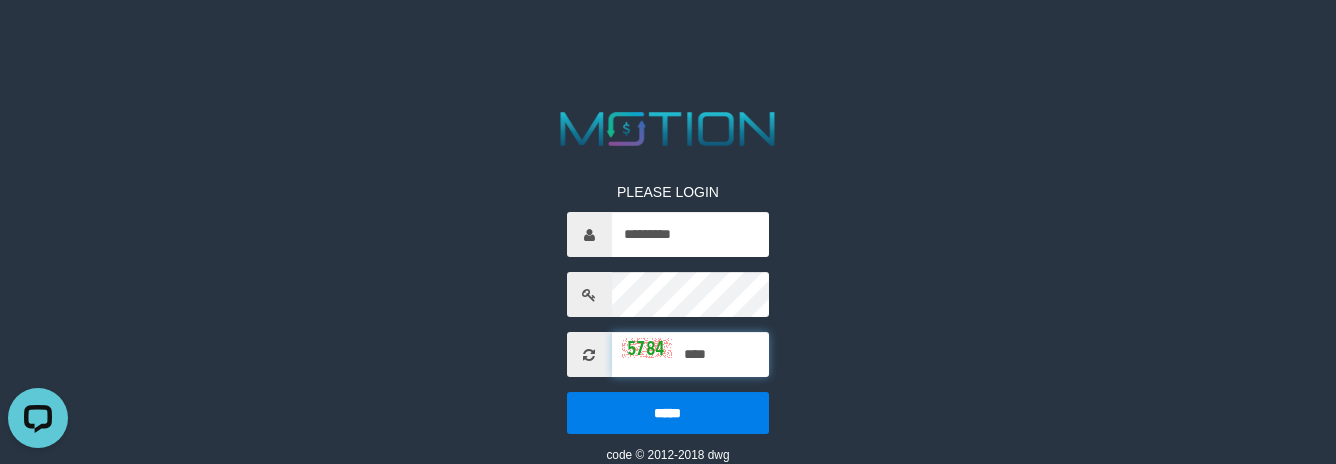 click on "*****" at bounding box center [668, 413] 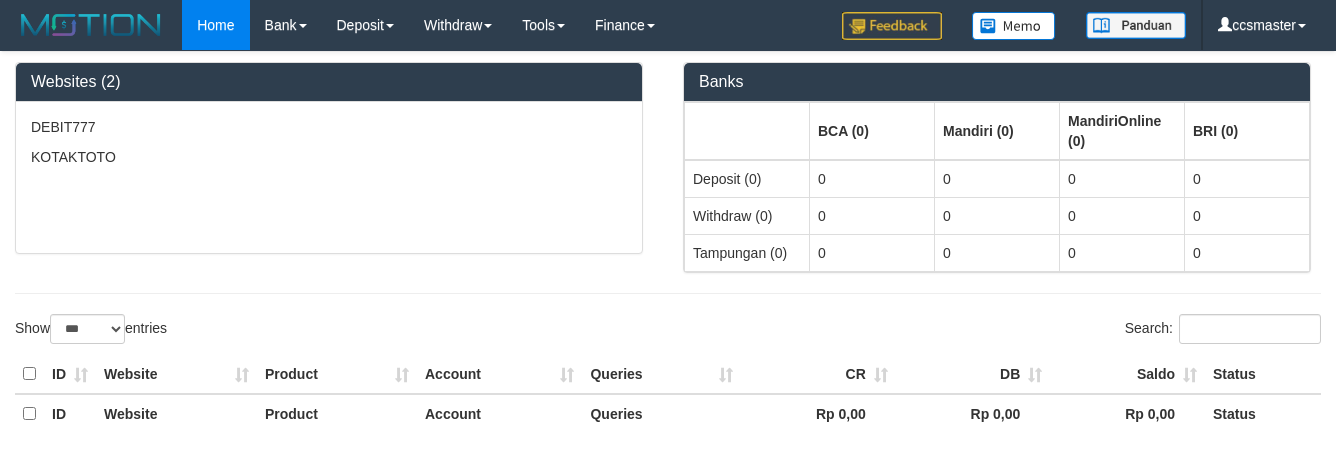 select on "***" 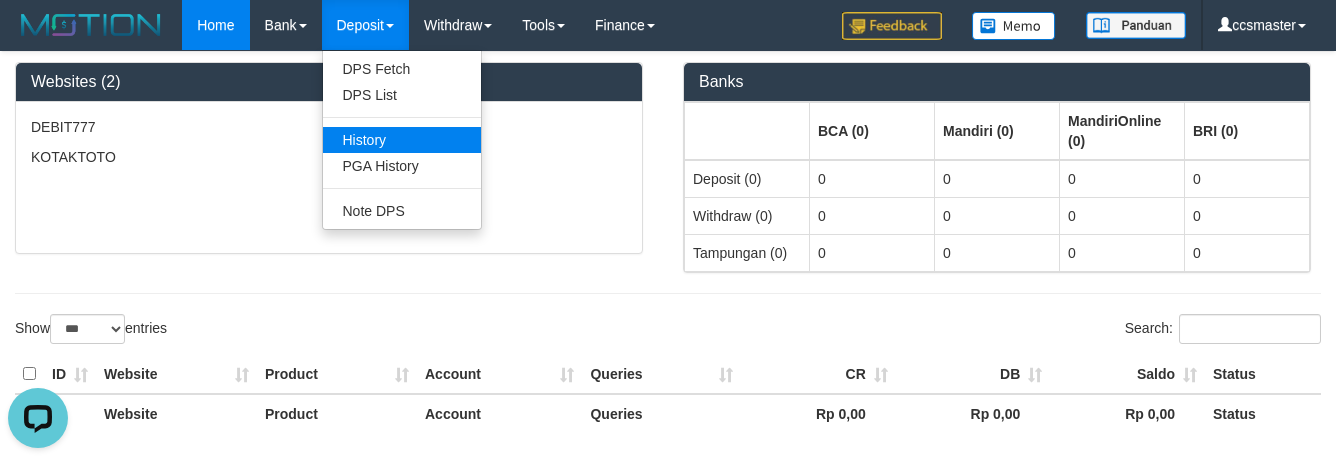 scroll, scrollTop: 0, scrollLeft: 0, axis: both 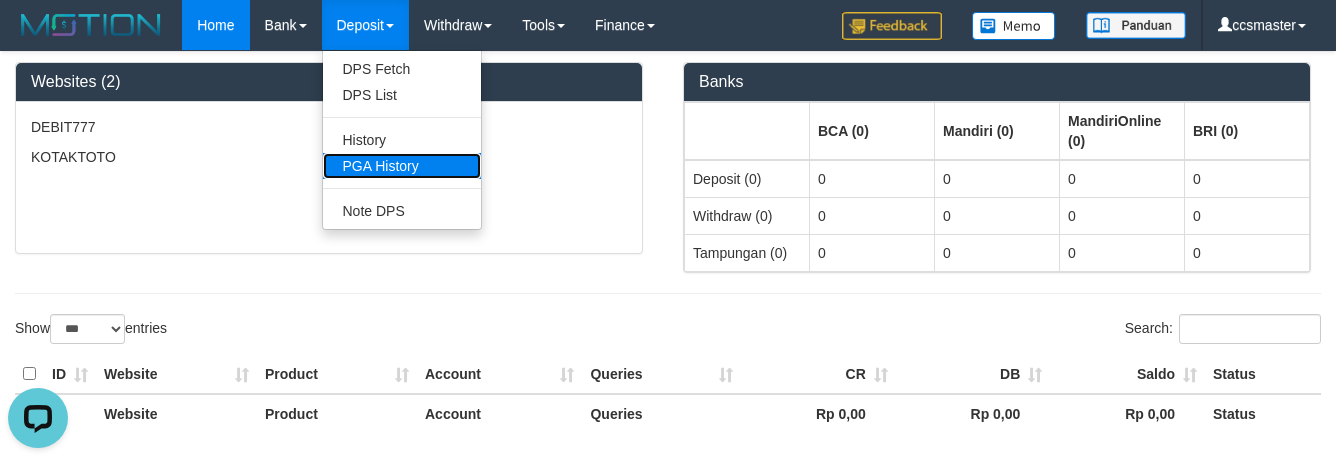 click on "PGA History" at bounding box center (402, 166) 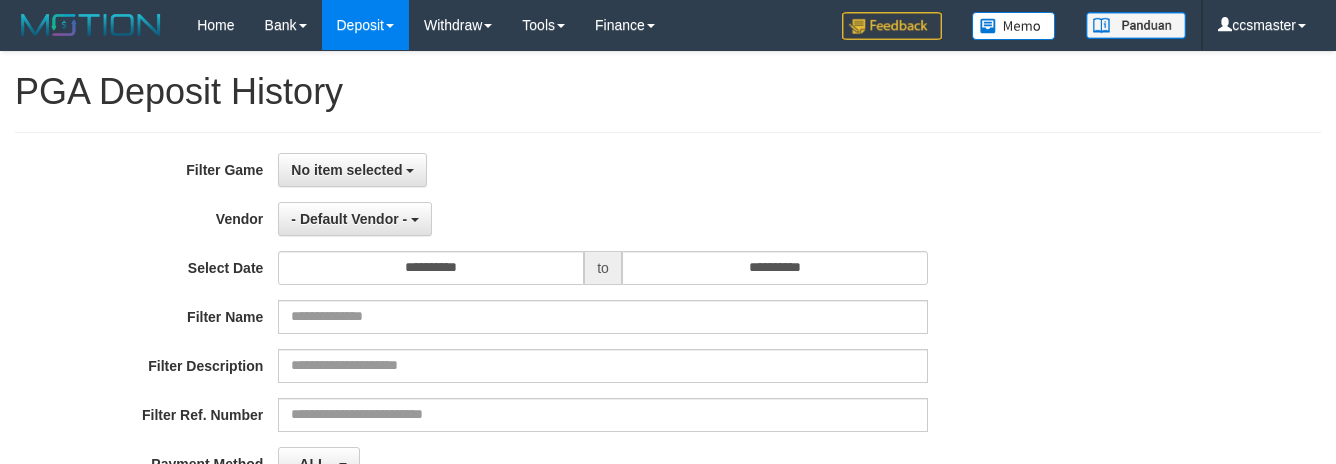 select 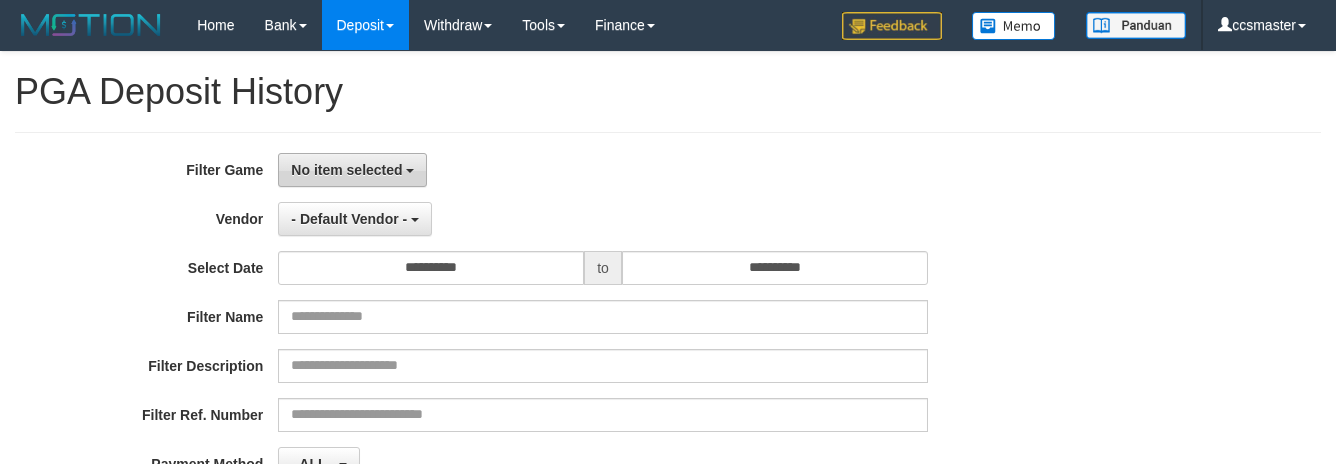 click on "No item selected" at bounding box center (352, 170) 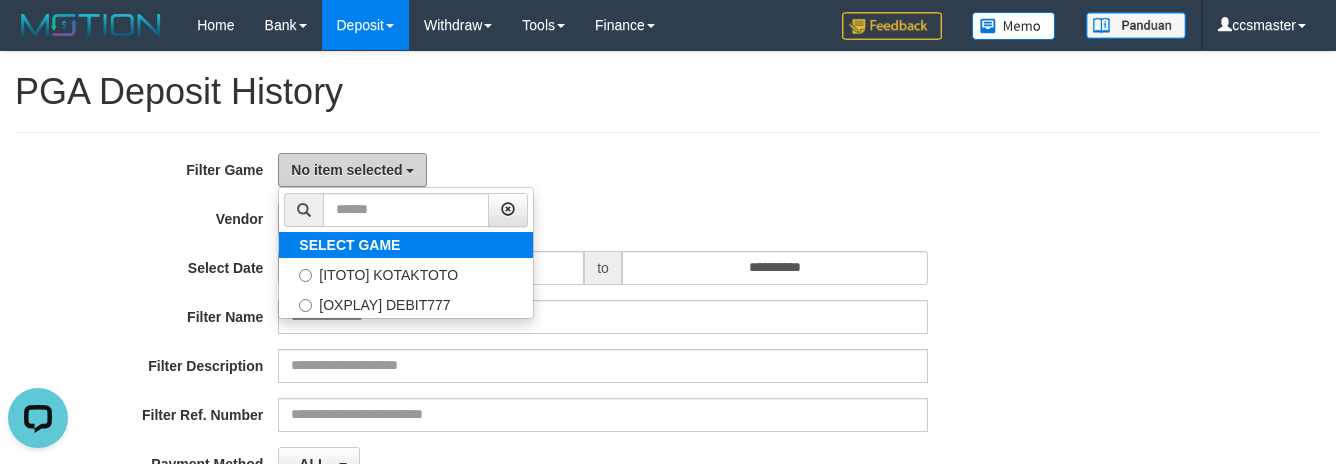 scroll, scrollTop: 0, scrollLeft: 0, axis: both 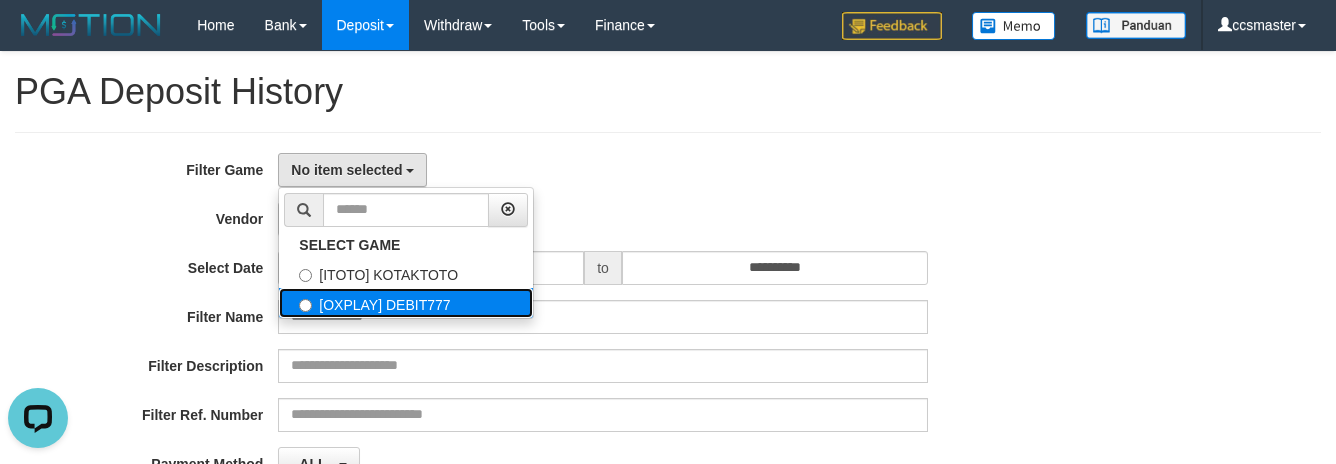 click on "[OXPLAY] DEBIT777" at bounding box center [406, 303] 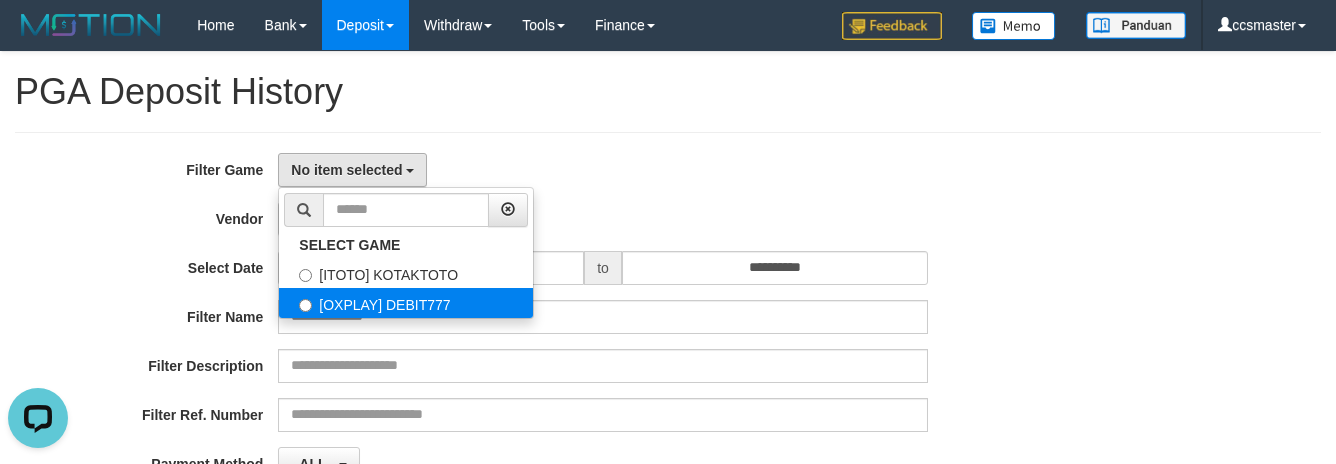 select on "****" 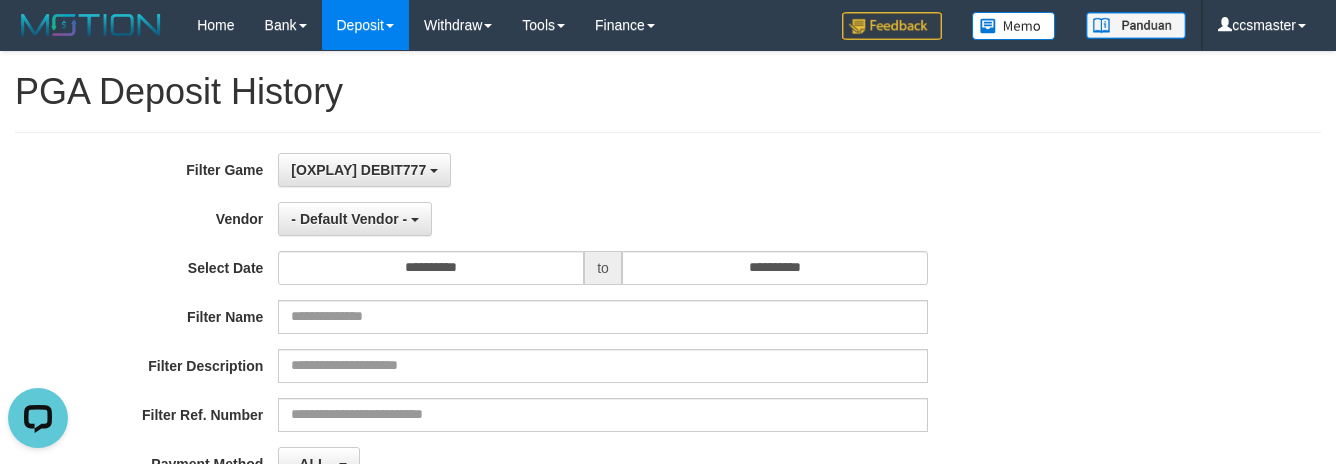 scroll, scrollTop: 35, scrollLeft: 0, axis: vertical 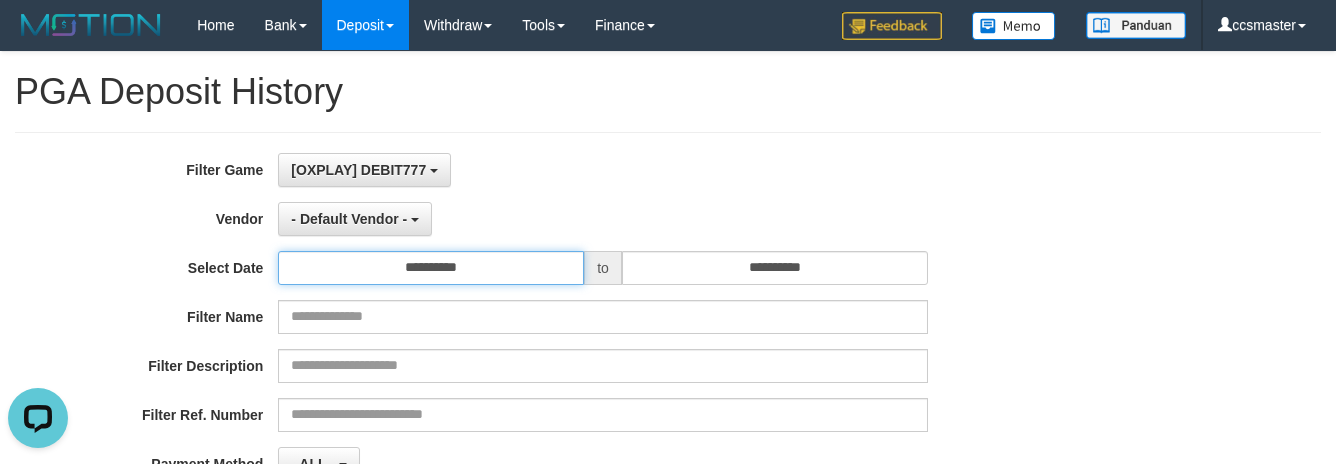 click on "**********" at bounding box center (431, 268) 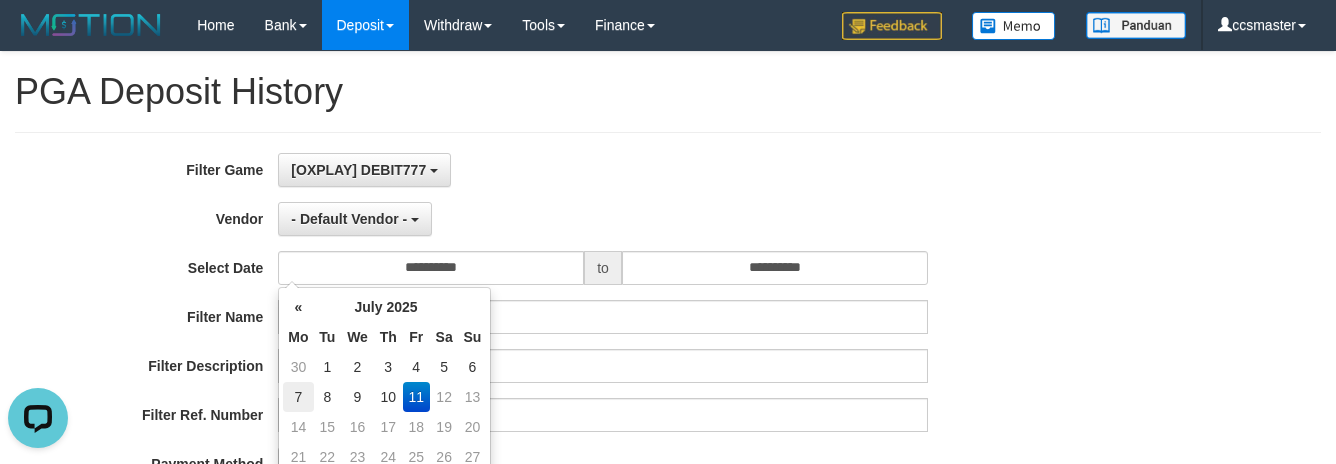 click on "7" at bounding box center [298, 397] 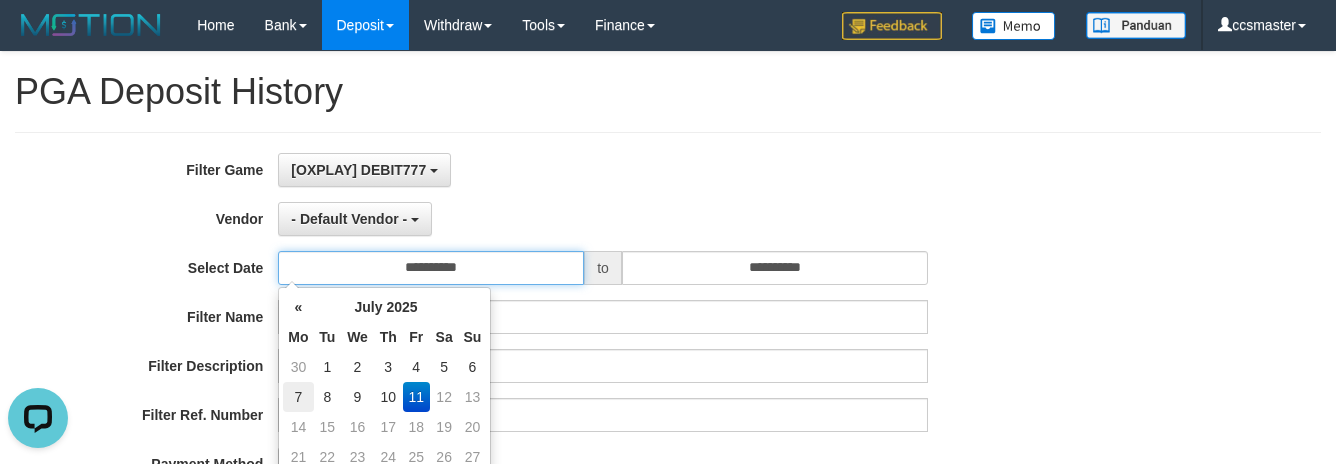 type on "**********" 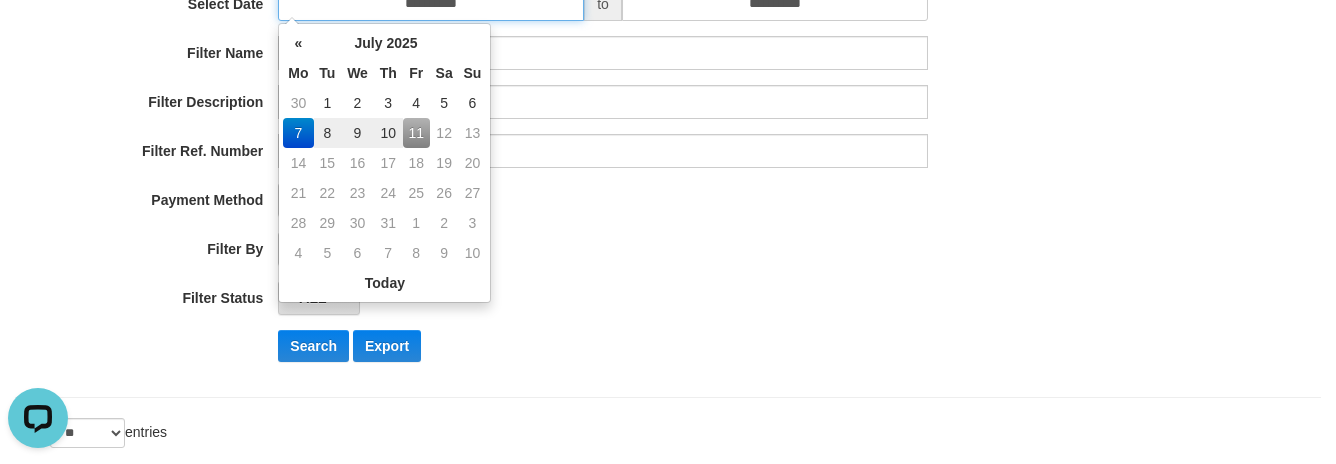 scroll, scrollTop: 300, scrollLeft: 0, axis: vertical 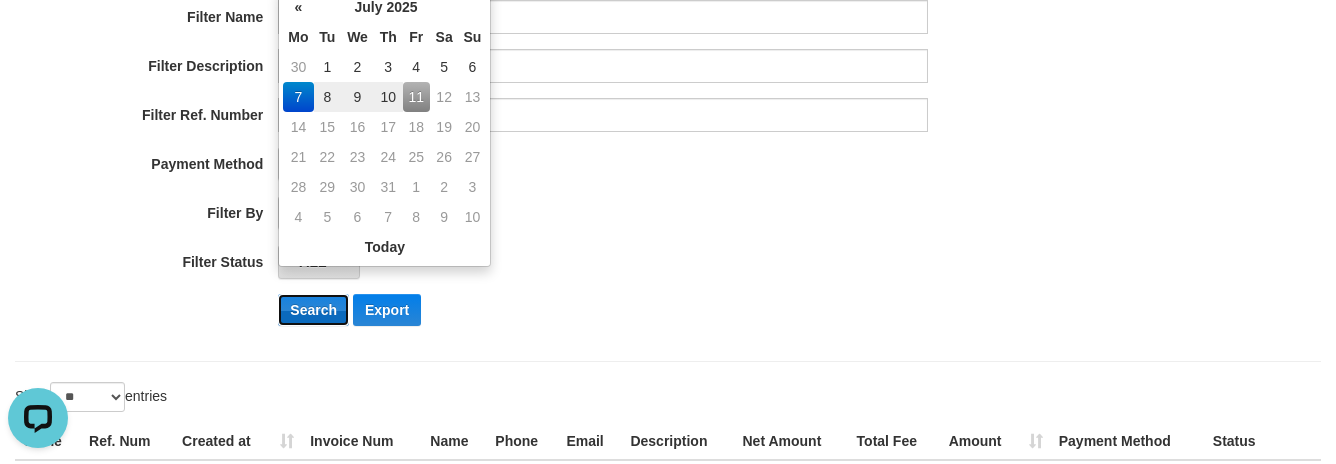click on "Search" at bounding box center (313, 310) 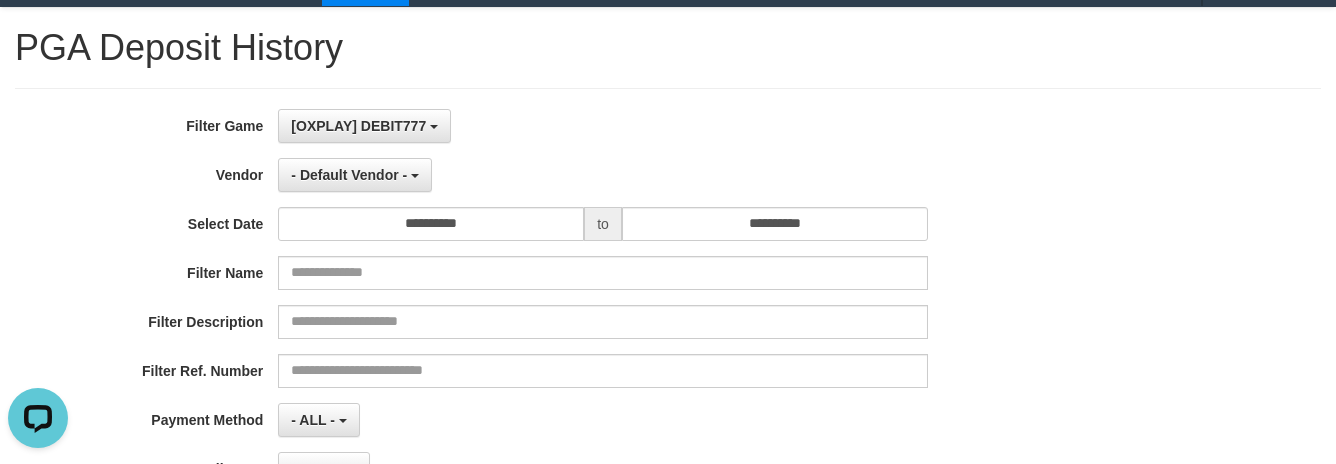 scroll, scrollTop: 0, scrollLeft: 0, axis: both 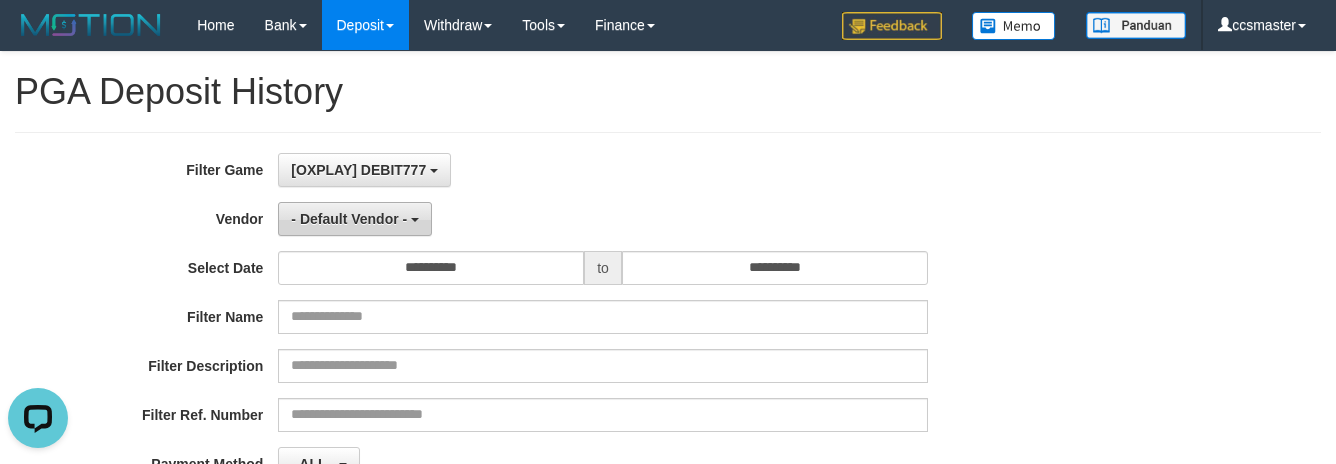 click on "- Default Vendor -" at bounding box center [349, 219] 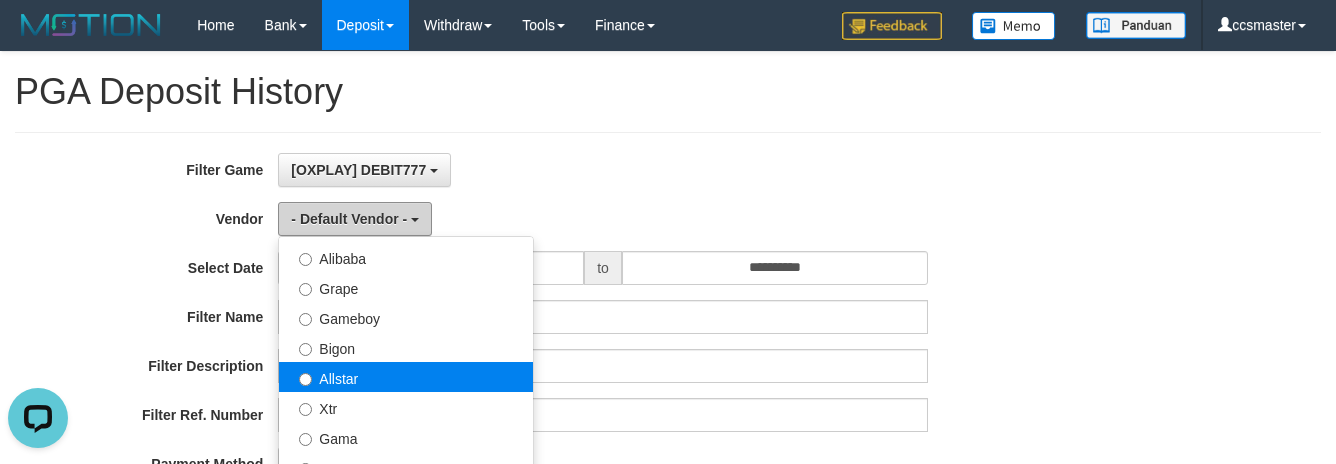 scroll, scrollTop: 400, scrollLeft: 0, axis: vertical 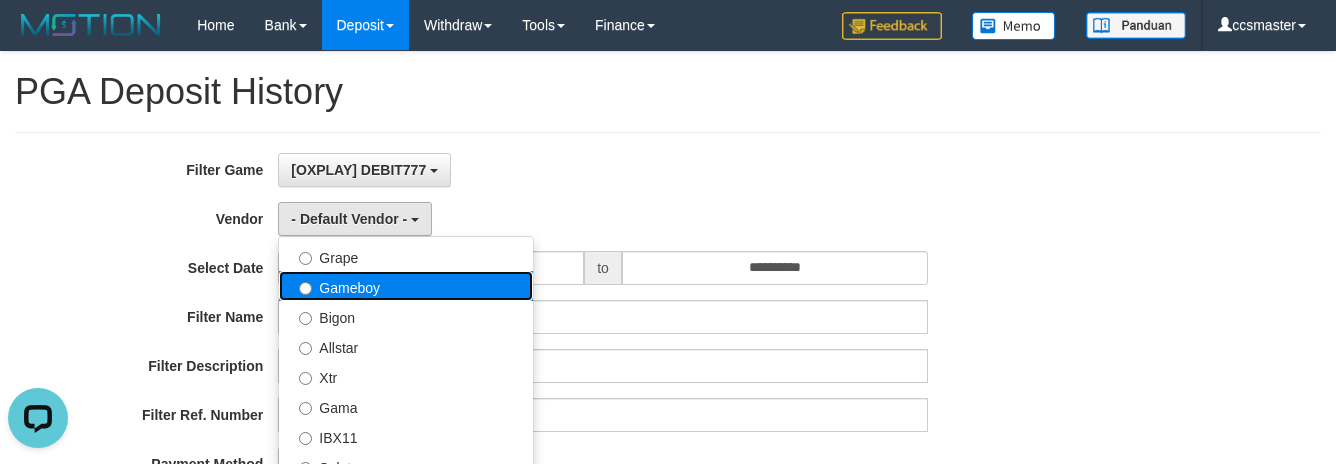 click on "Gameboy" at bounding box center (406, 286) 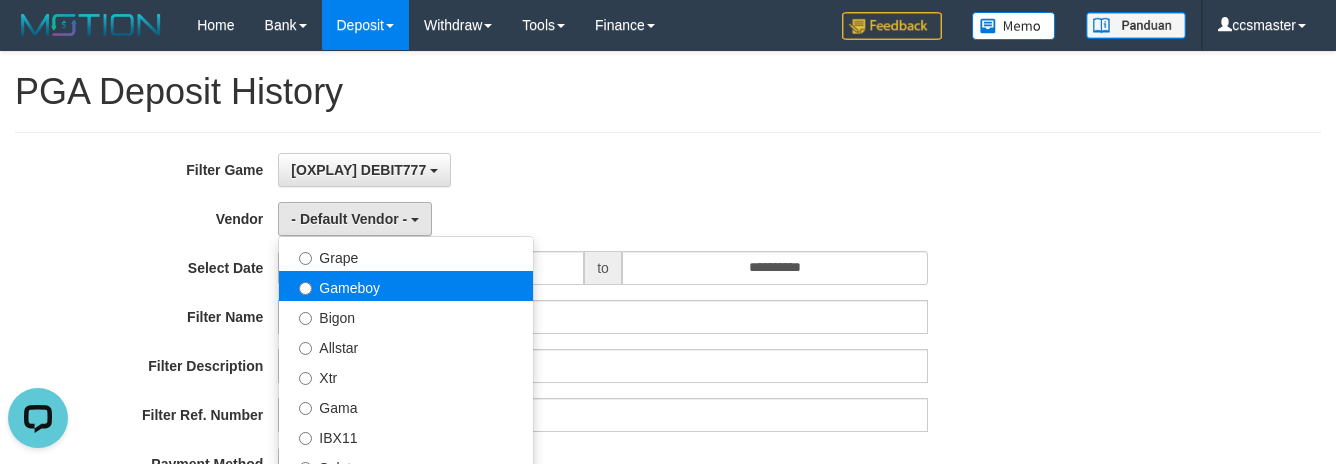 select on "**********" 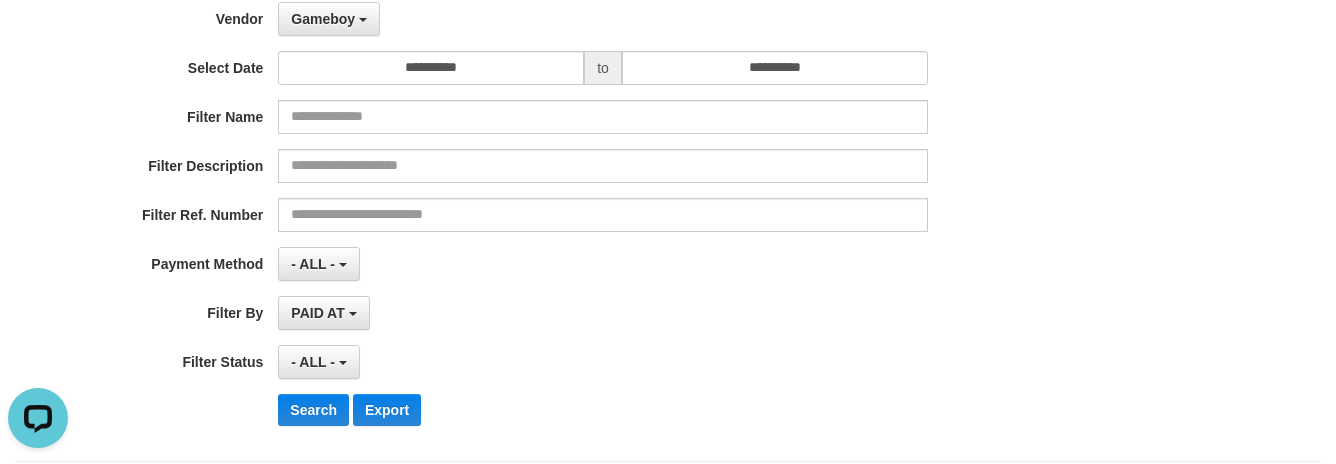 scroll, scrollTop: 0, scrollLeft: 0, axis: both 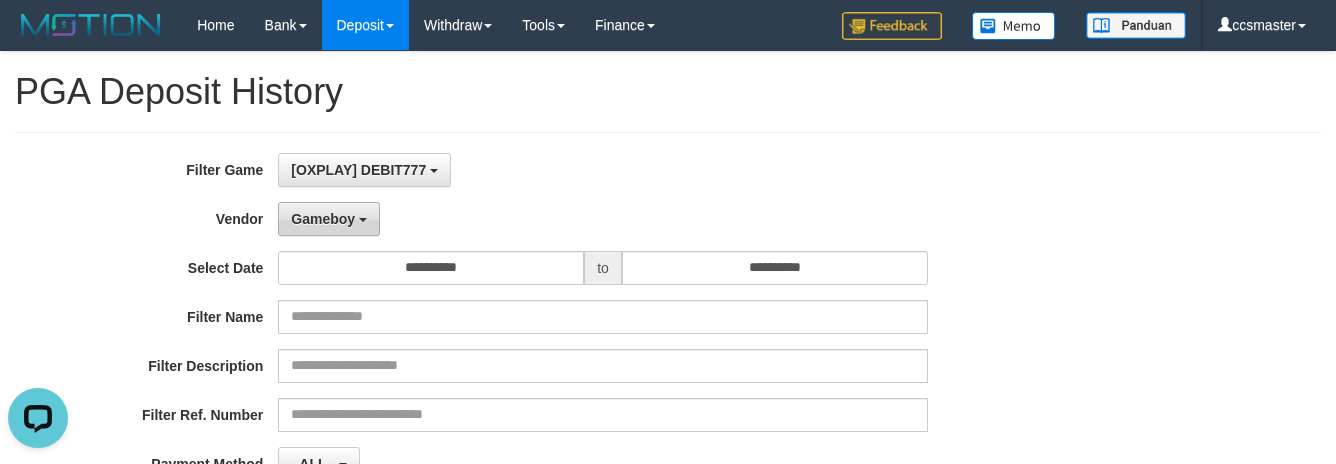 click on "Gameboy" at bounding box center [329, 219] 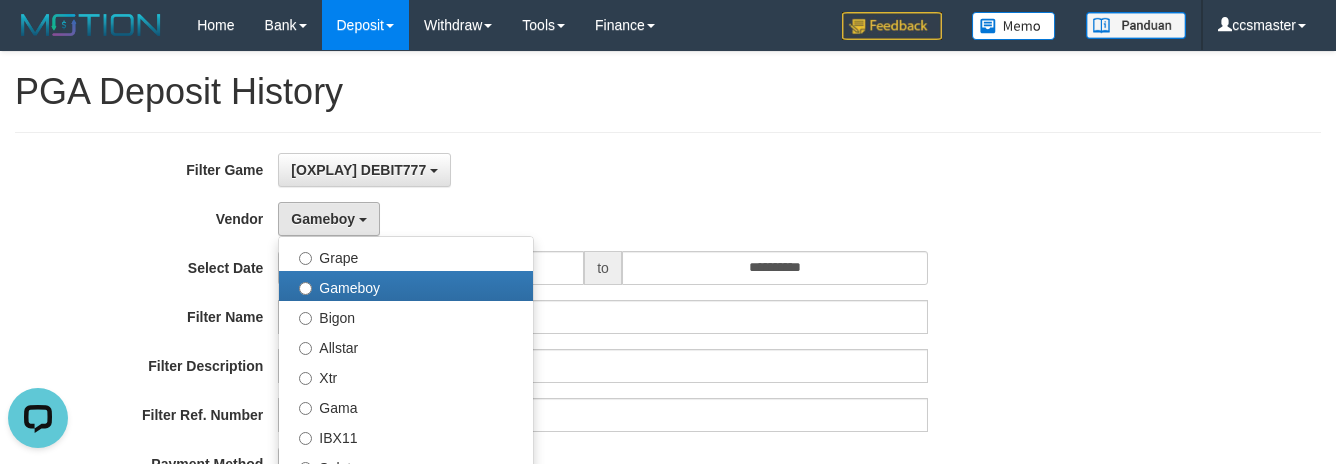 click on "**********" at bounding box center (556, 397) 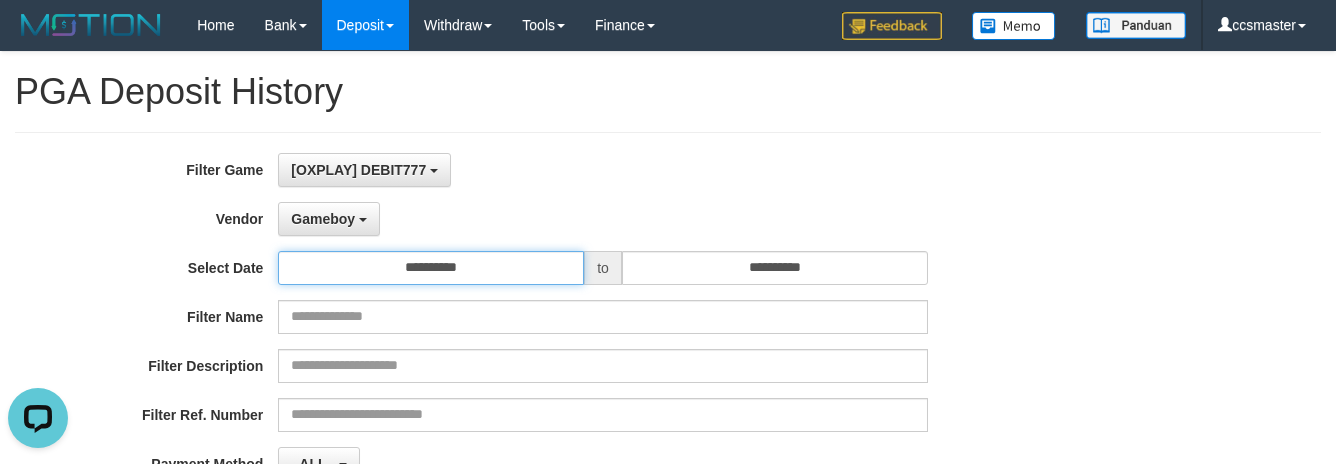 click on "**********" at bounding box center [431, 268] 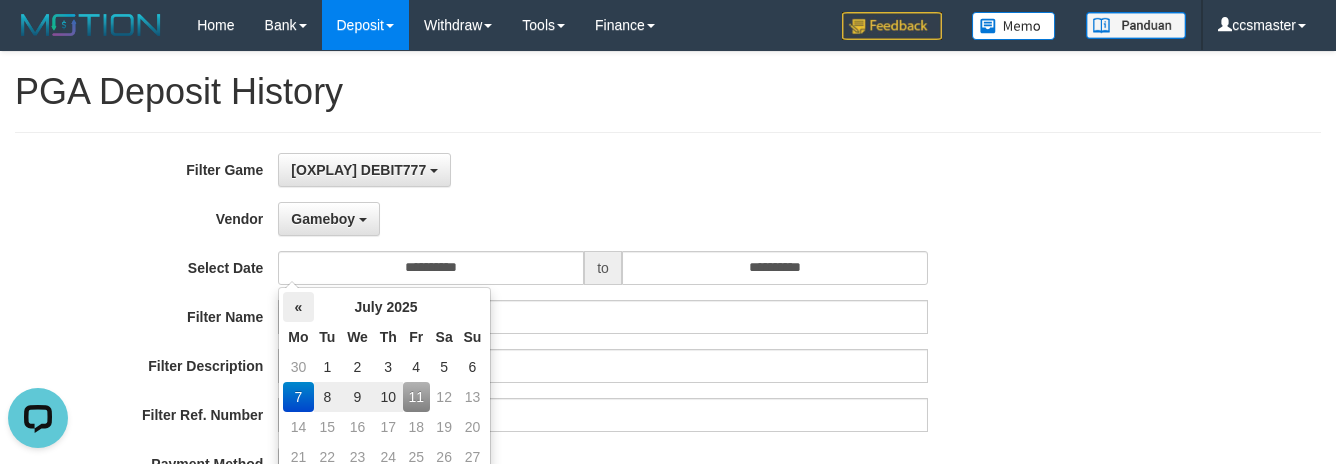 click on "«" at bounding box center [298, 307] 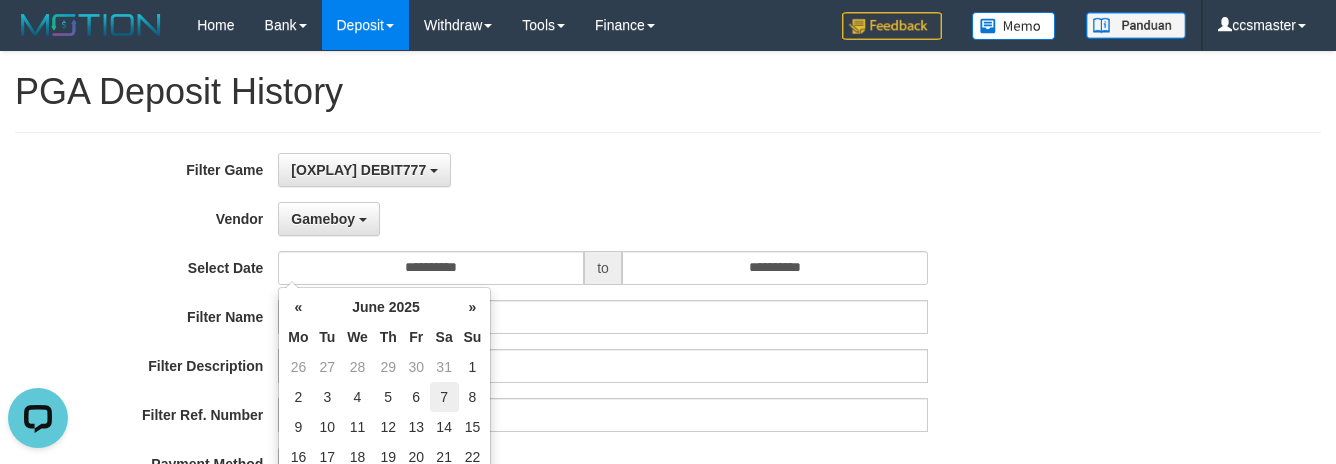 click on "7" at bounding box center (444, 397) 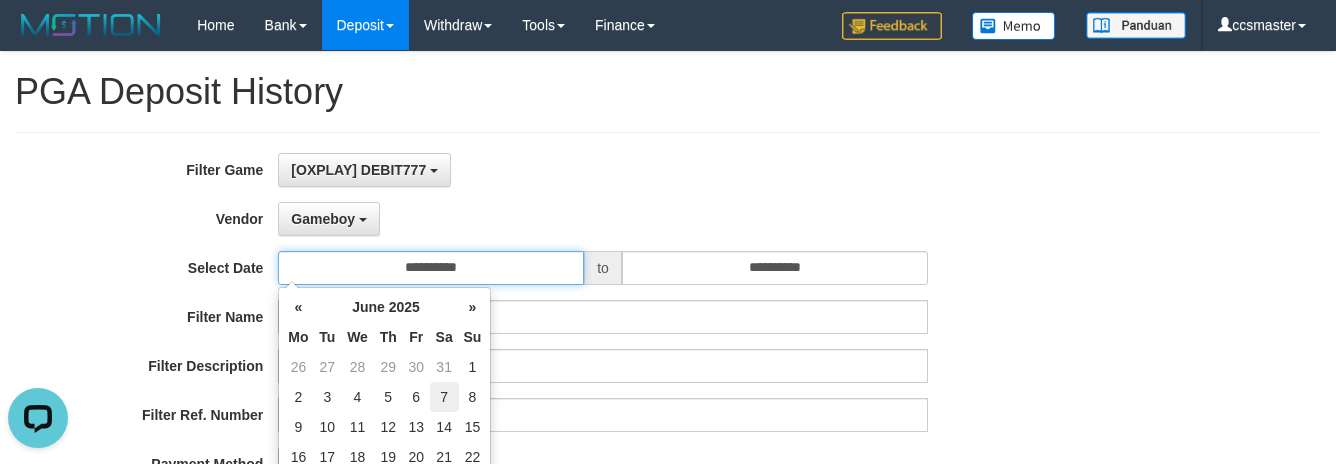 type on "**********" 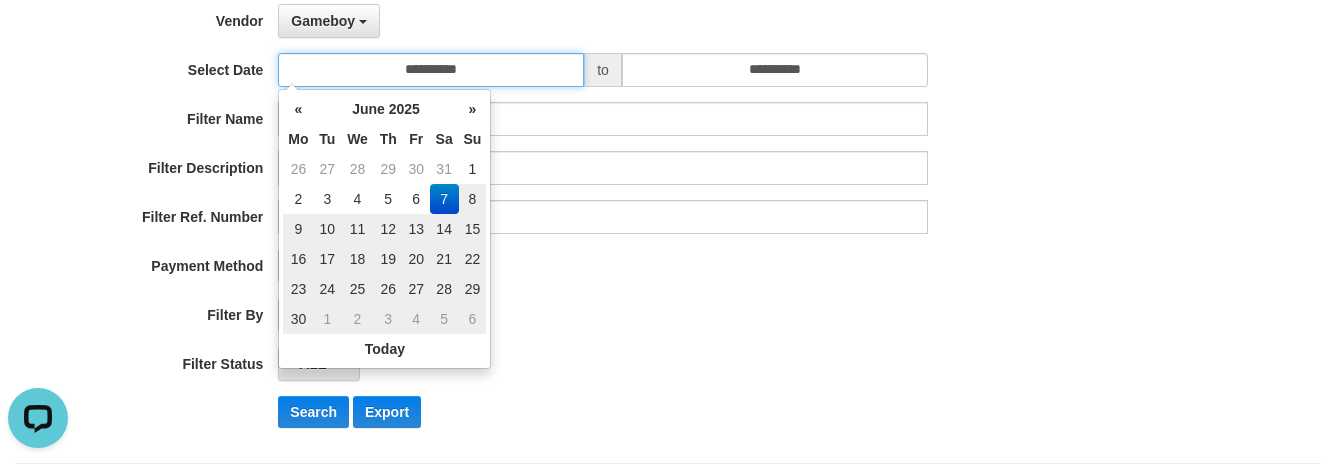 scroll, scrollTop: 200, scrollLeft: 0, axis: vertical 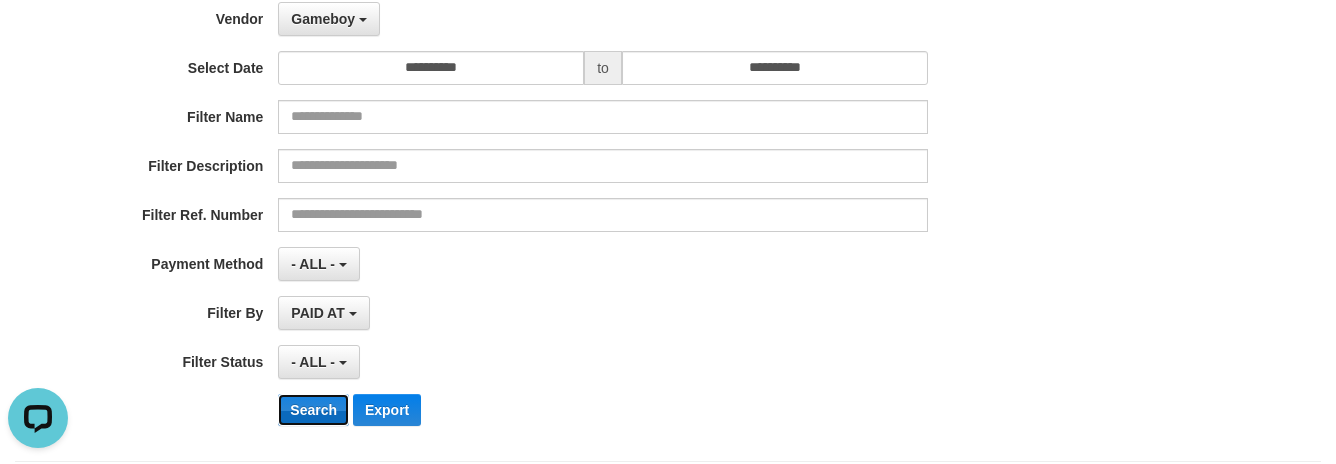 click on "Search" at bounding box center [313, 410] 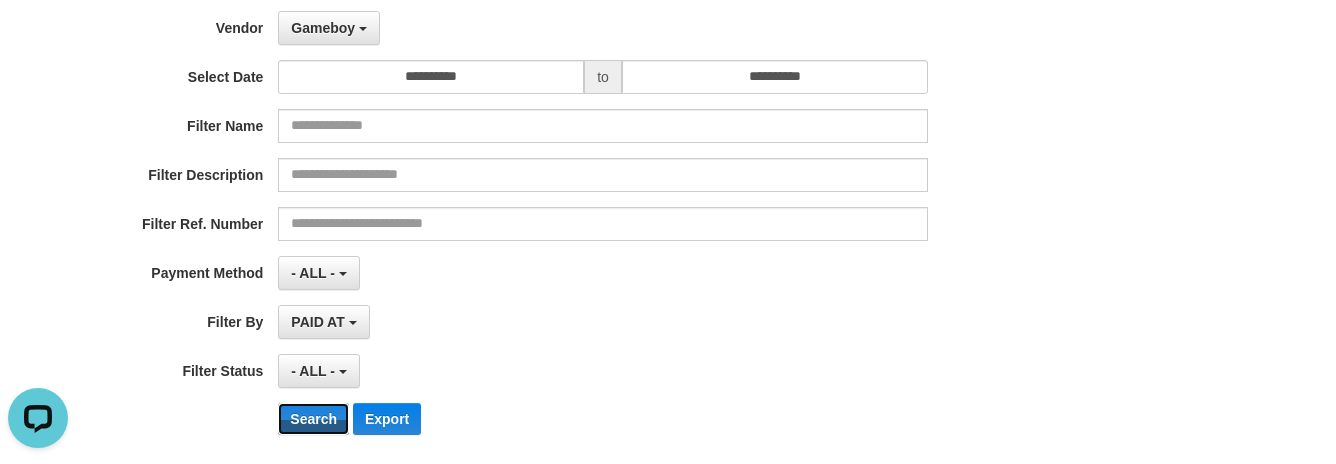 scroll, scrollTop: 200, scrollLeft: 0, axis: vertical 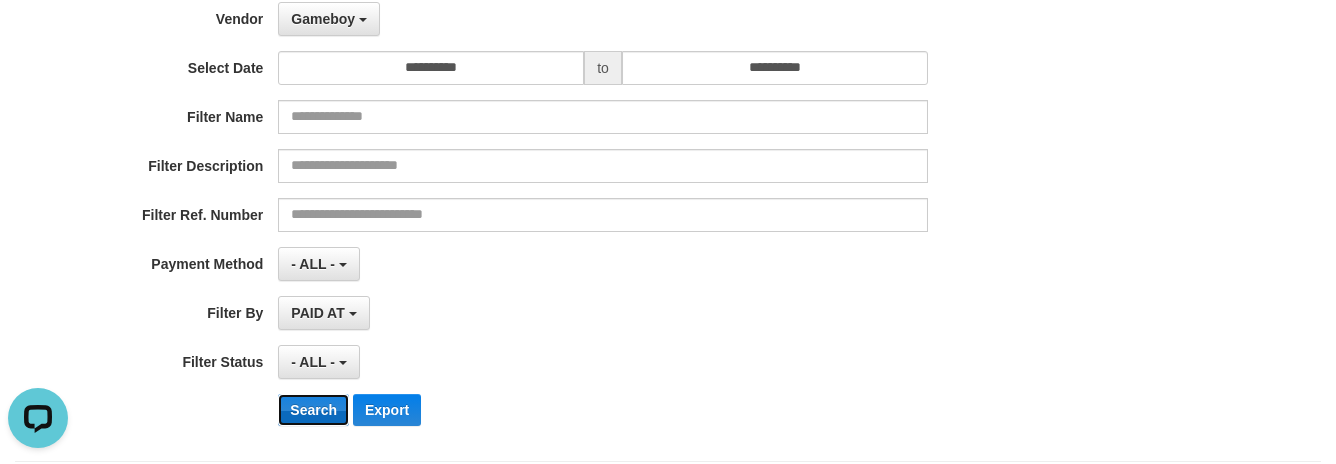 click on "Search" at bounding box center [313, 410] 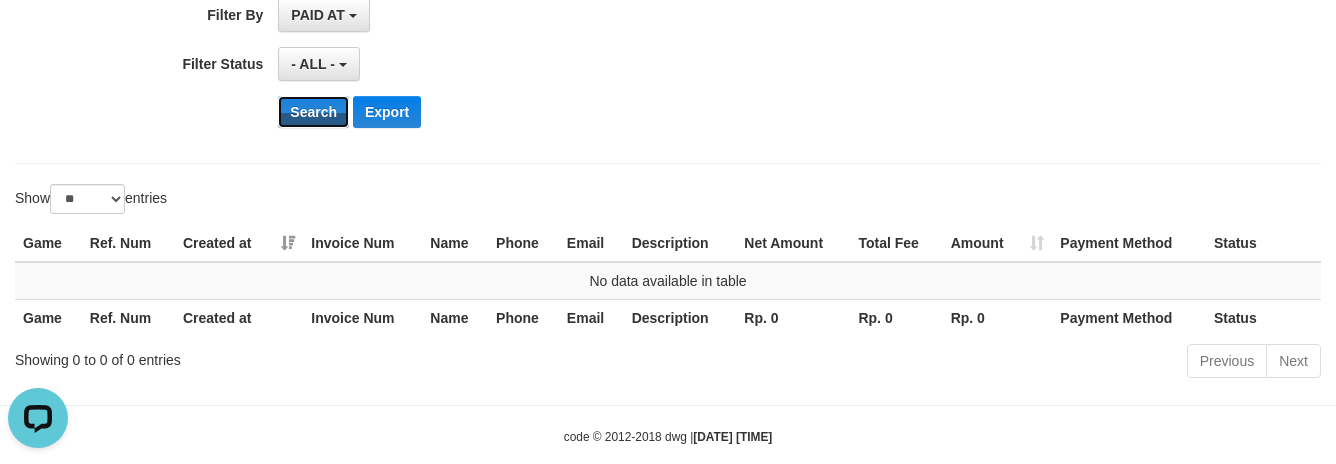 scroll, scrollTop: 500, scrollLeft: 0, axis: vertical 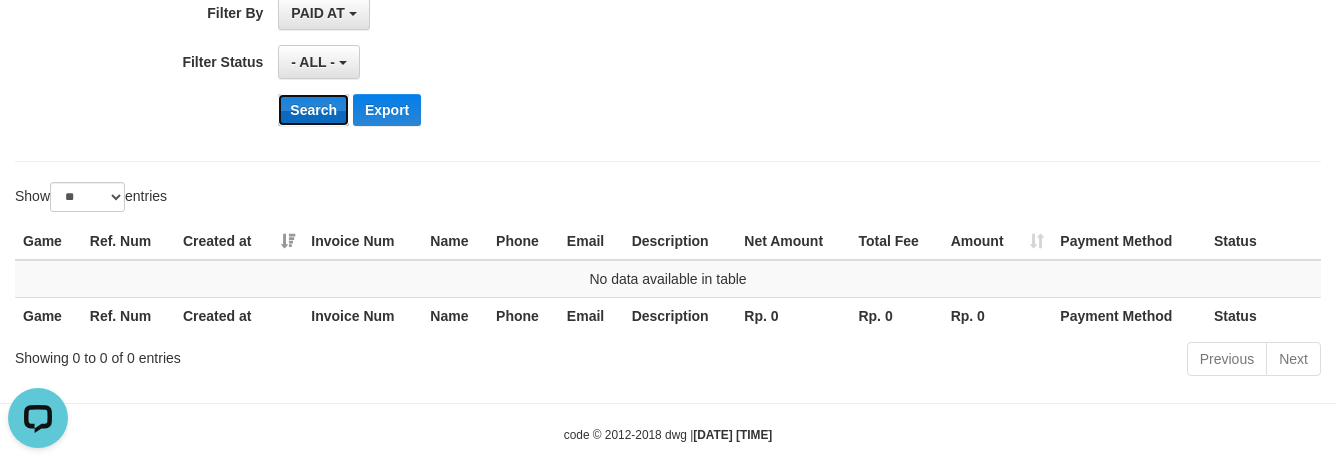 click on "Search" at bounding box center [313, 110] 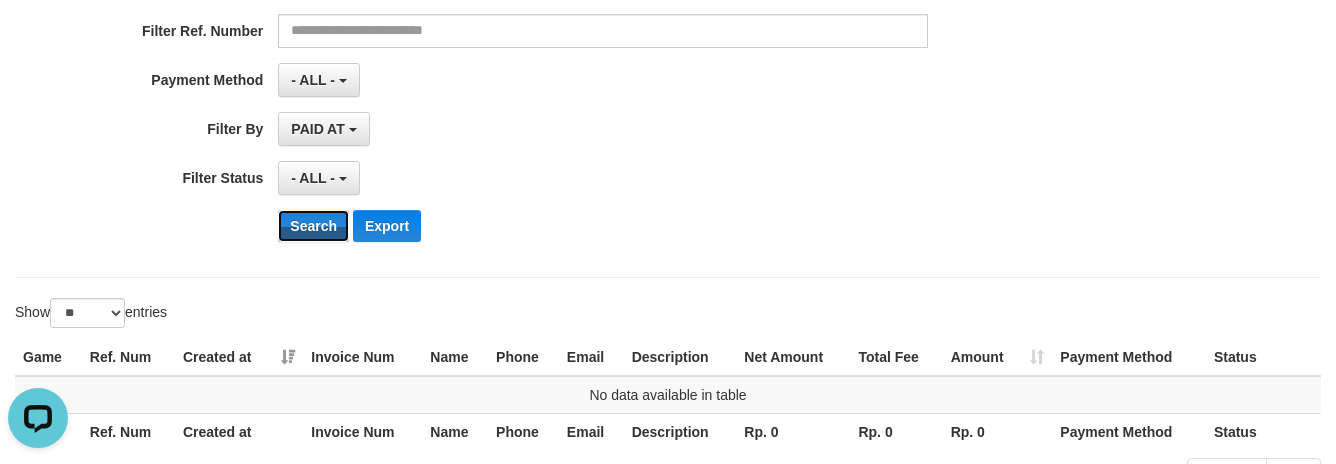 scroll, scrollTop: 200, scrollLeft: 0, axis: vertical 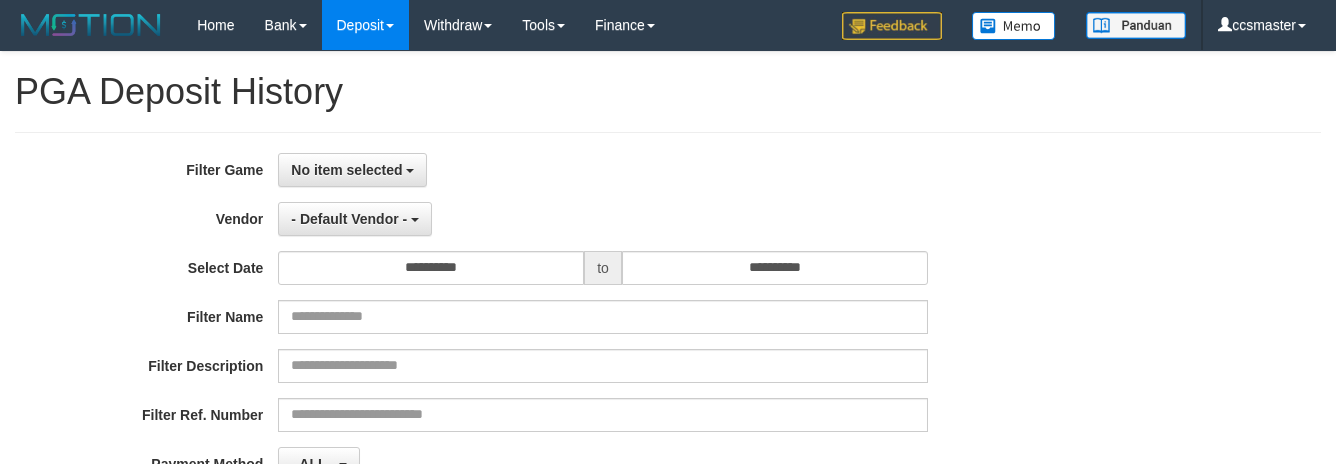 select 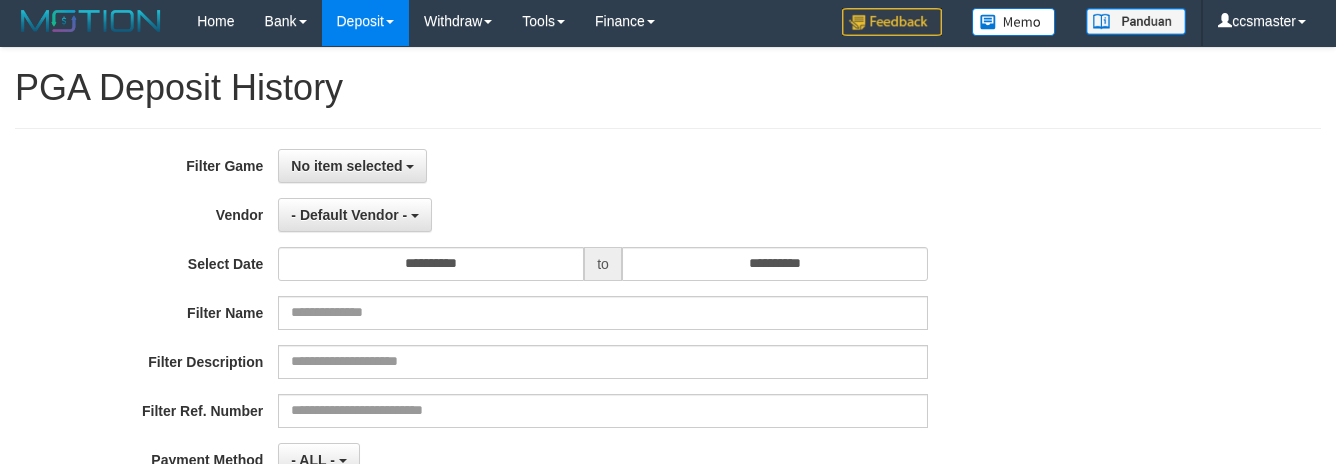 scroll, scrollTop: 0, scrollLeft: 0, axis: both 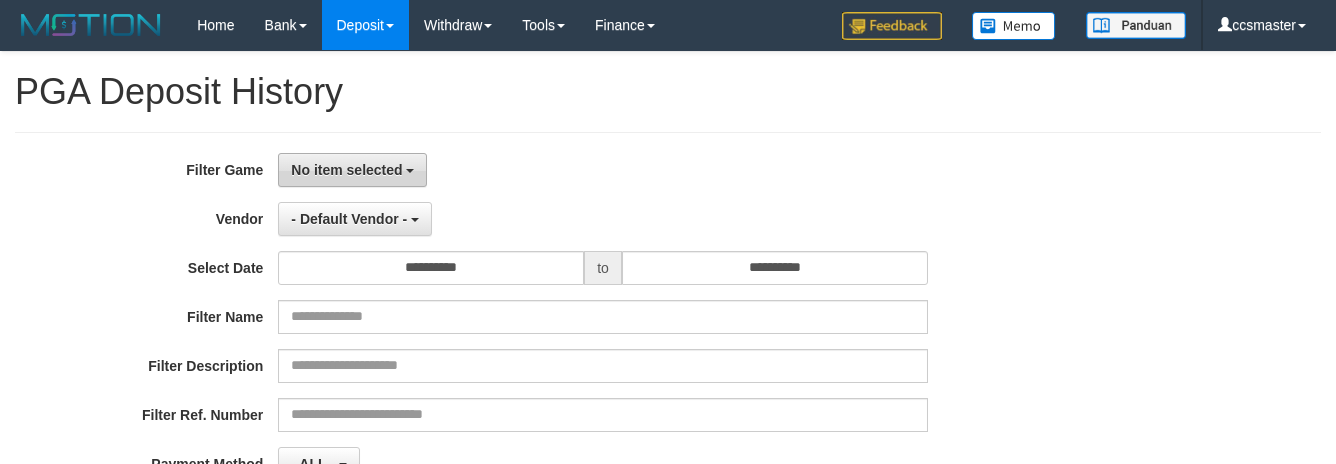 click on "No item selected" at bounding box center [346, 170] 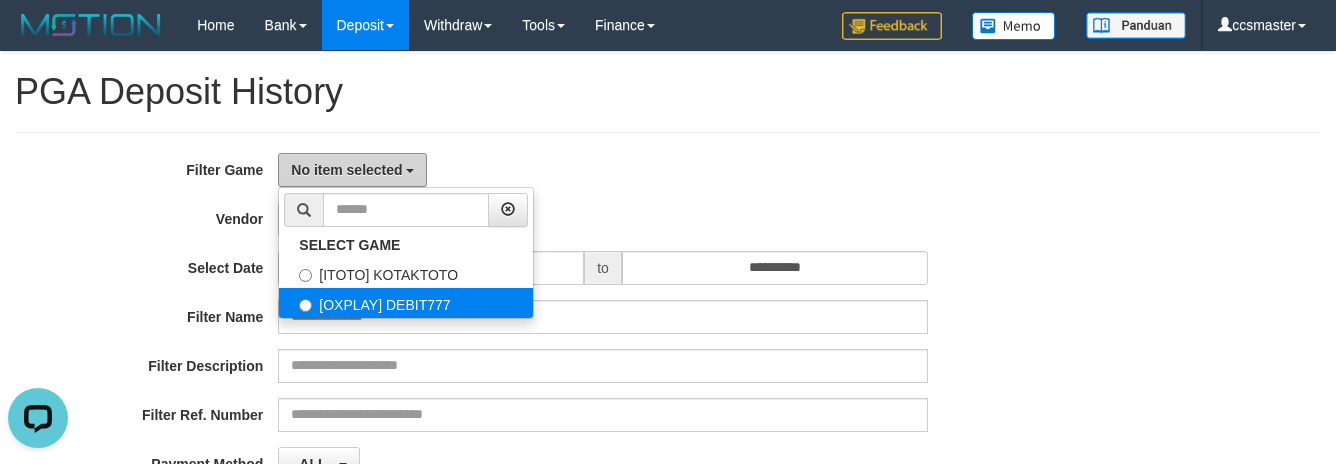 scroll, scrollTop: 0, scrollLeft: 0, axis: both 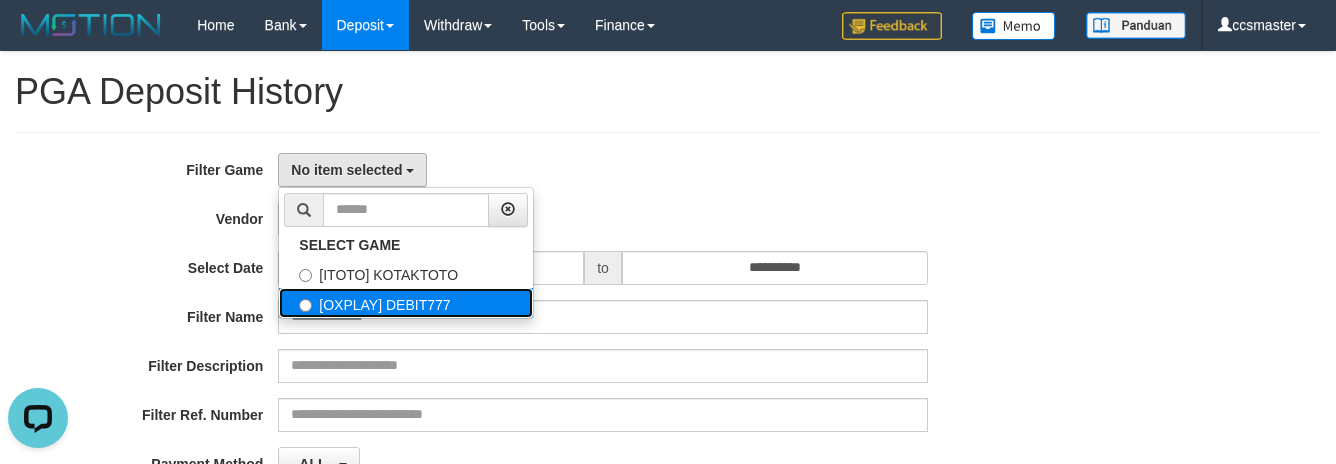 click on "[OXPLAY] DEBIT777" at bounding box center (406, 303) 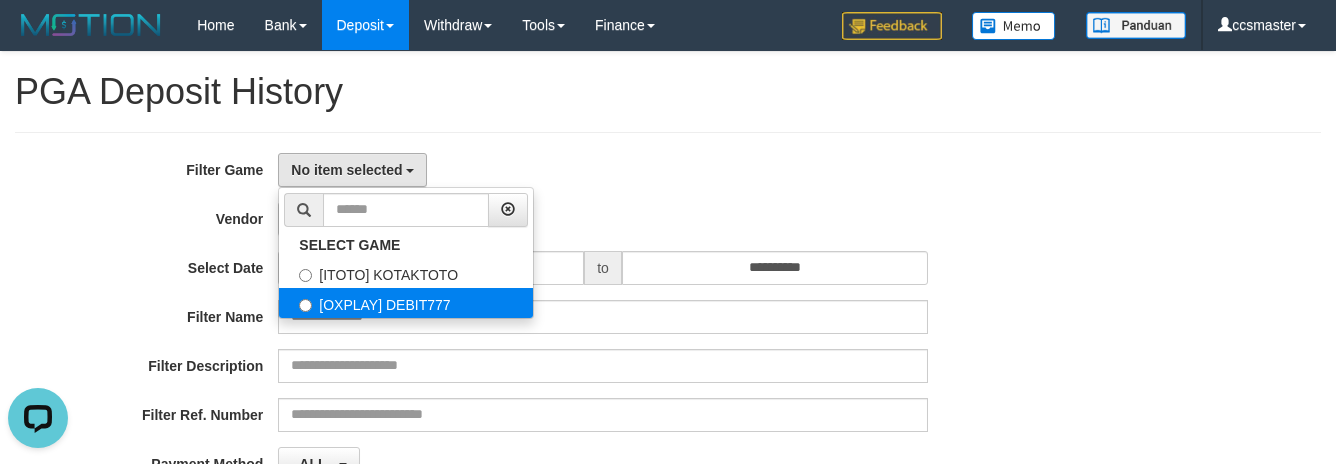 select on "****" 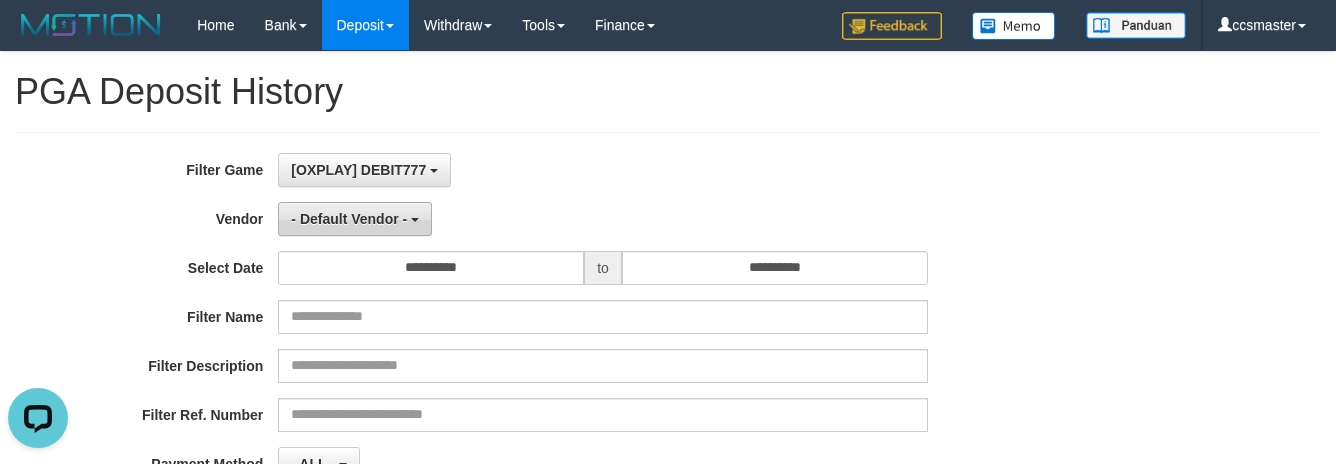 click at bounding box center [415, 220] 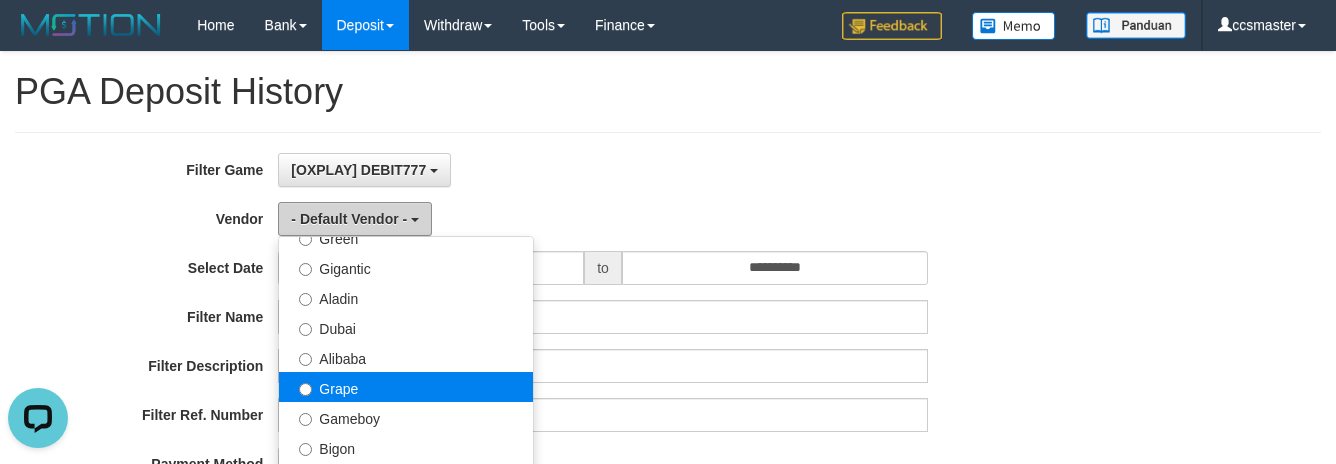 scroll, scrollTop: 300, scrollLeft: 0, axis: vertical 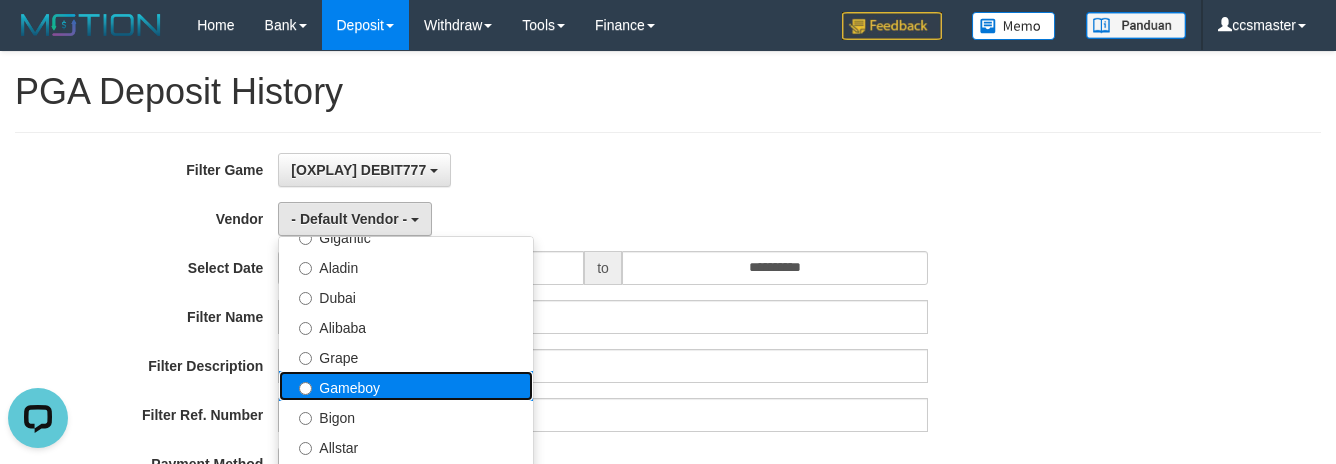 click on "Gameboy" at bounding box center [406, 386] 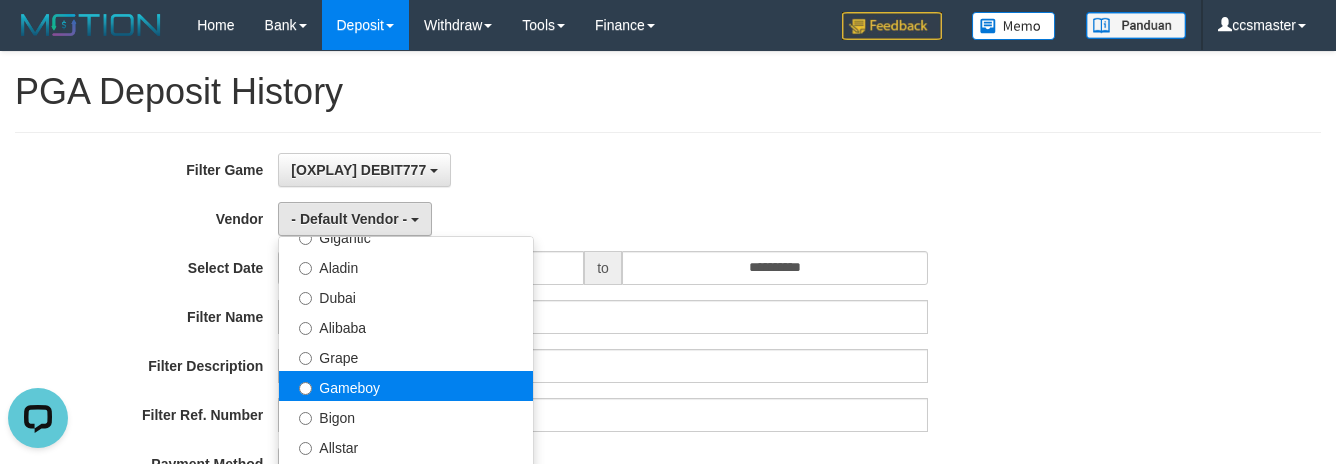 select on "**********" 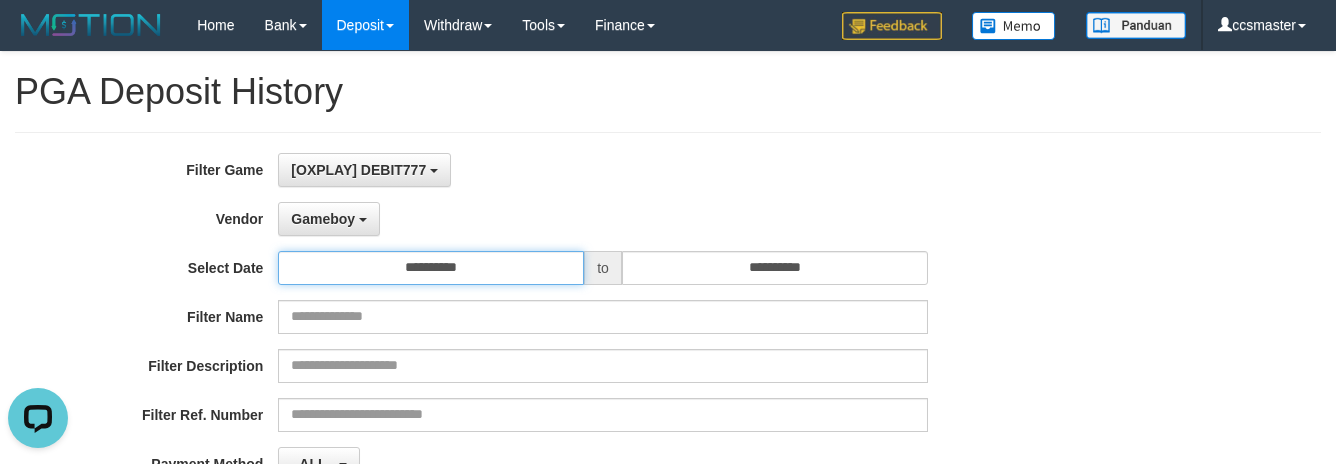 click on "**********" at bounding box center (431, 268) 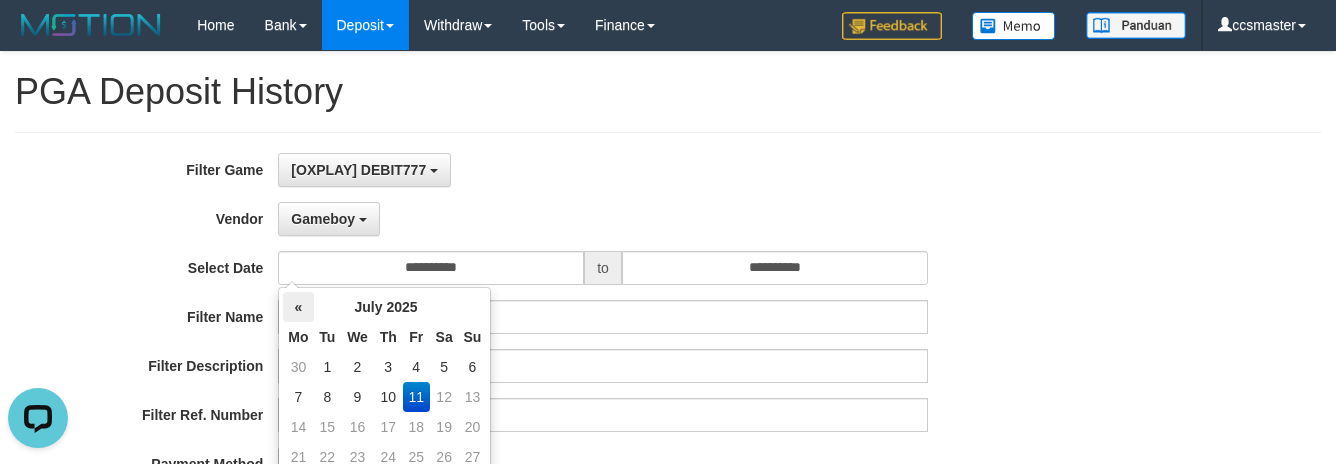 click on "«" at bounding box center [298, 307] 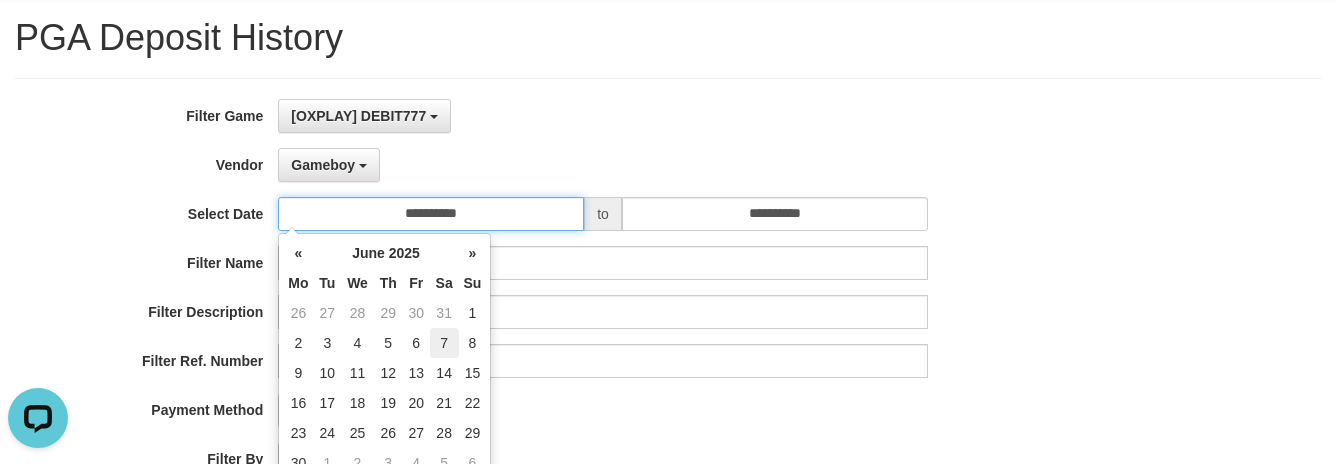 scroll, scrollTop: 100, scrollLeft: 0, axis: vertical 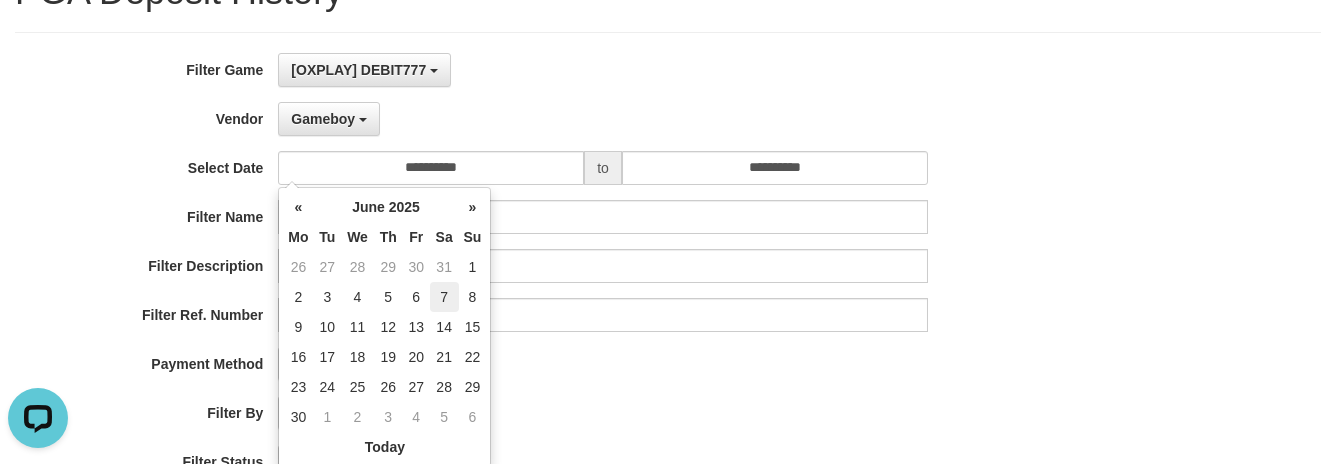 click on "7" at bounding box center [444, 297] 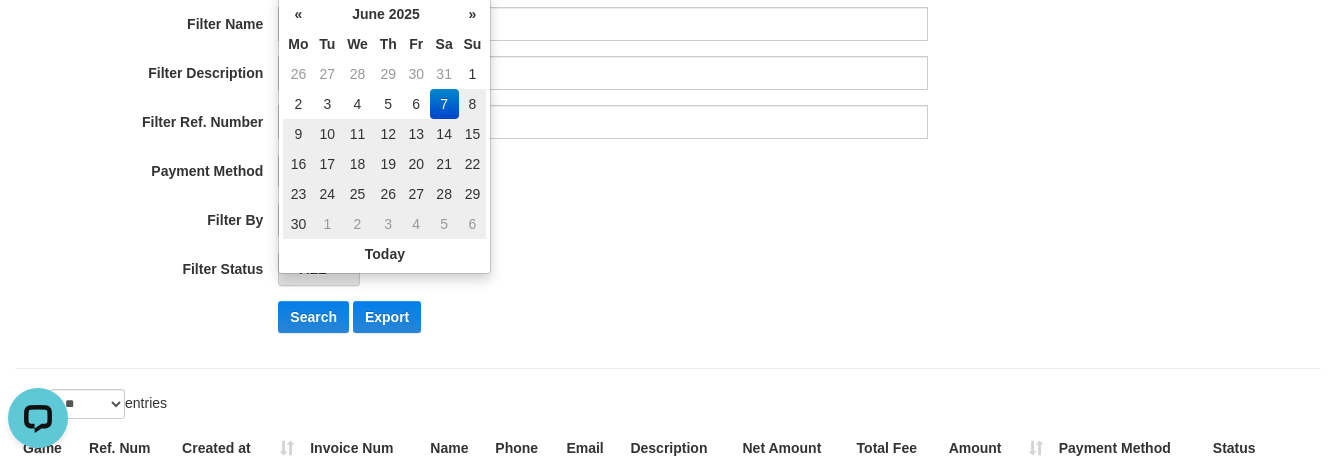 scroll, scrollTop: 300, scrollLeft: 0, axis: vertical 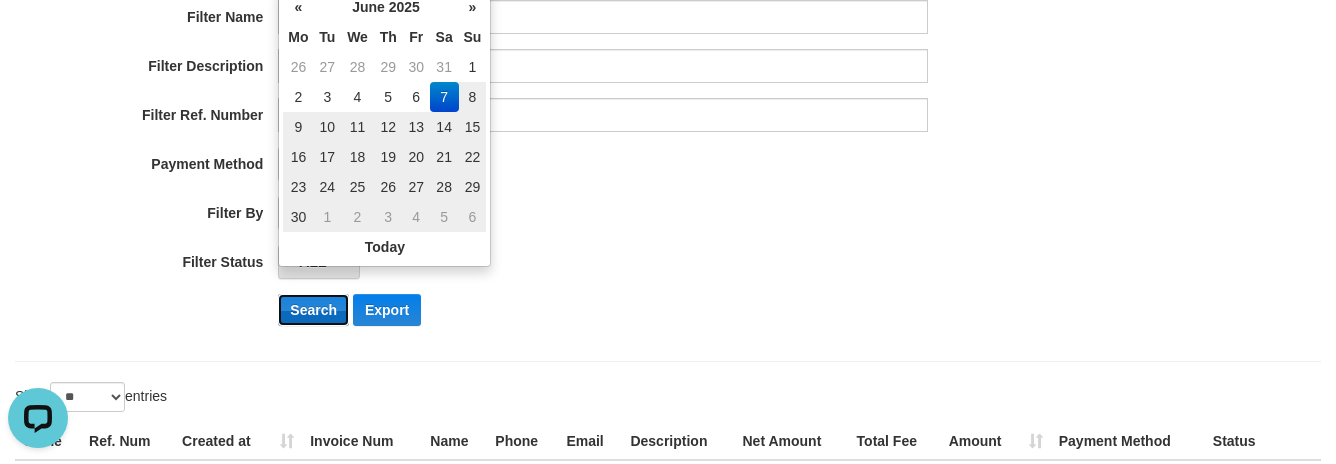 click on "Search" at bounding box center [313, 310] 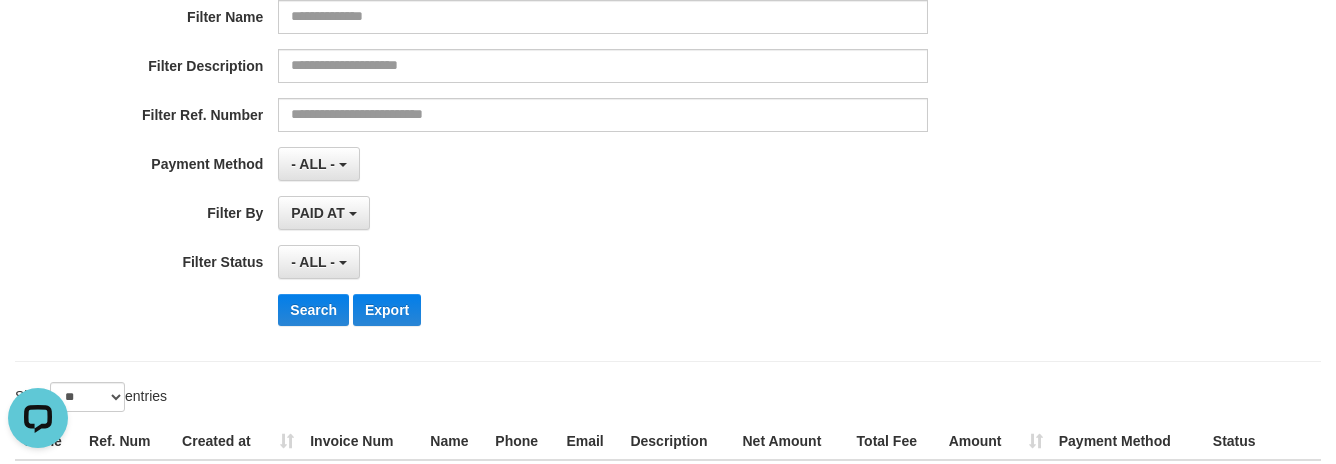 click on "**********" at bounding box center [556, 97] 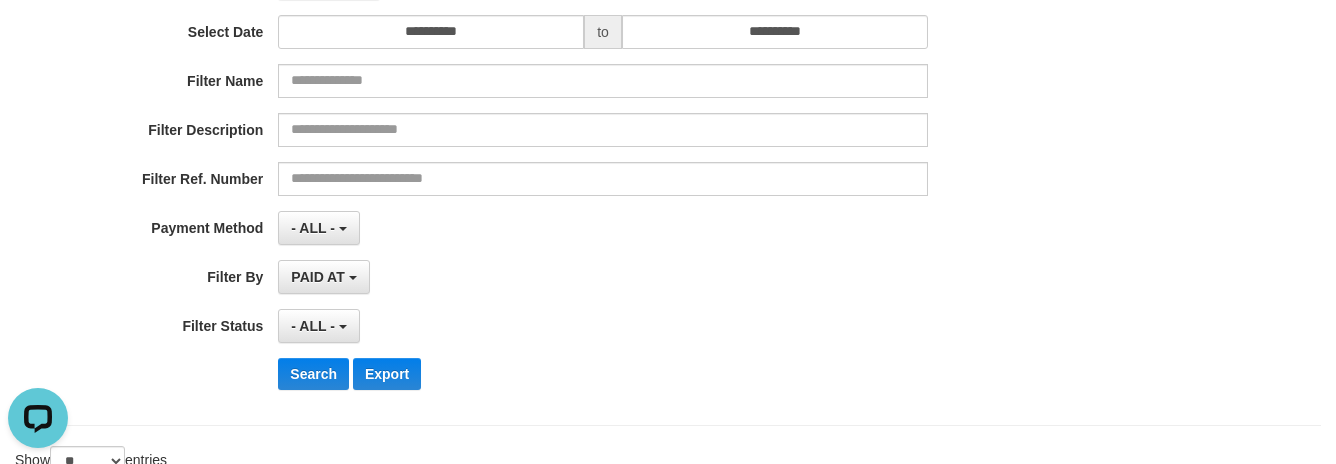 scroll, scrollTop: 200, scrollLeft: 0, axis: vertical 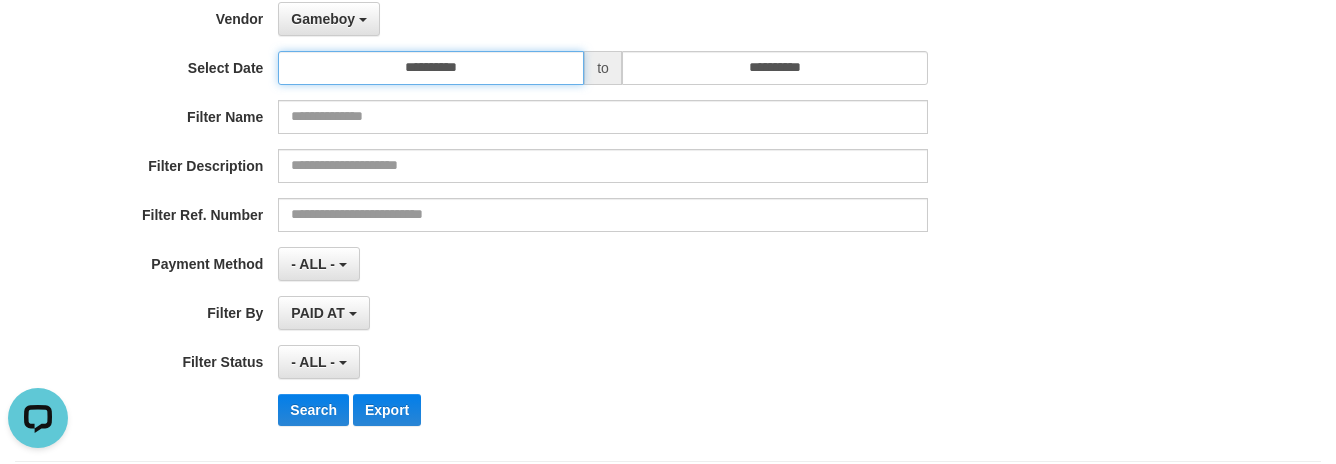 click on "**********" at bounding box center [431, 68] 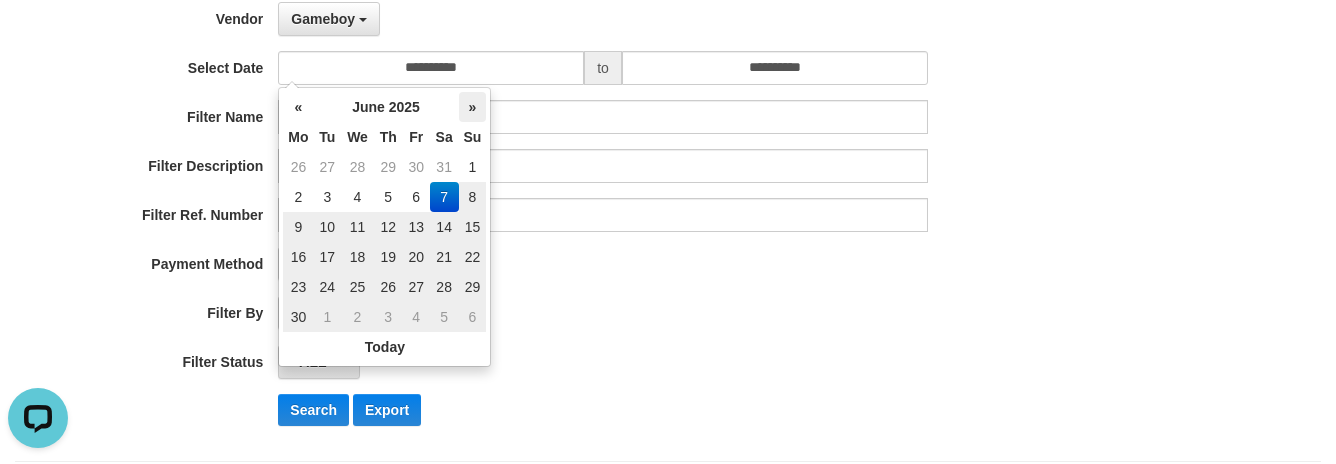 click on "»" at bounding box center [473, 107] 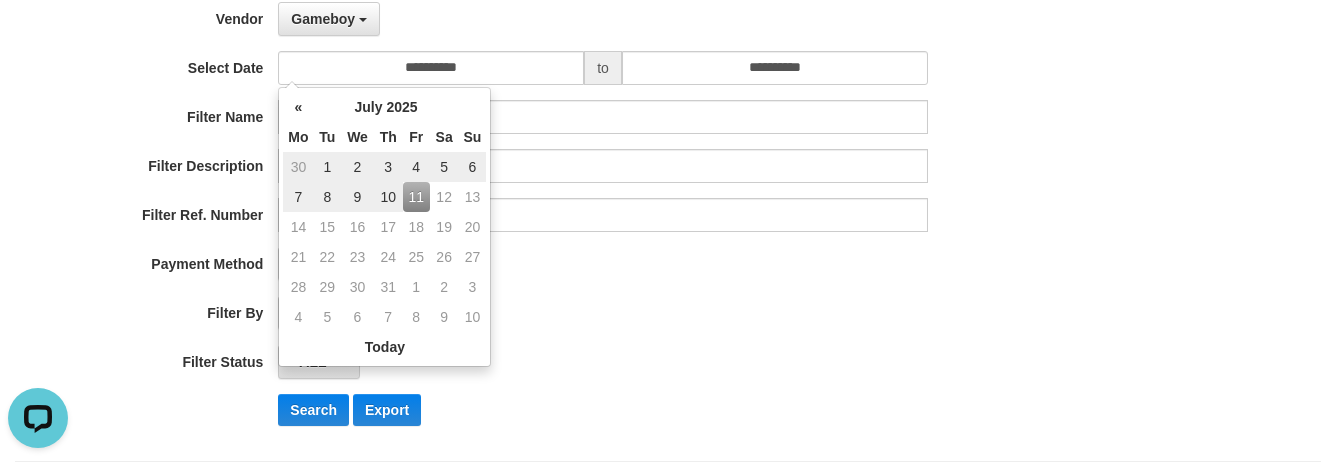 click on "7" at bounding box center [298, 197] 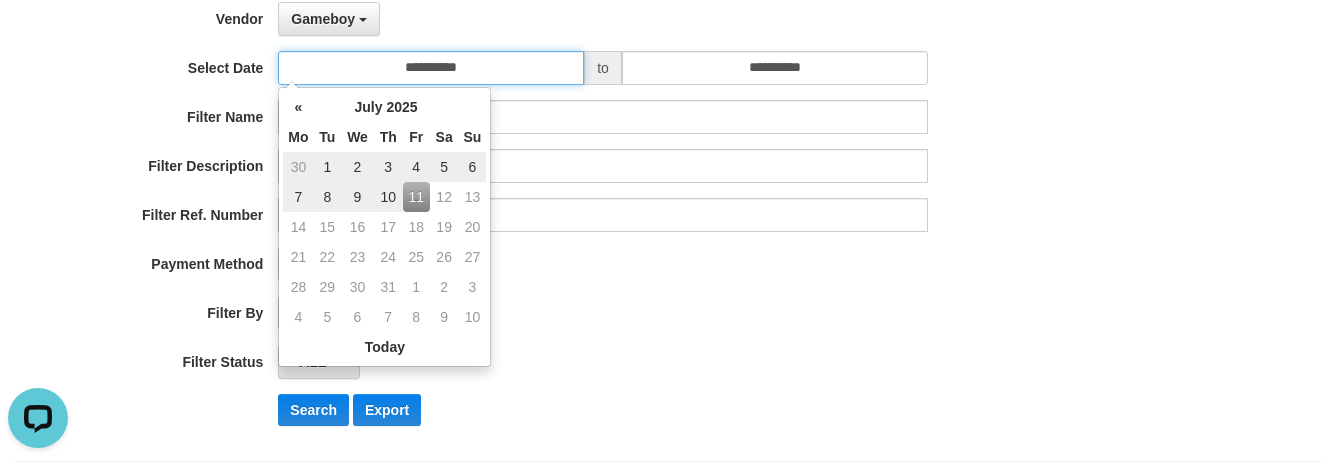type on "**********" 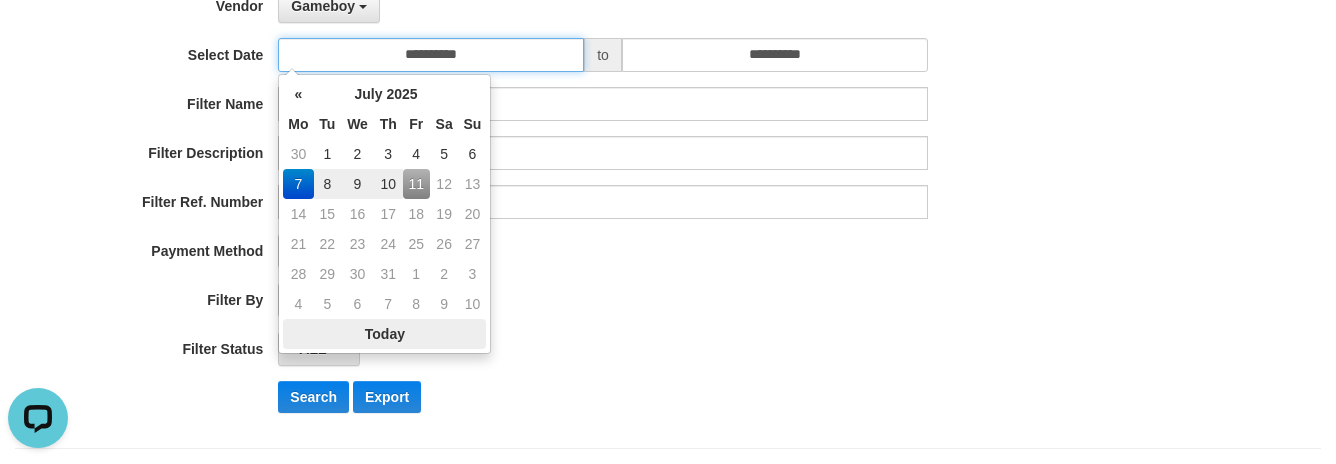 scroll, scrollTop: 300, scrollLeft: 0, axis: vertical 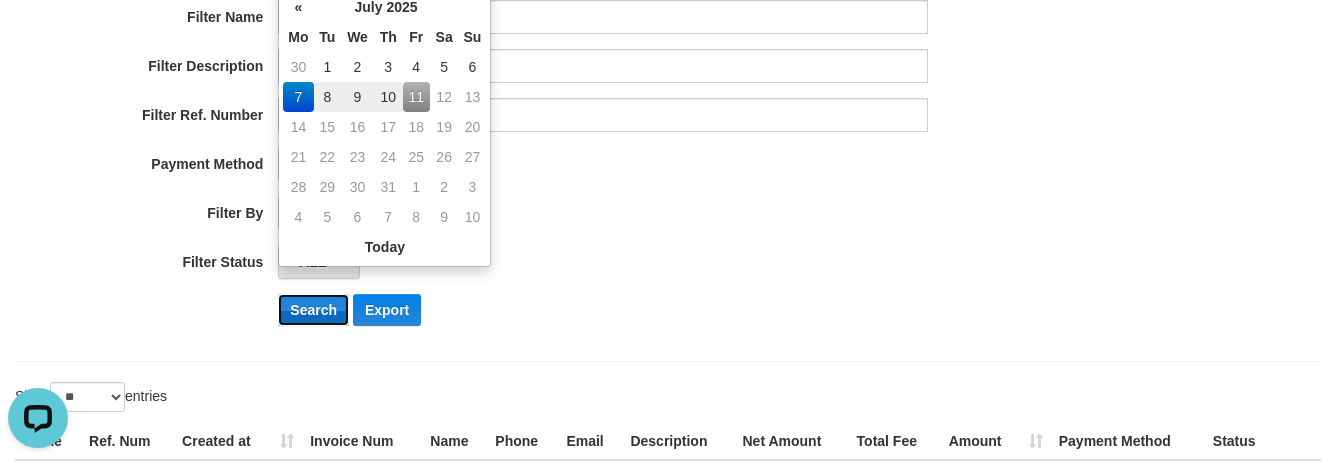 click on "Search" at bounding box center [313, 310] 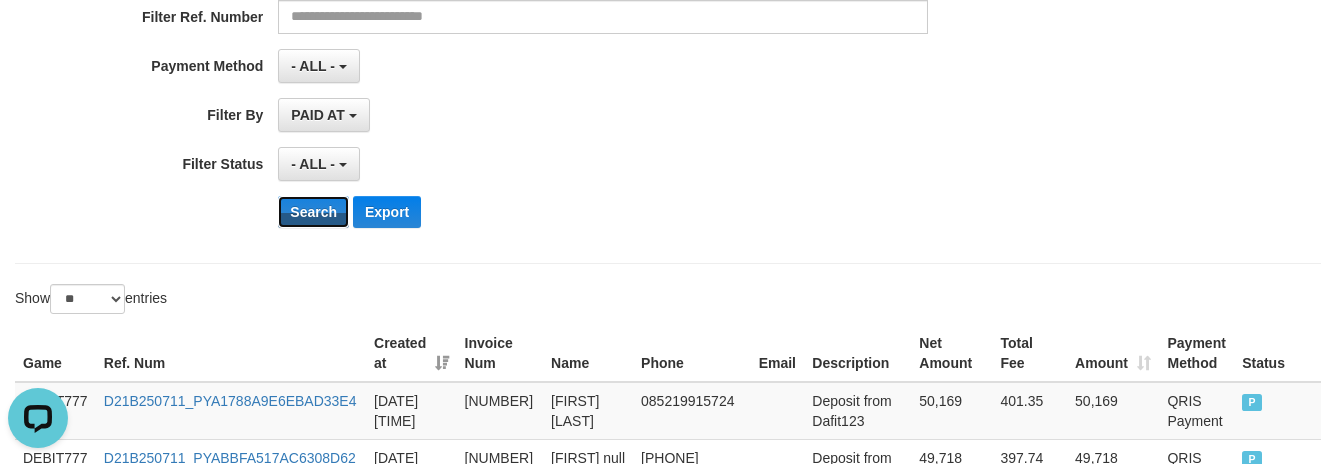 scroll, scrollTop: 400, scrollLeft: 0, axis: vertical 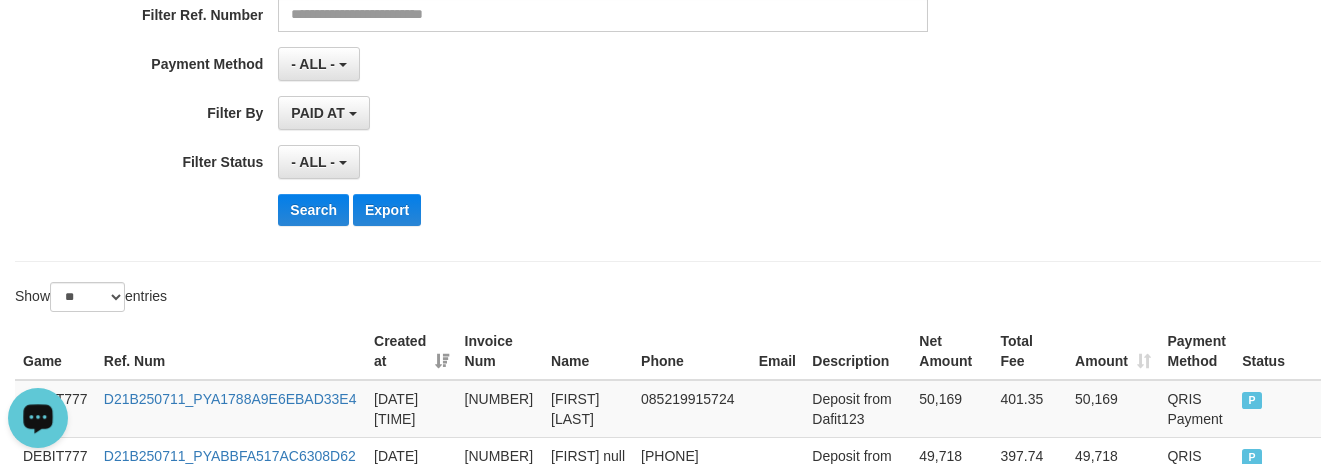 click on "PAID AT
PAID AT
CREATED AT" at bounding box center [602, 113] 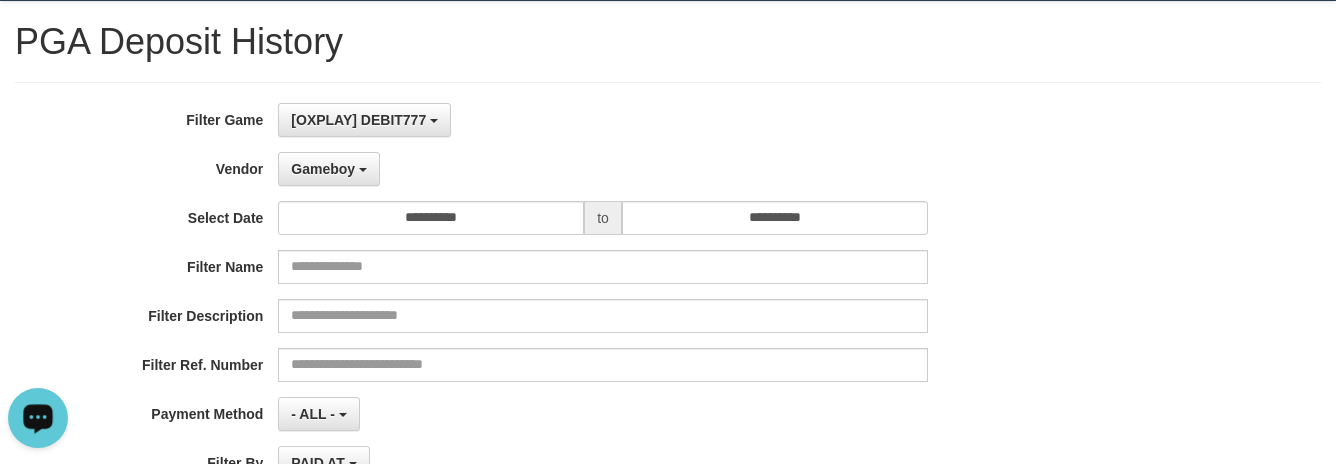 scroll, scrollTop: 0, scrollLeft: 0, axis: both 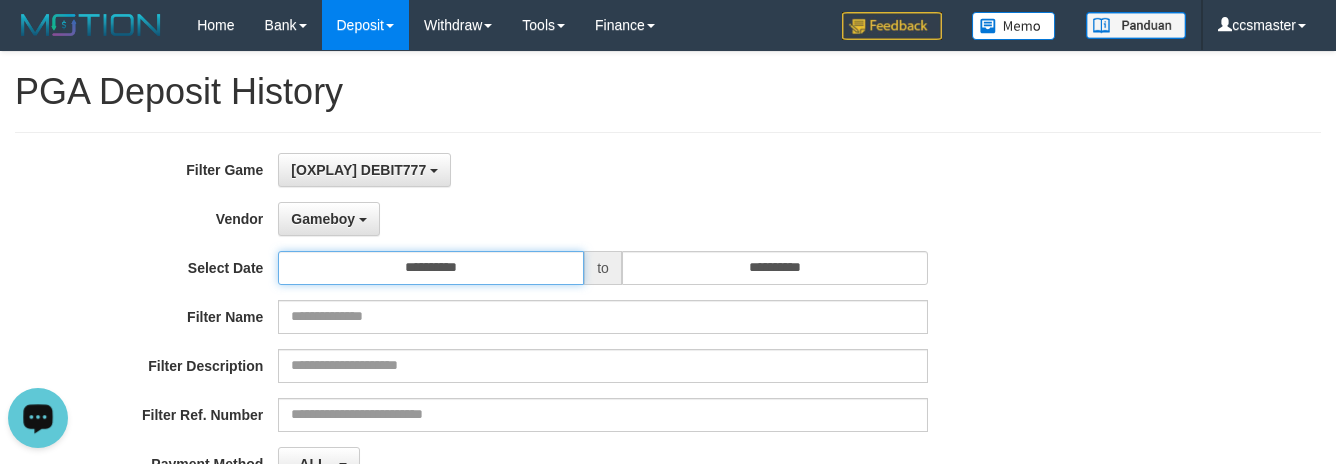 click on "**********" at bounding box center (431, 268) 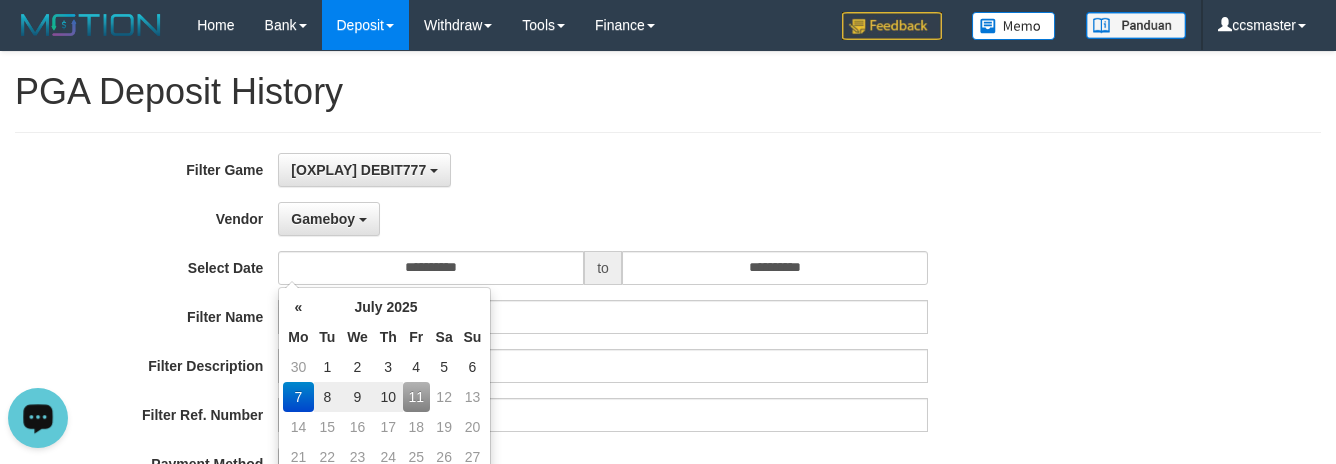 click on "7" at bounding box center [298, 397] 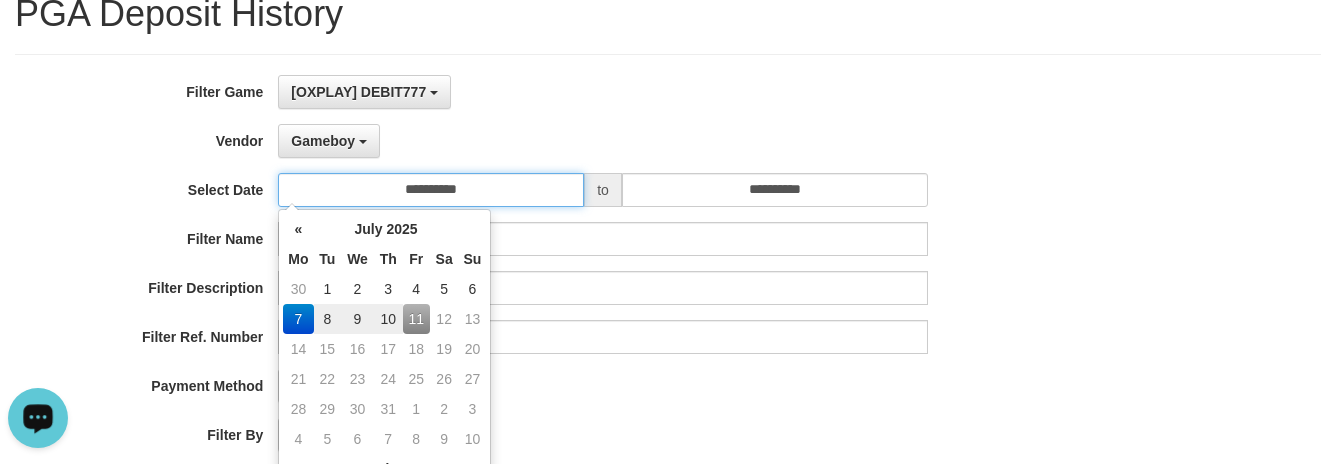 scroll, scrollTop: 200, scrollLeft: 0, axis: vertical 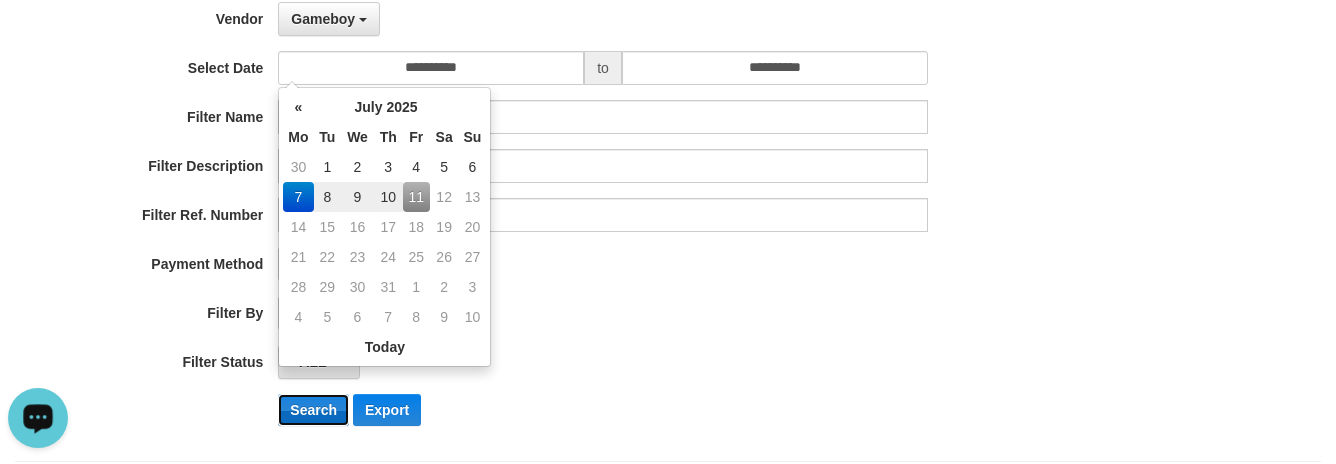 click on "Search" at bounding box center [313, 410] 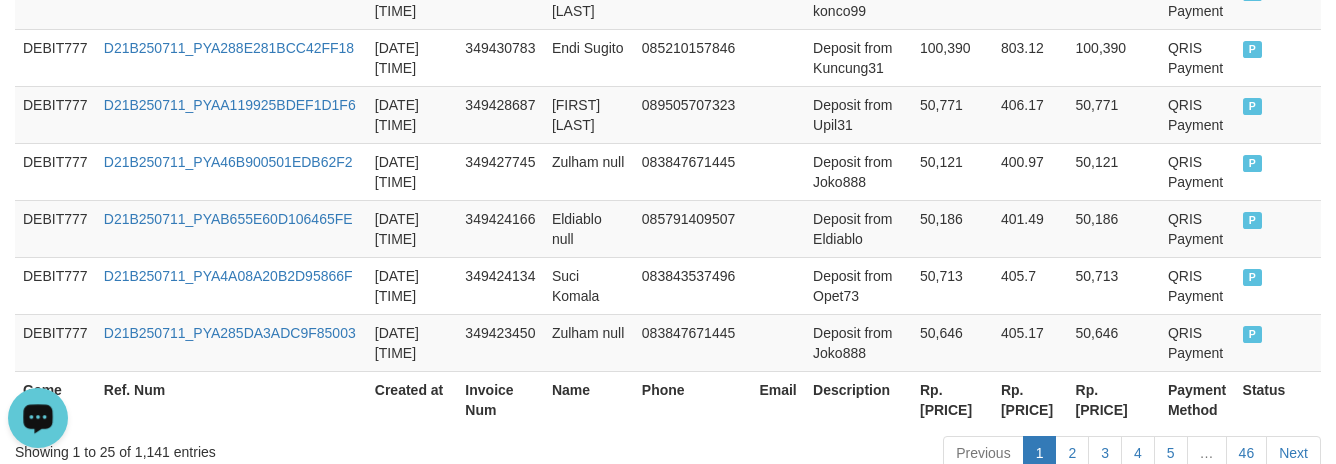 scroll, scrollTop: 1958, scrollLeft: 0, axis: vertical 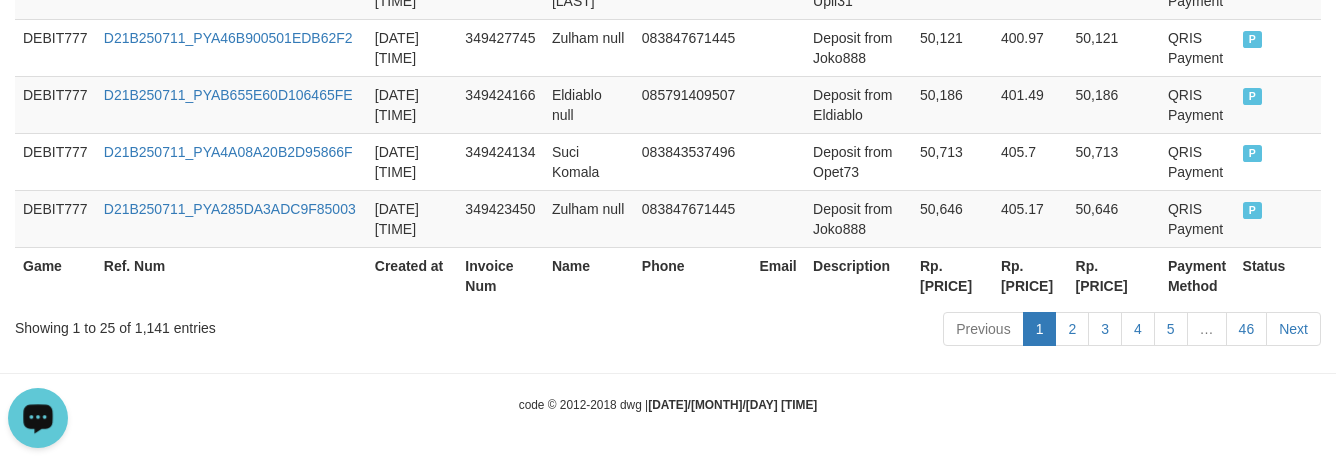 drag, startPoint x: 920, startPoint y: 290, endPoint x: 1005, endPoint y: 290, distance: 85 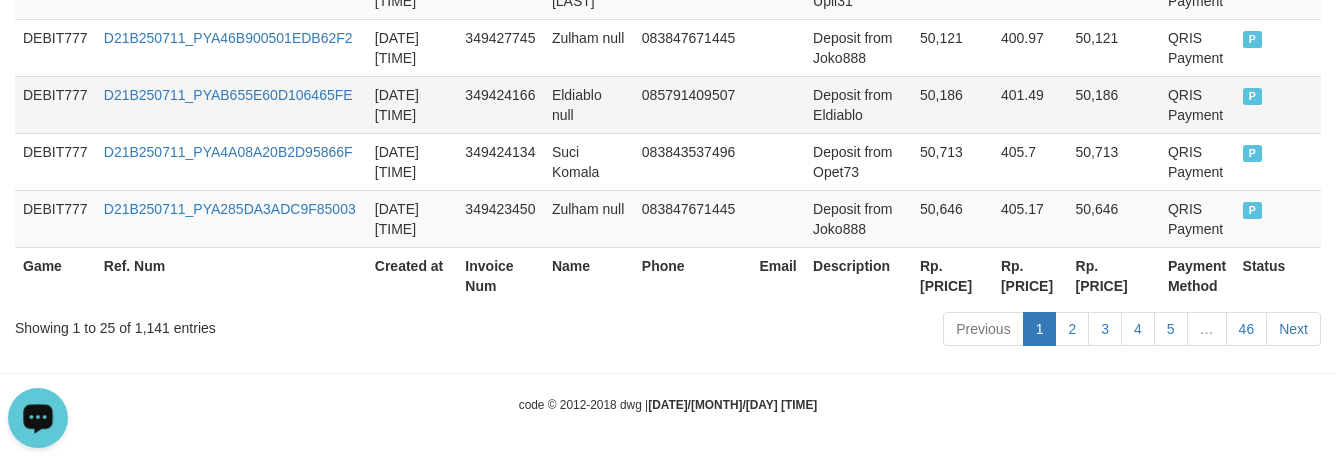 click at bounding box center [778, 104] 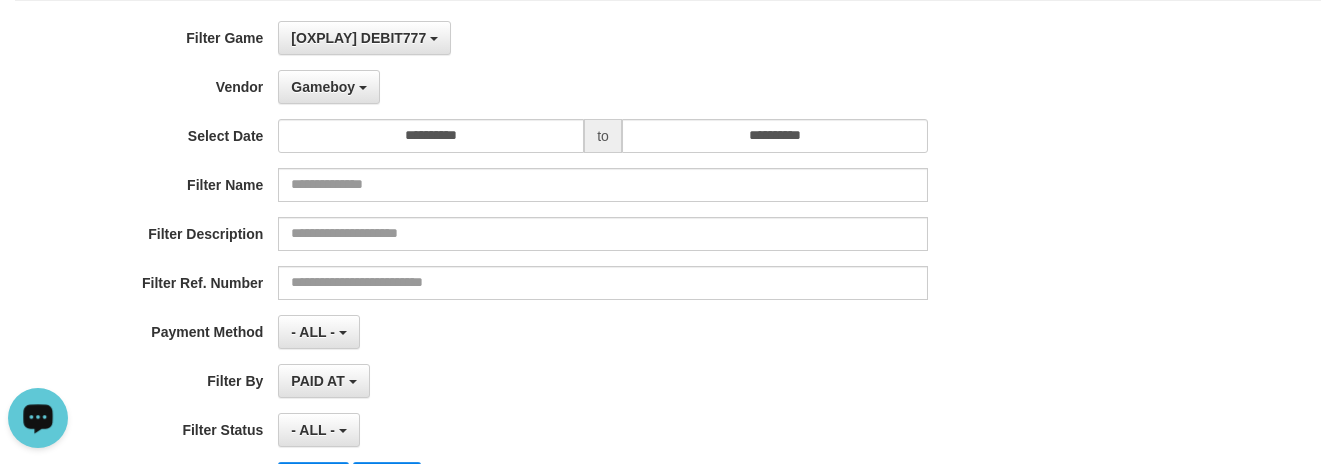 scroll, scrollTop: 0, scrollLeft: 0, axis: both 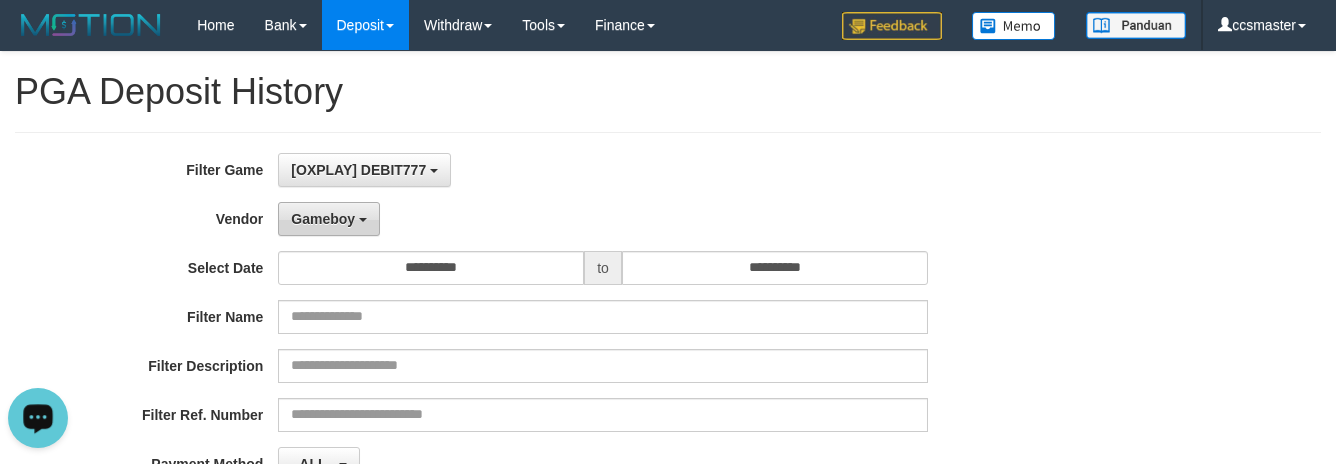click on "Gameboy" at bounding box center [323, 219] 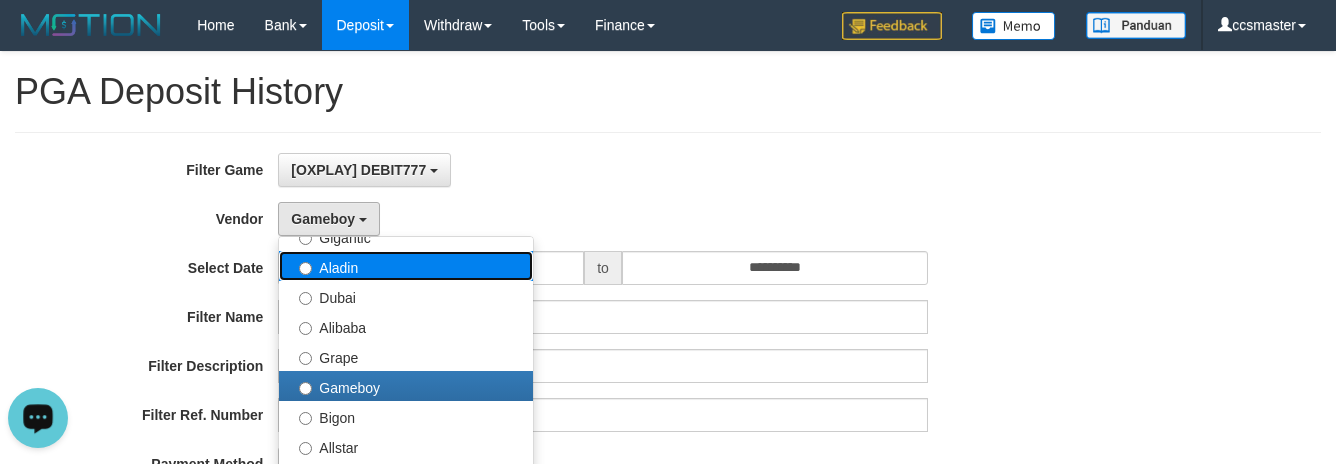 click on "Aladin" at bounding box center (406, 266) 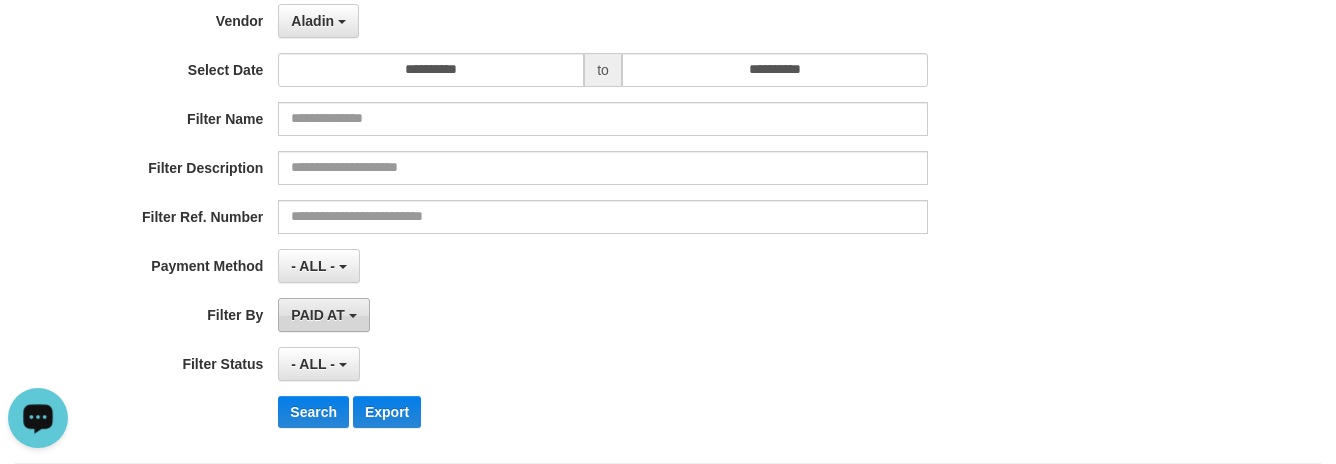 scroll, scrollTop: 200, scrollLeft: 0, axis: vertical 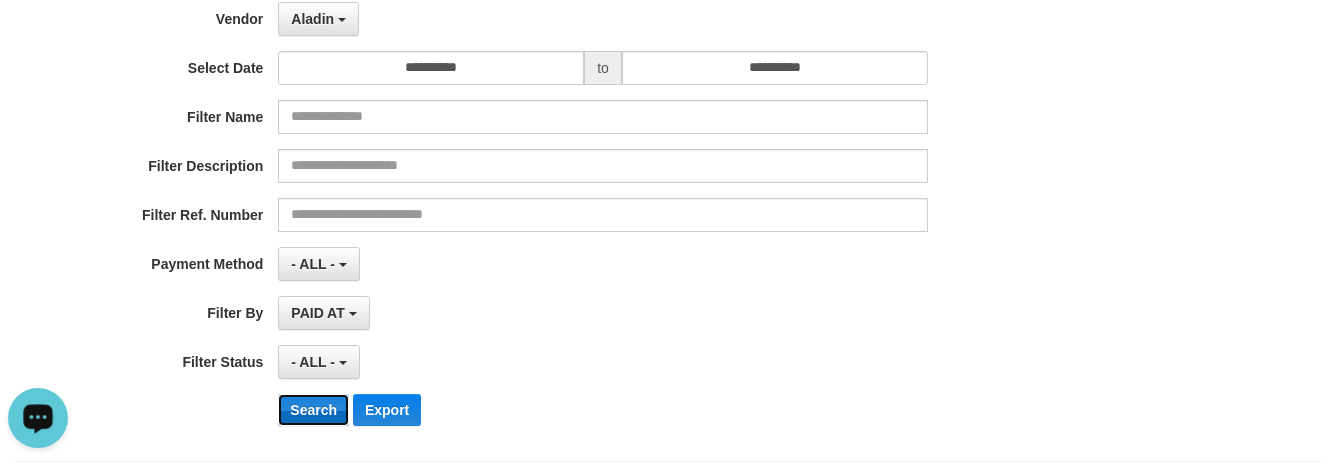 click on "Search" at bounding box center [313, 410] 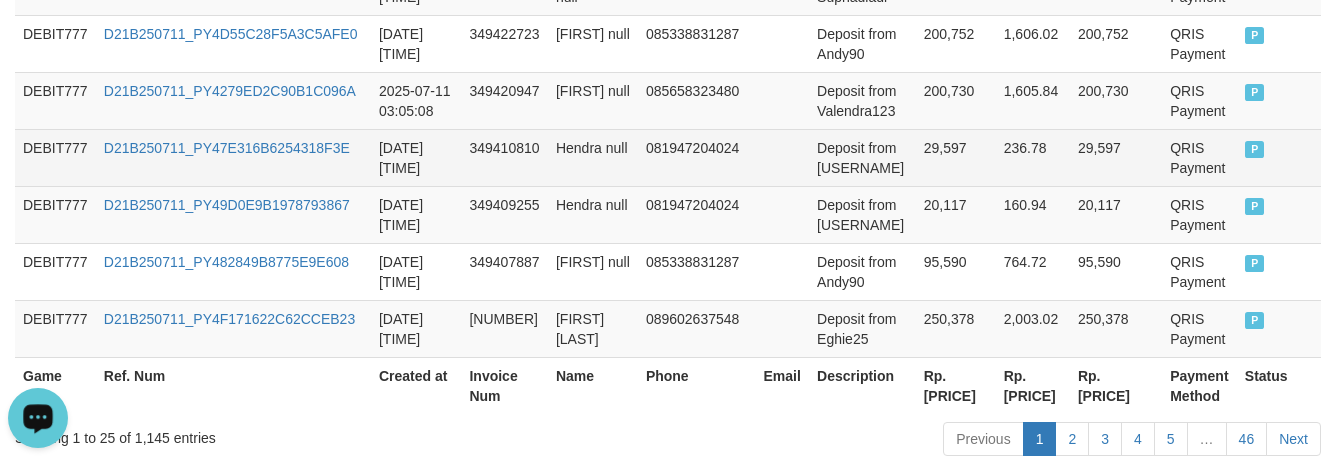 scroll, scrollTop: 1958, scrollLeft: 0, axis: vertical 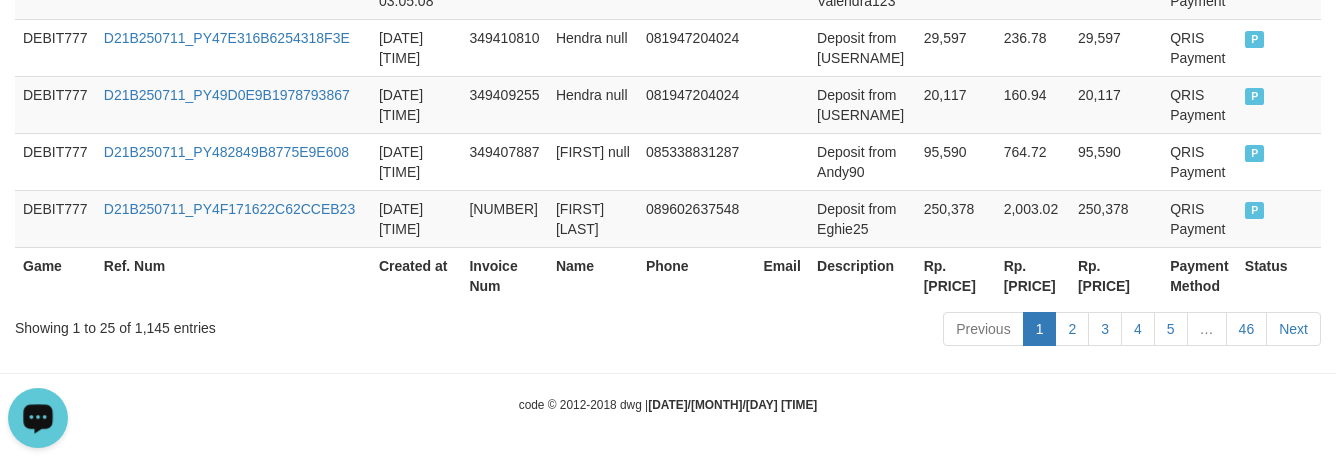 click on "Rp. [PRICE]" at bounding box center [956, 275] 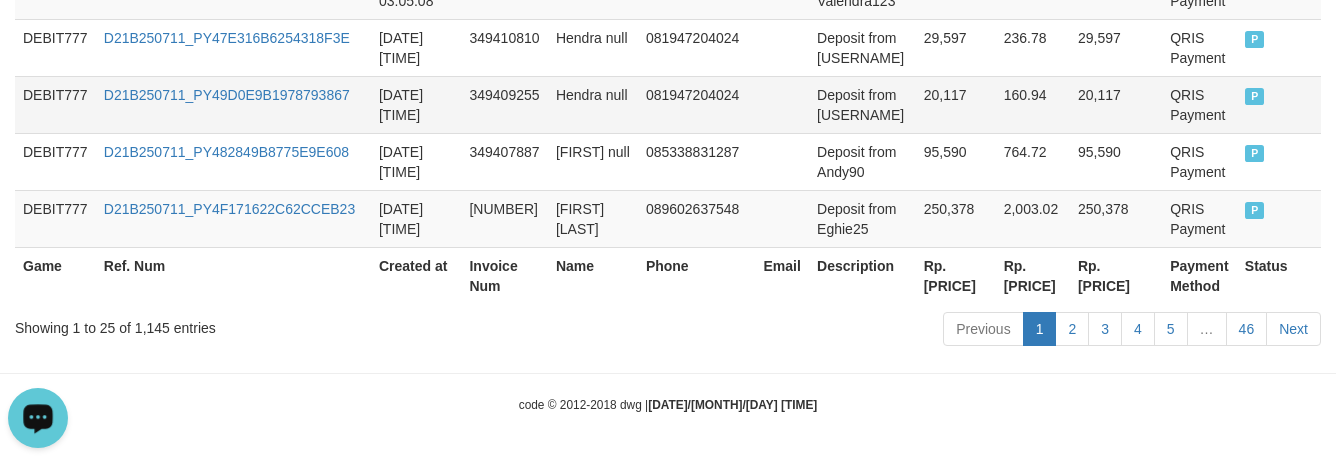 click on "081947204024" at bounding box center (697, 104) 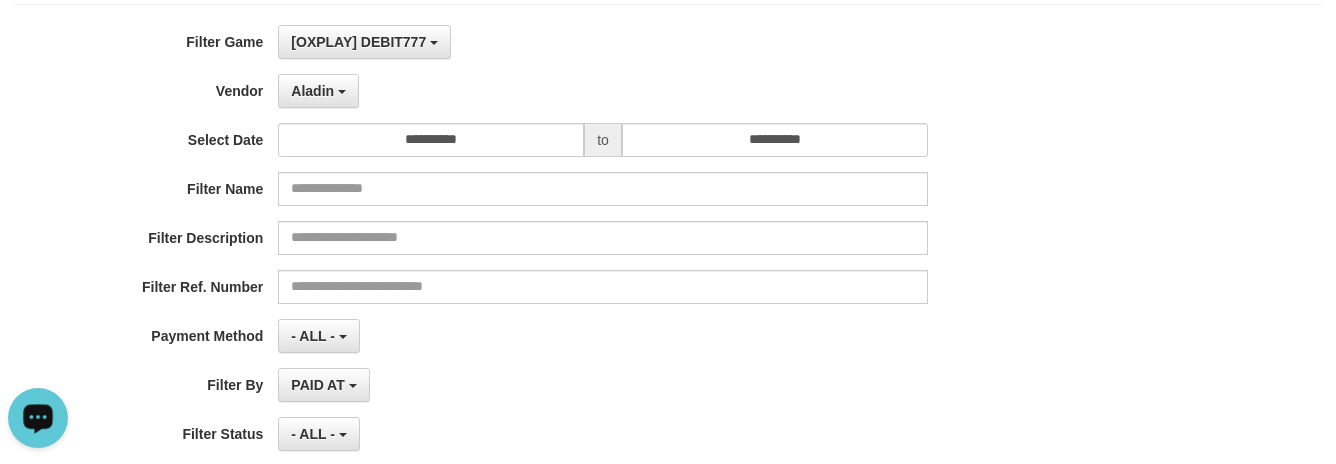 scroll, scrollTop: 0, scrollLeft: 0, axis: both 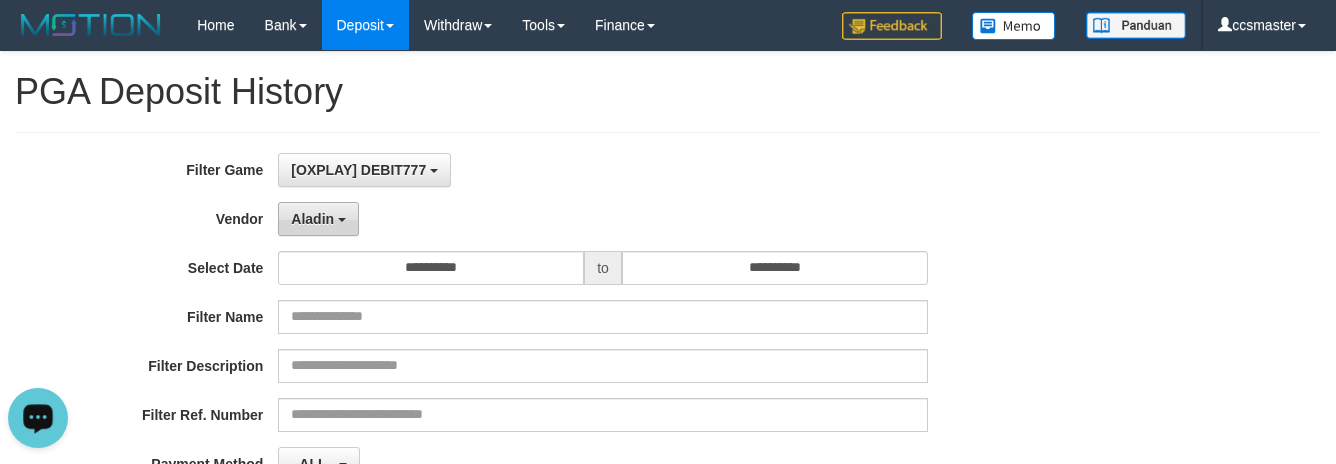 click on "Aladin" at bounding box center [318, 219] 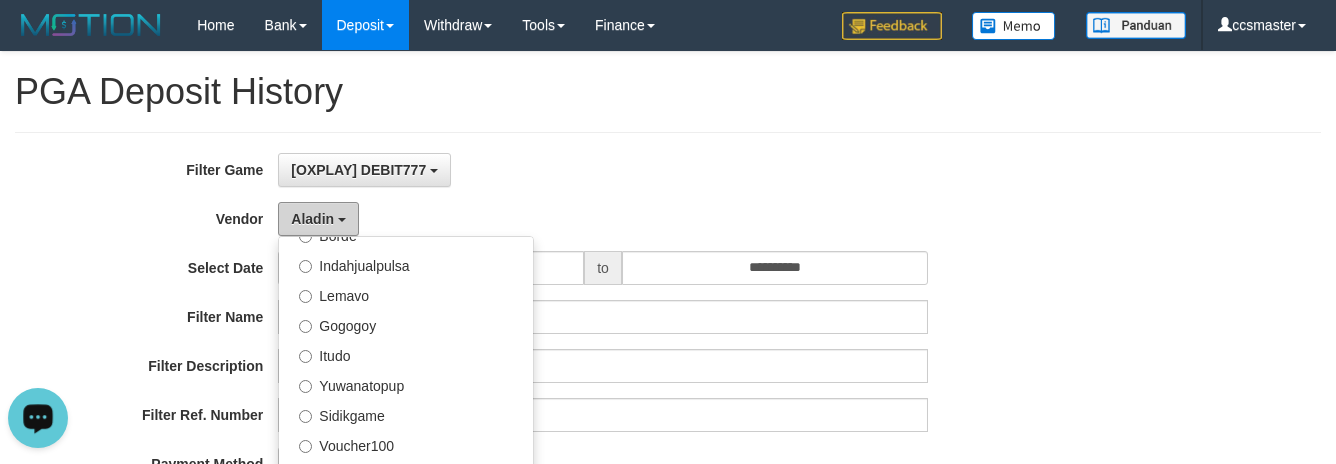 scroll, scrollTop: 686, scrollLeft: 0, axis: vertical 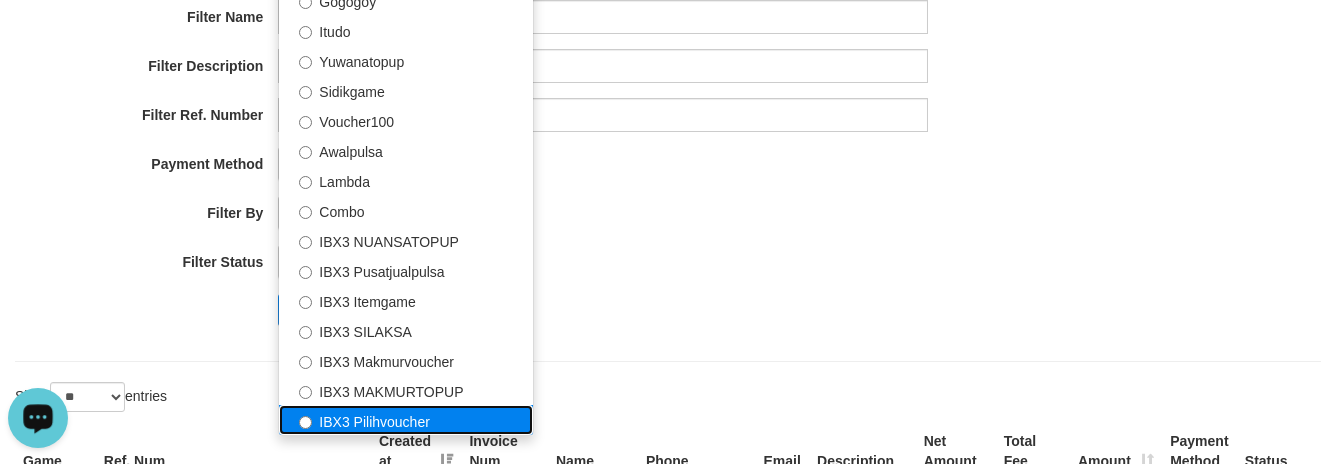 click on "IBX3 Pilihvoucher" at bounding box center [406, 420] 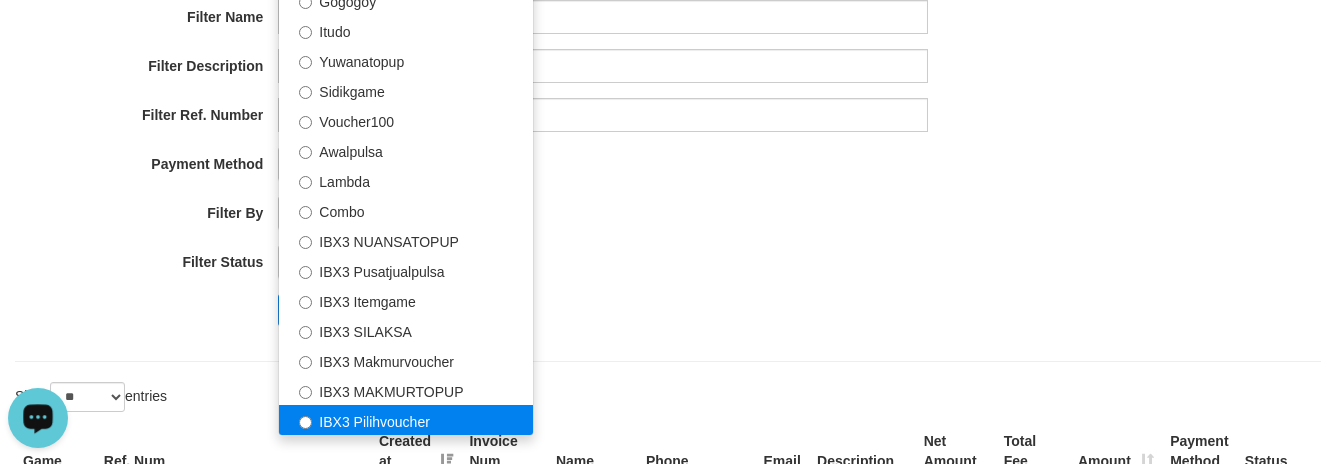 select on "**********" 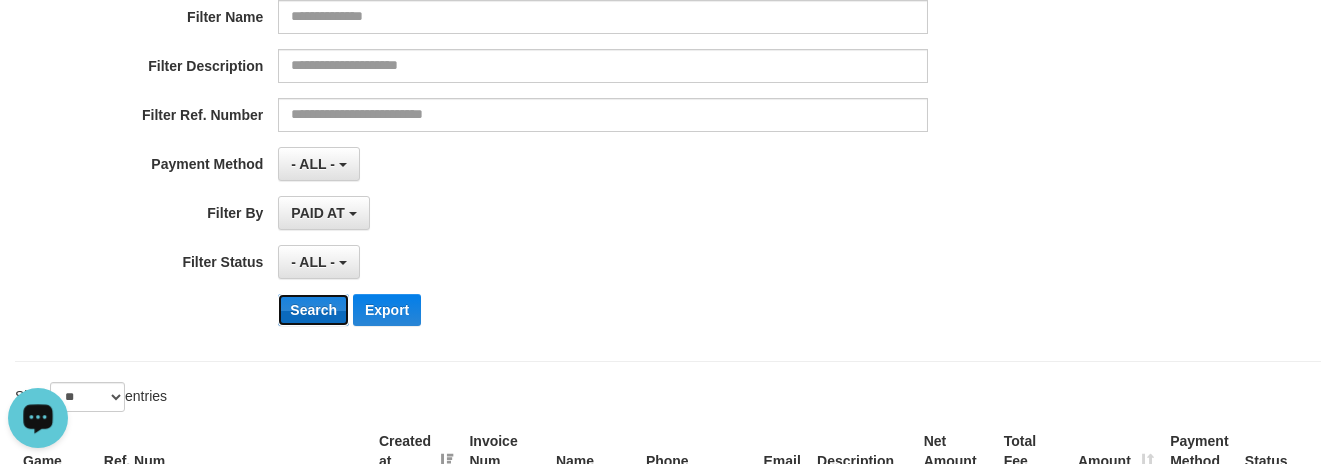 click on "Search" at bounding box center (313, 310) 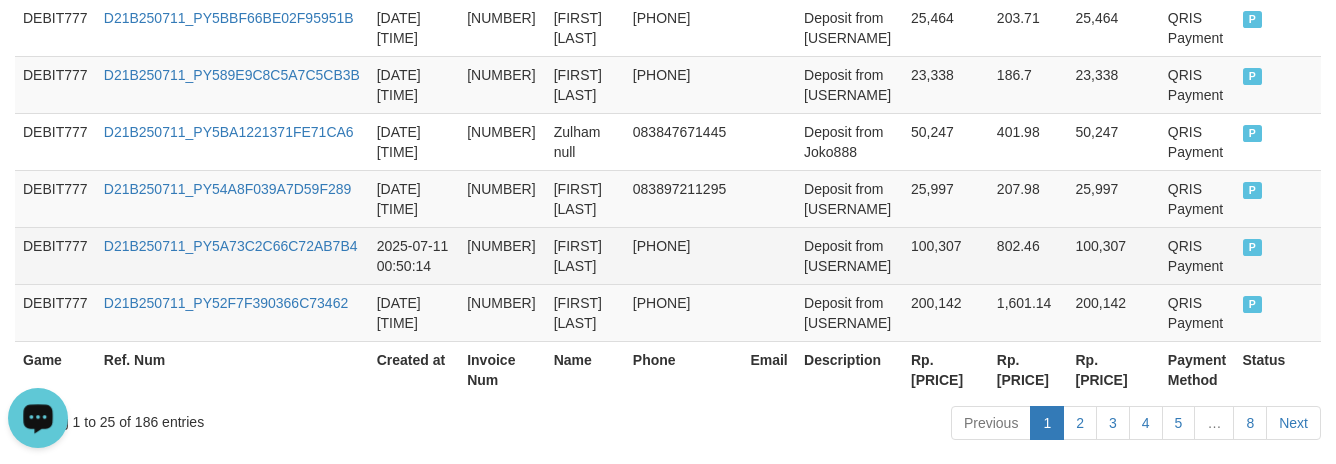 scroll, scrollTop: 1958, scrollLeft: 0, axis: vertical 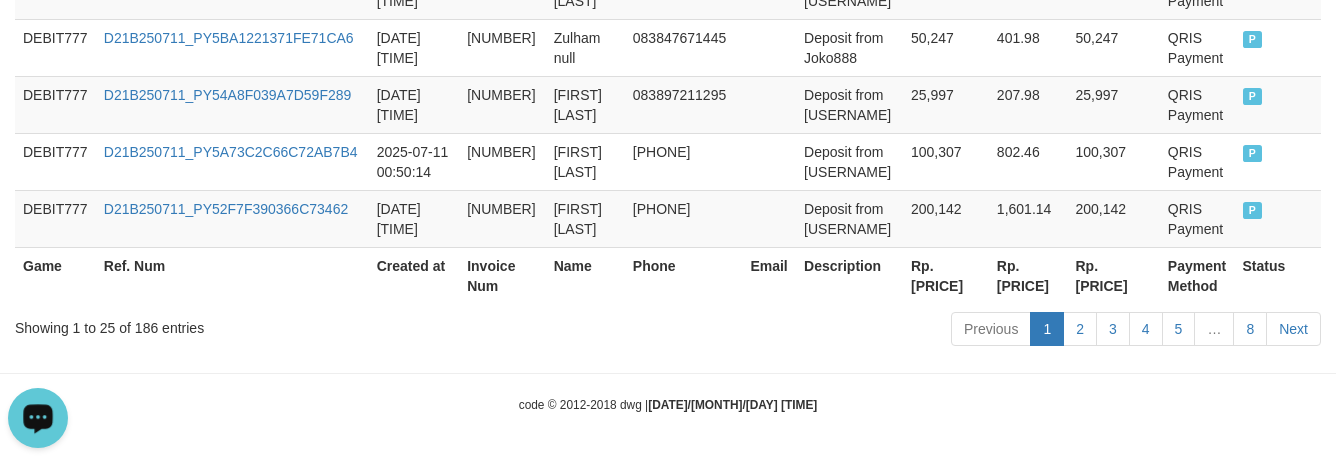 click on "Rp. [PRICE]" at bounding box center (946, 275) 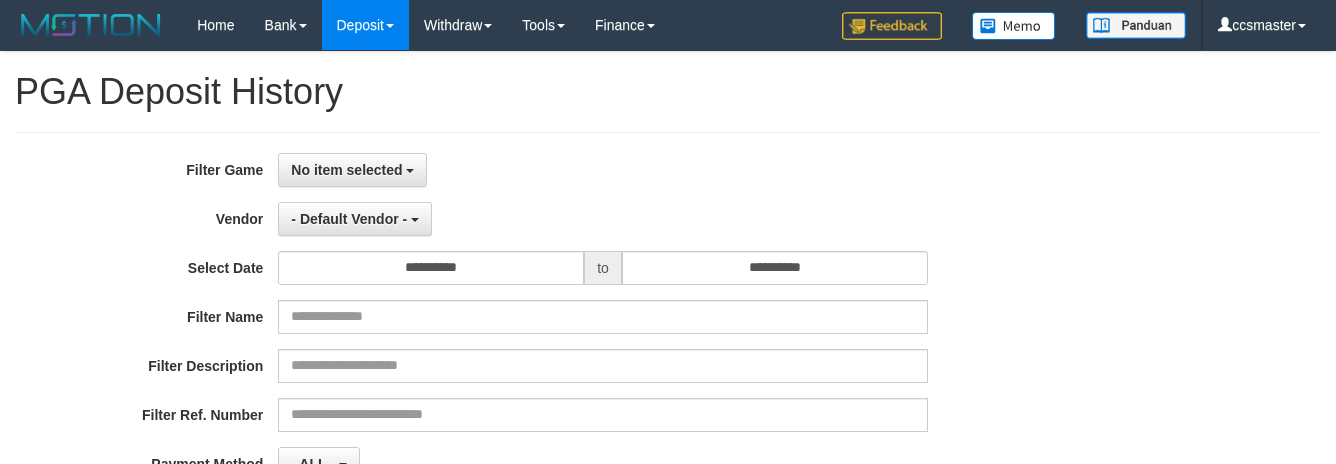 select 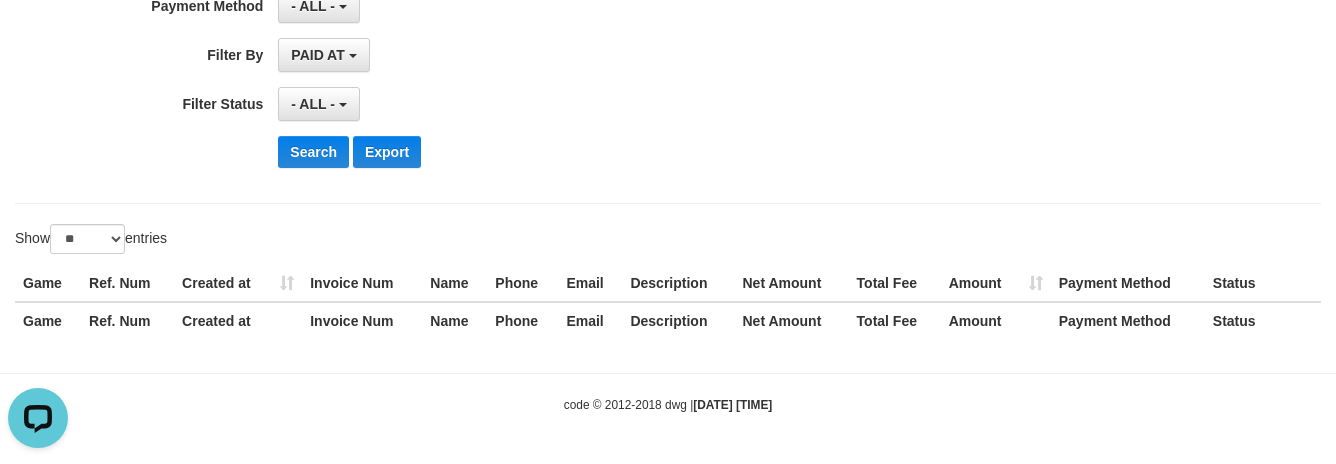 scroll, scrollTop: 0, scrollLeft: 0, axis: both 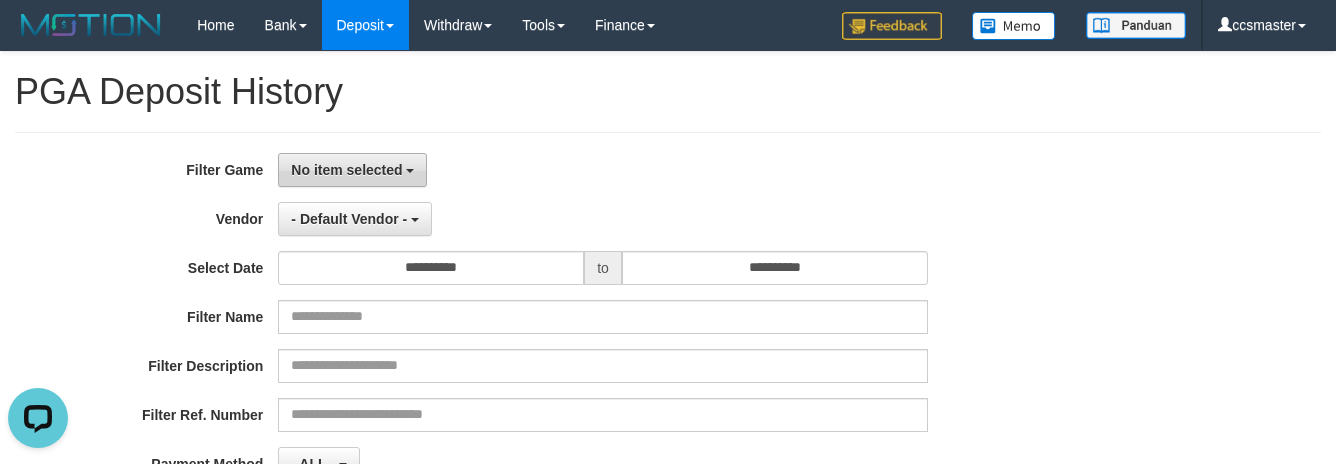 click on "No item selected" at bounding box center [346, 170] 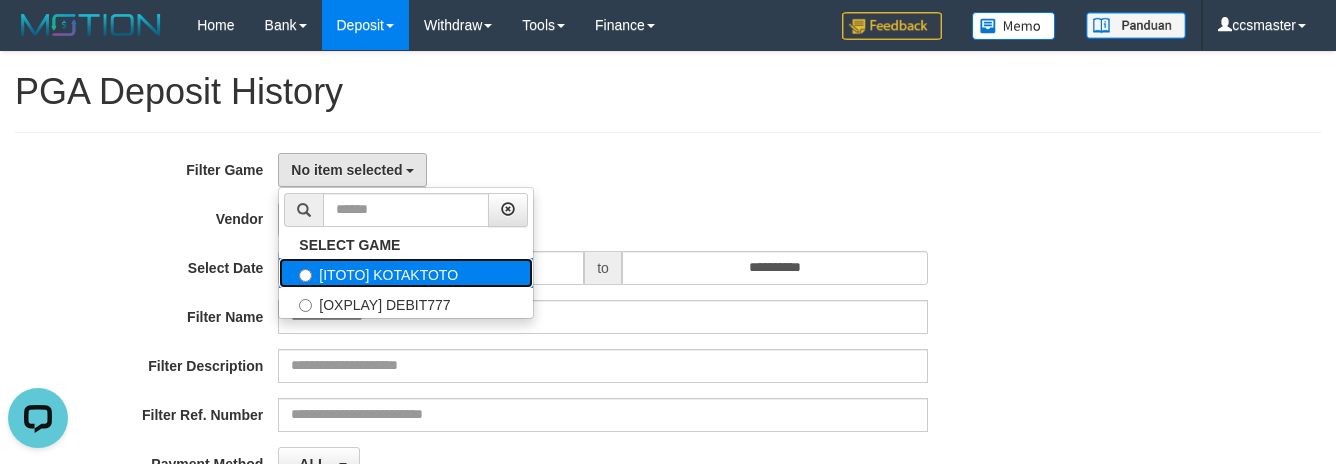 click on "[ITOTO] KOTAKTOTO" at bounding box center [406, 273] 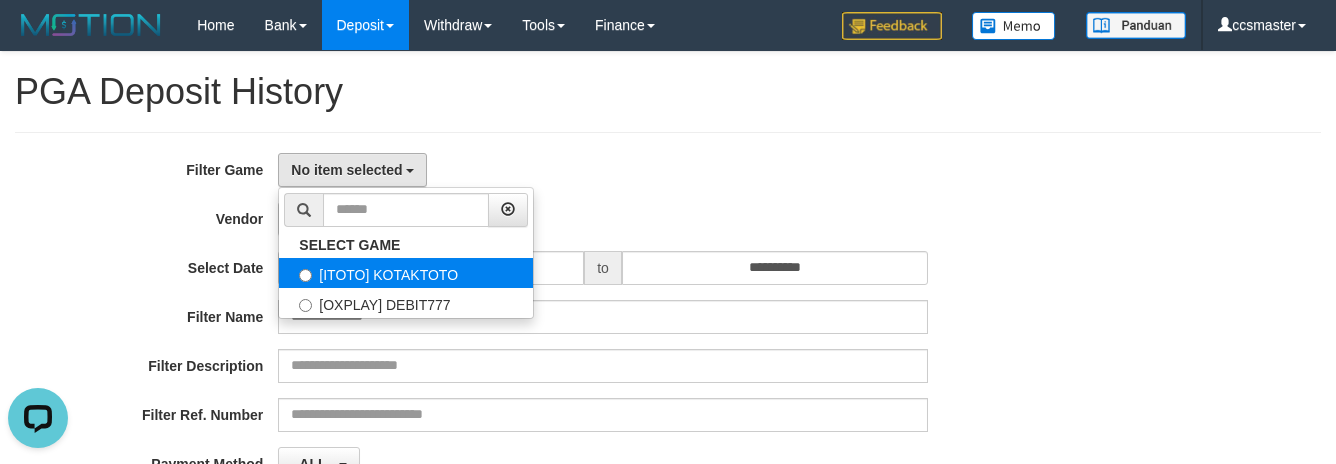 select on "****" 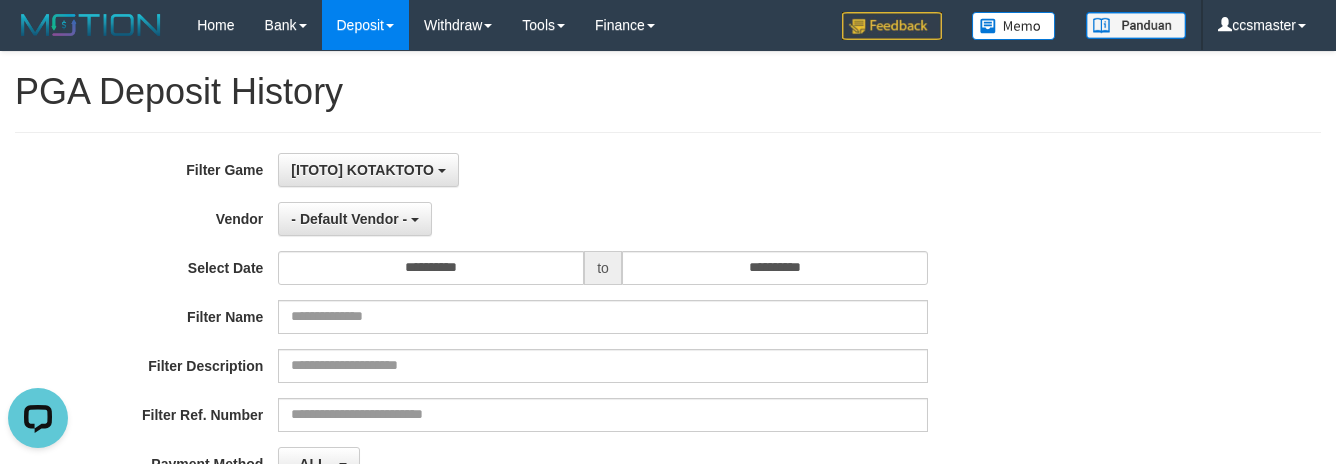 scroll, scrollTop: 18, scrollLeft: 0, axis: vertical 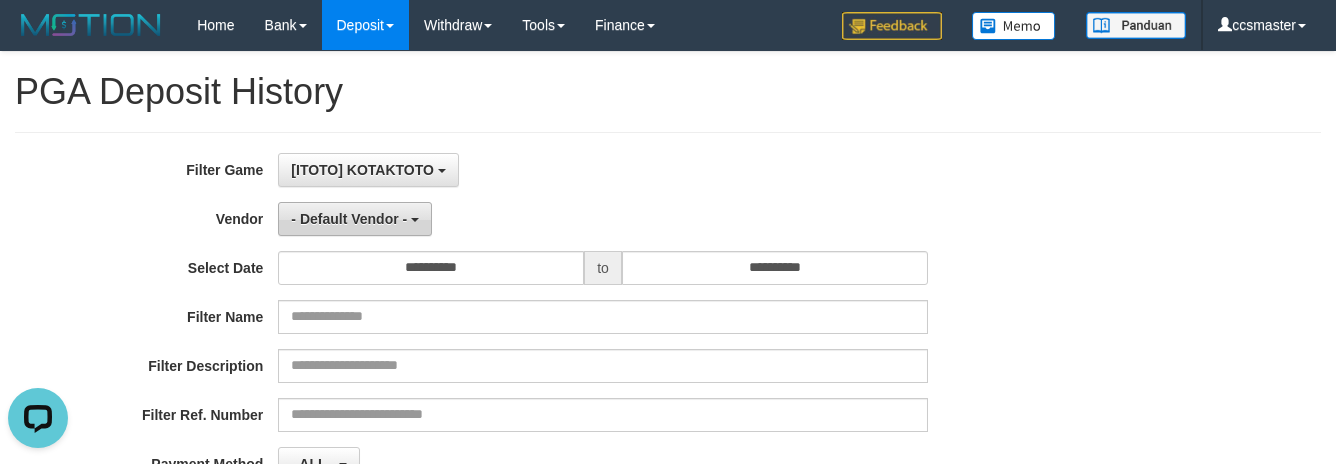 click on "- Default Vendor -" at bounding box center [349, 219] 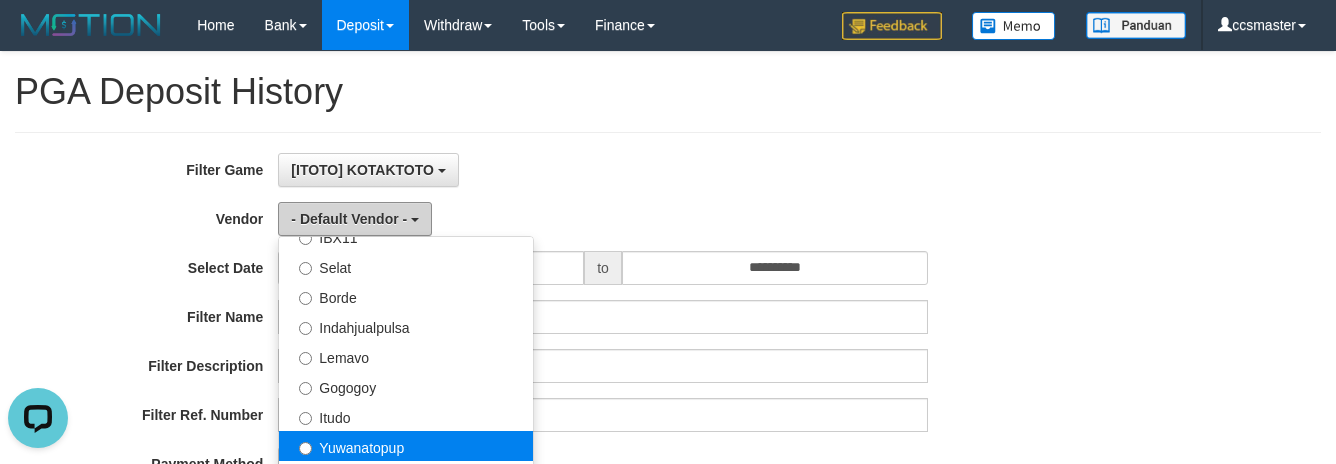 scroll, scrollTop: 686, scrollLeft: 0, axis: vertical 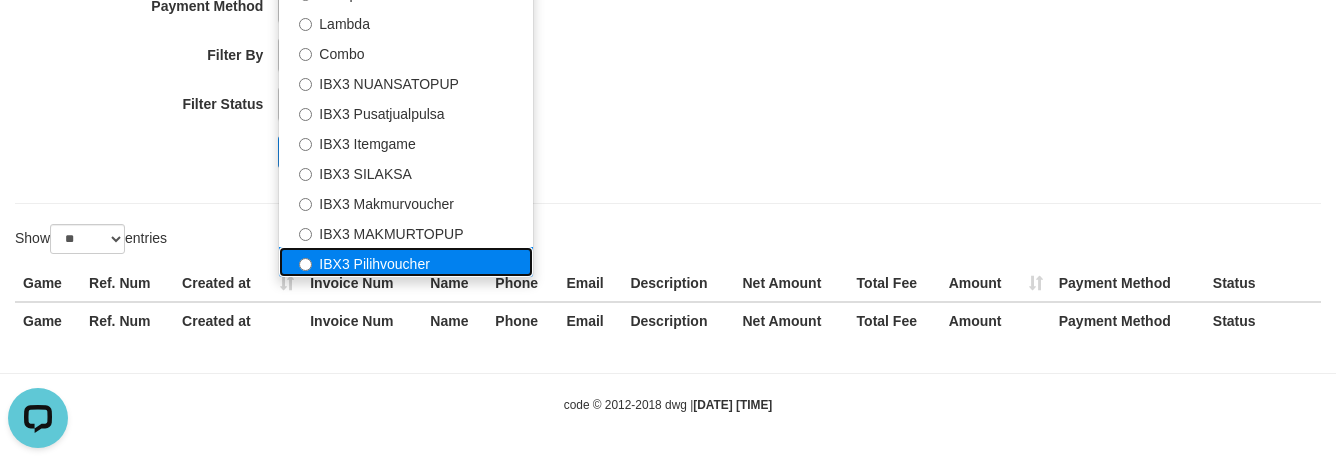 click on "IBX3 Pilihvoucher" at bounding box center (406, 262) 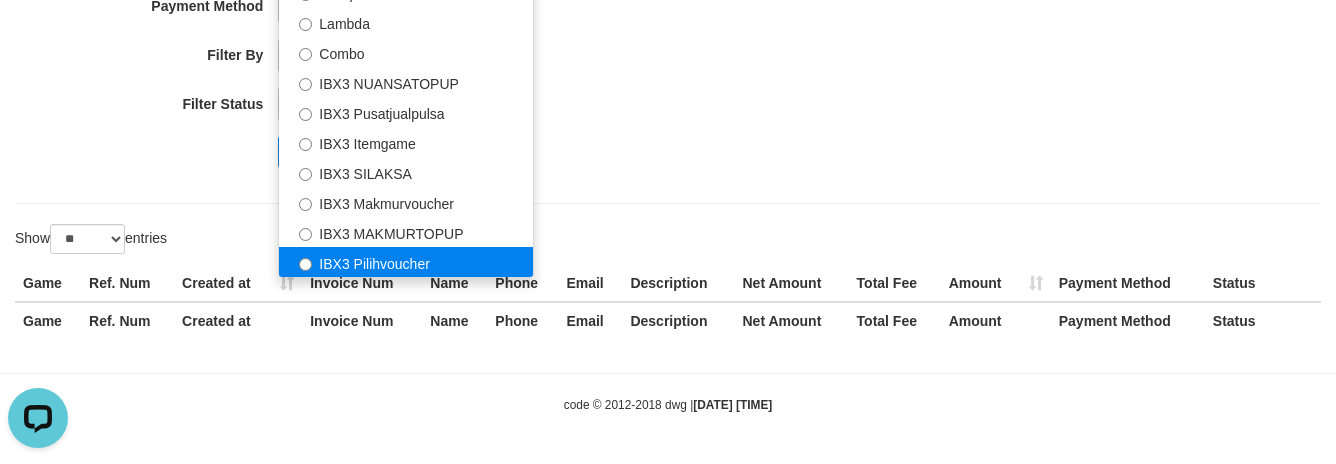 select on "**********" 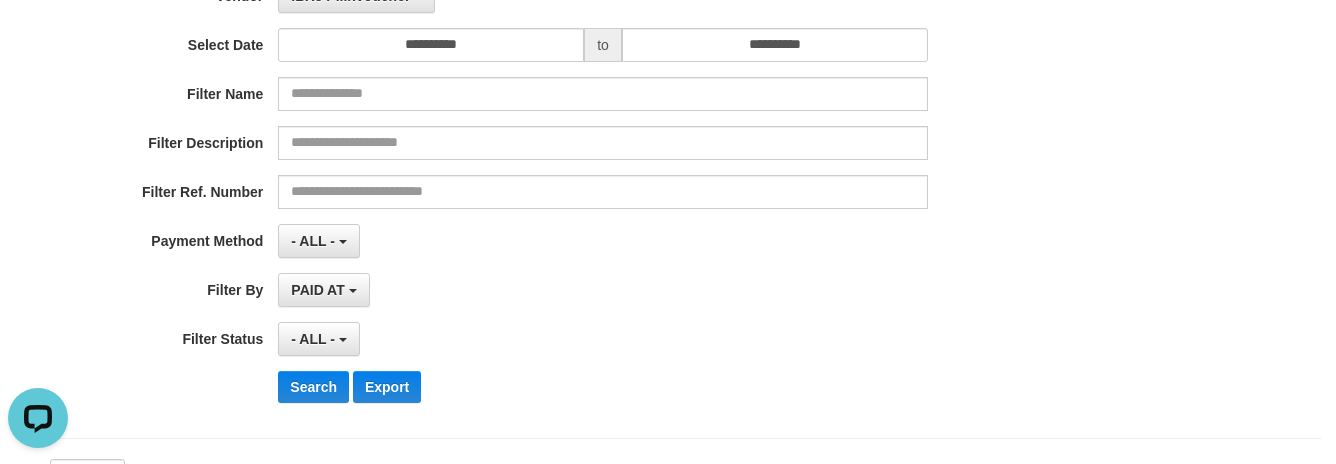 scroll, scrollTop: 258, scrollLeft: 0, axis: vertical 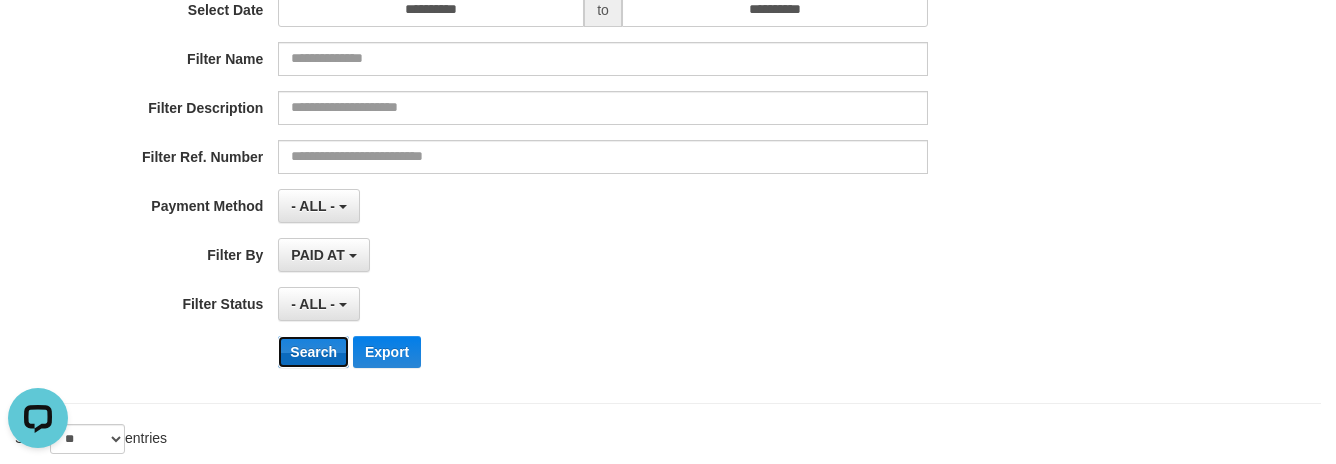 click on "Search" at bounding box center (313, 352) 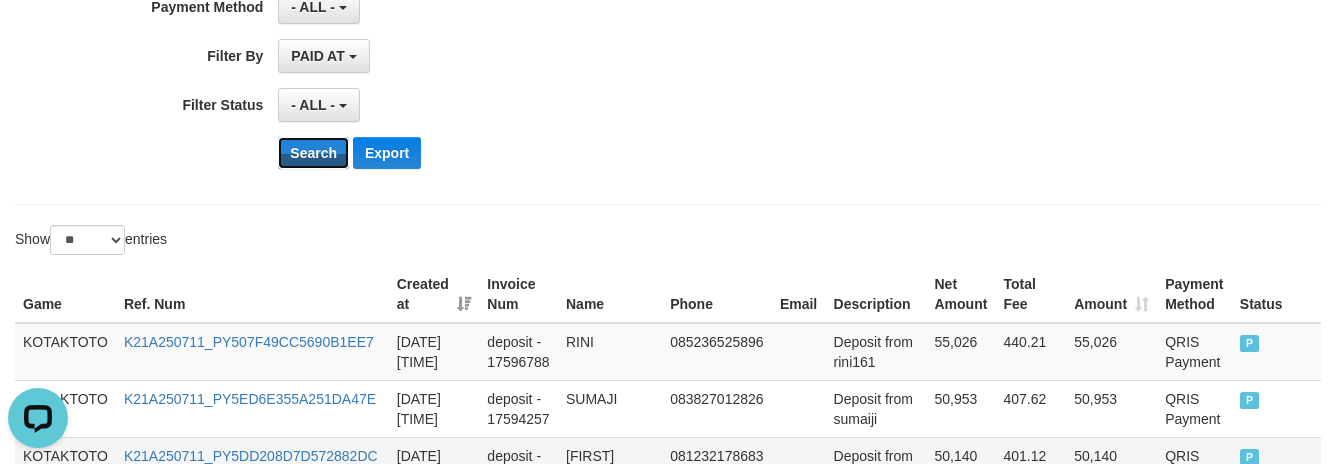 scroll, scrollTop: 458, scrollLeft: 0, axis: vertical 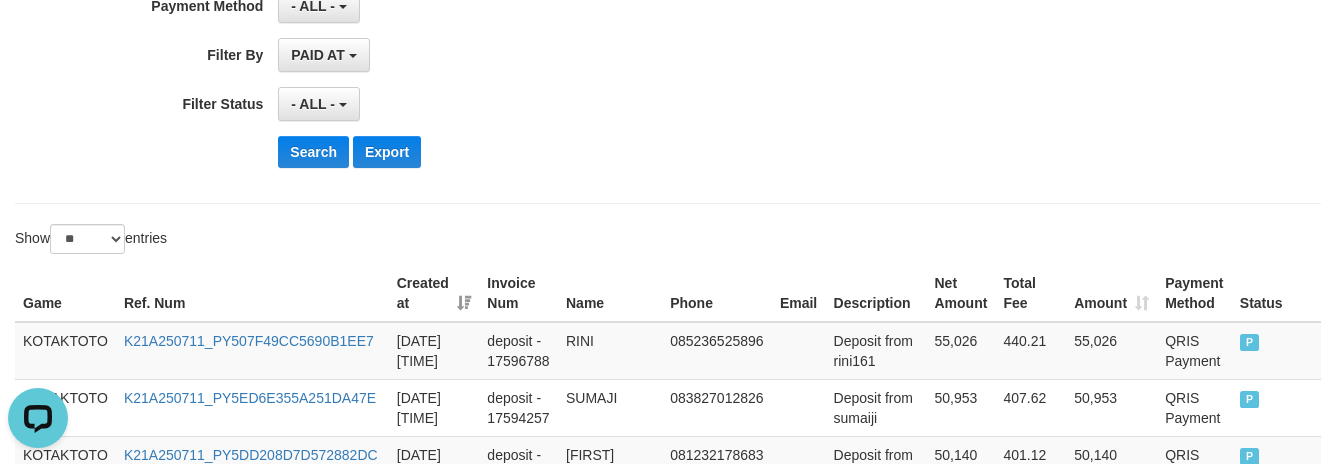 click on "Search
Export" at bounding box center (695, 152) 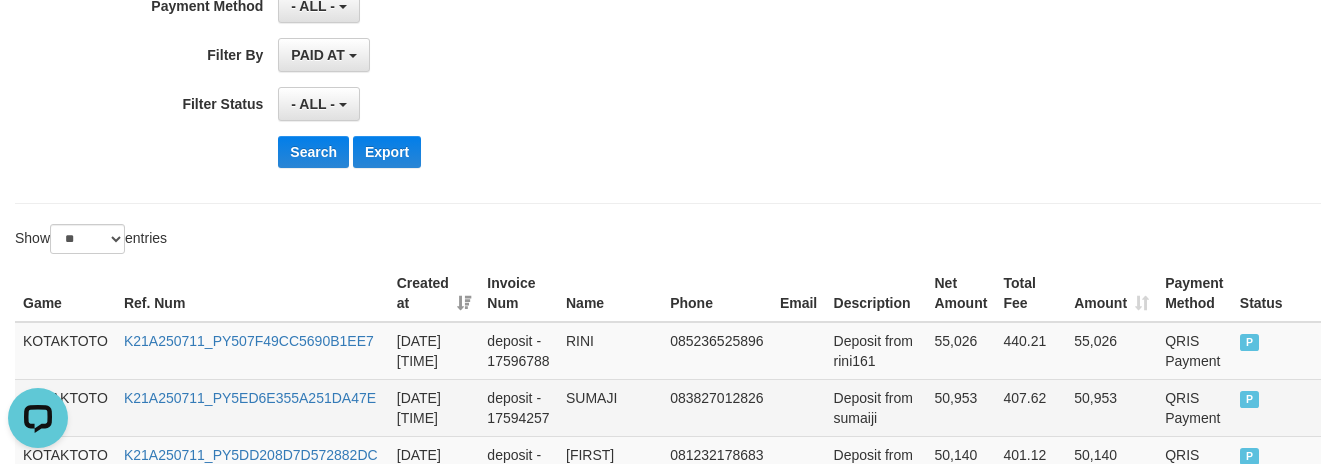 click on "50,953" at bounding box center [961, 407] 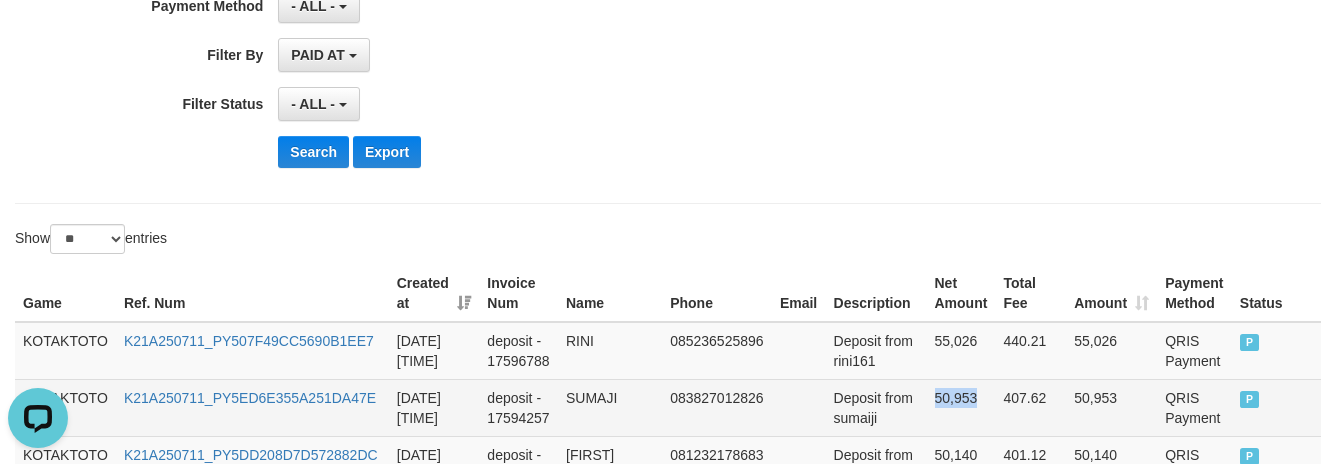 click on "50,953" at bounding box center (961, 407) 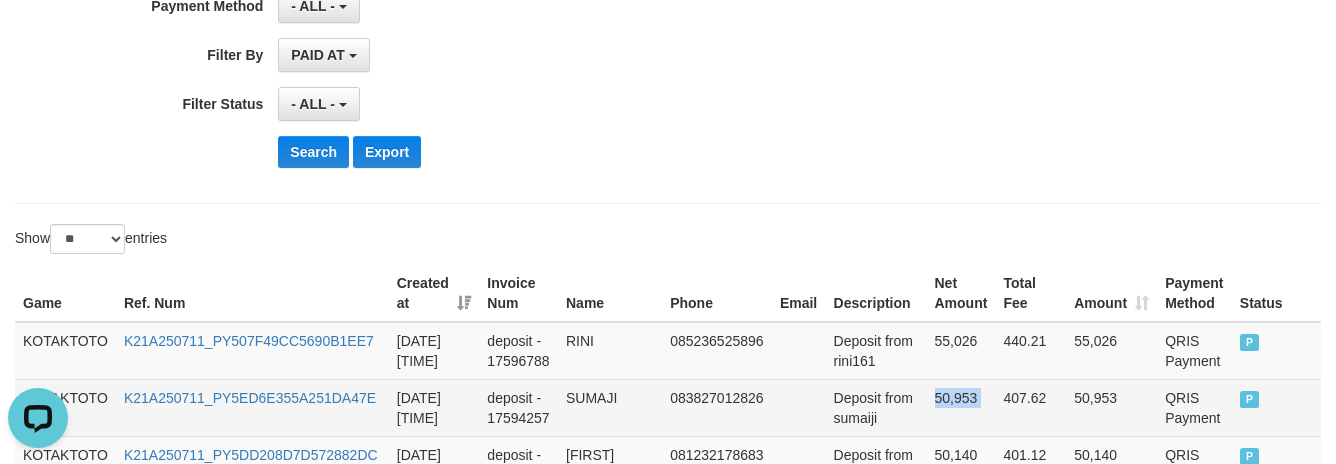 click on "50,953" at bounding box center (961, 407) 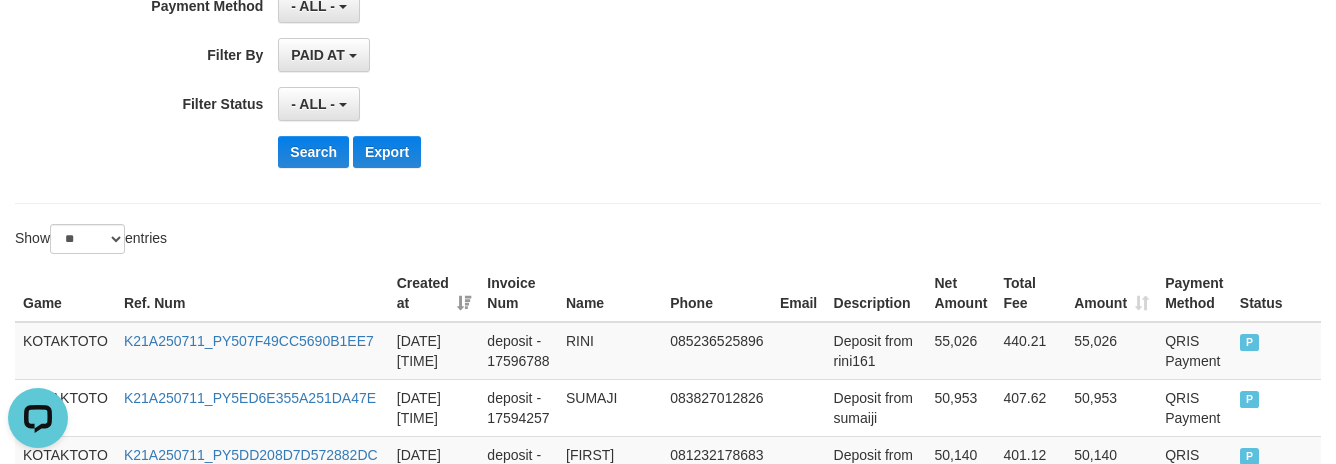 click on "**********" at bounding box center (556, 104) 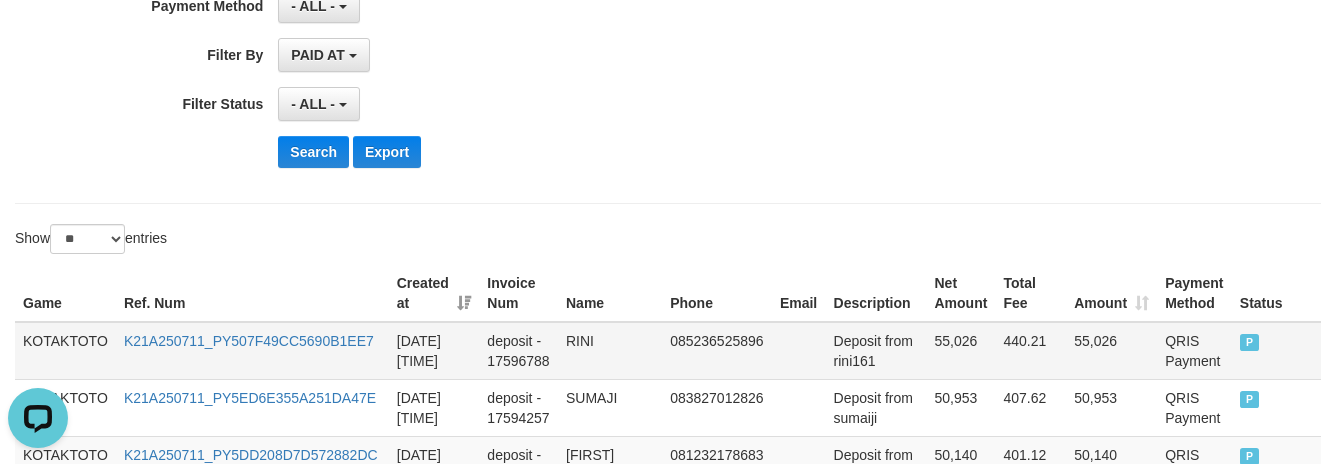 click on "55,026" at bounding box center [961, 351] 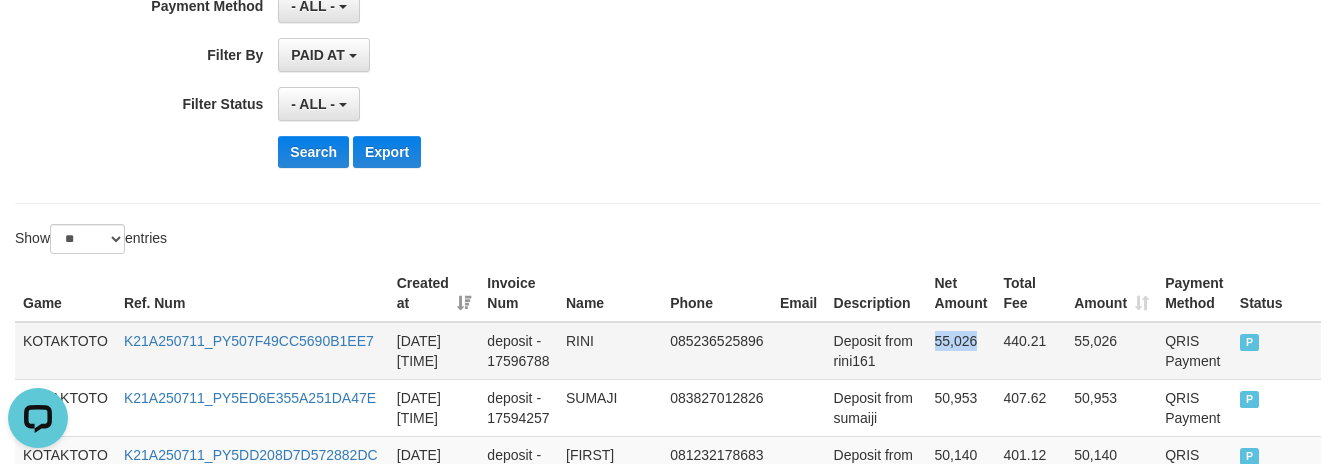 click on "55,026" at bounding box center [961, 351] 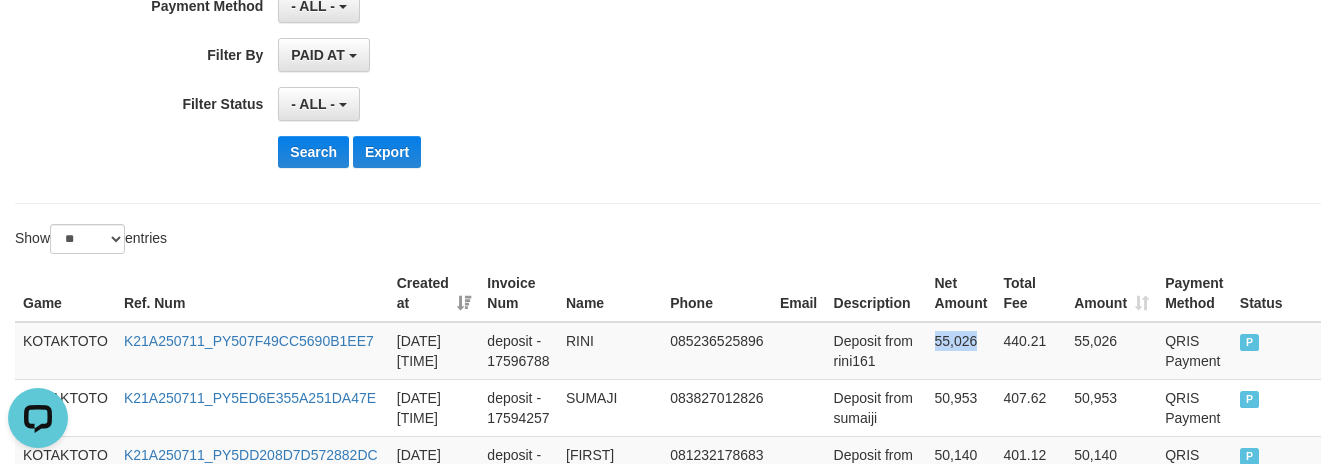 copy on "55,026" 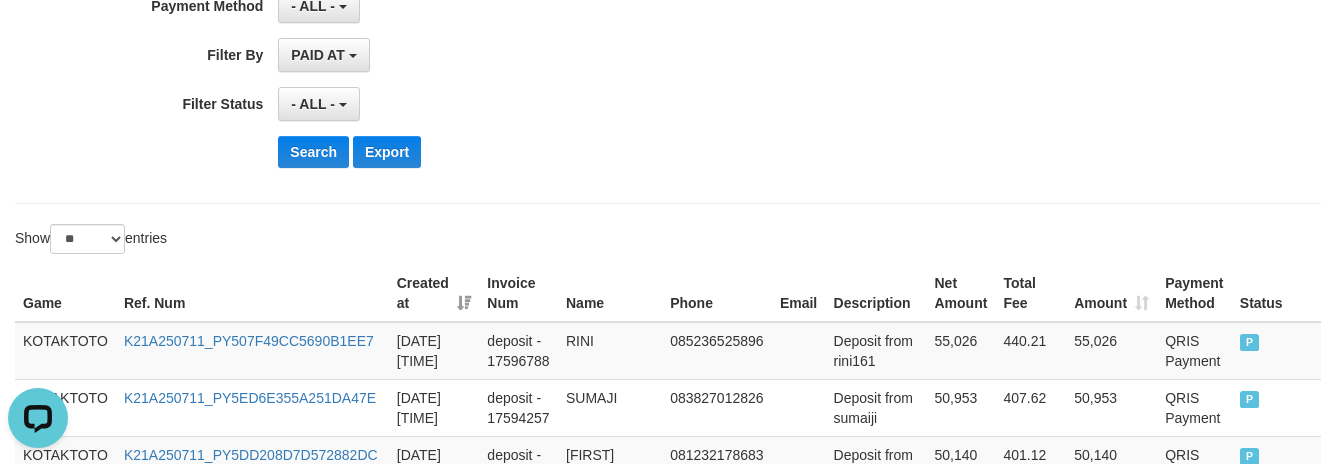 click on "- ALL -    SELECT ALL  - ALL -  SELECT STATUS
PENDING/UNPAID
PAID
CANCELED
EXPIRED" at bounding box center (602, 104) 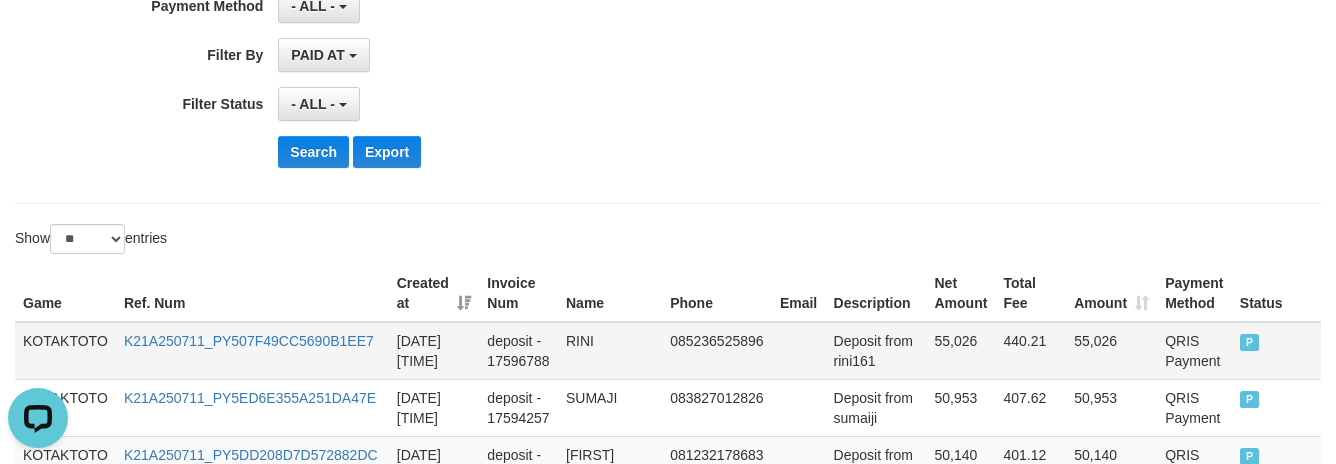click on "Deposit from rini161" at bounding box center [876, 351] 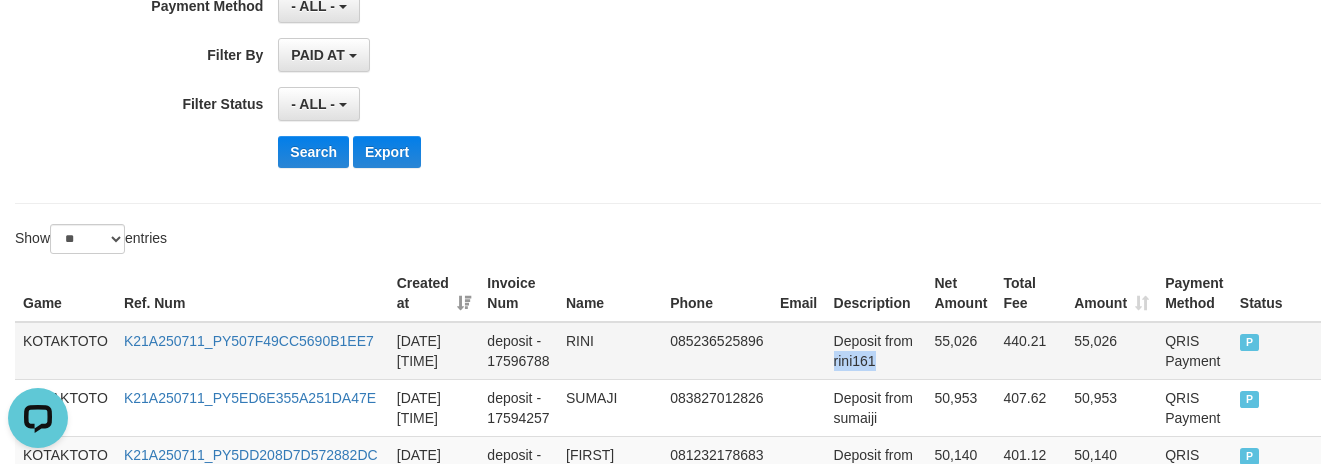 click on "Deposit from rini161" at bounding box center [876, 351] 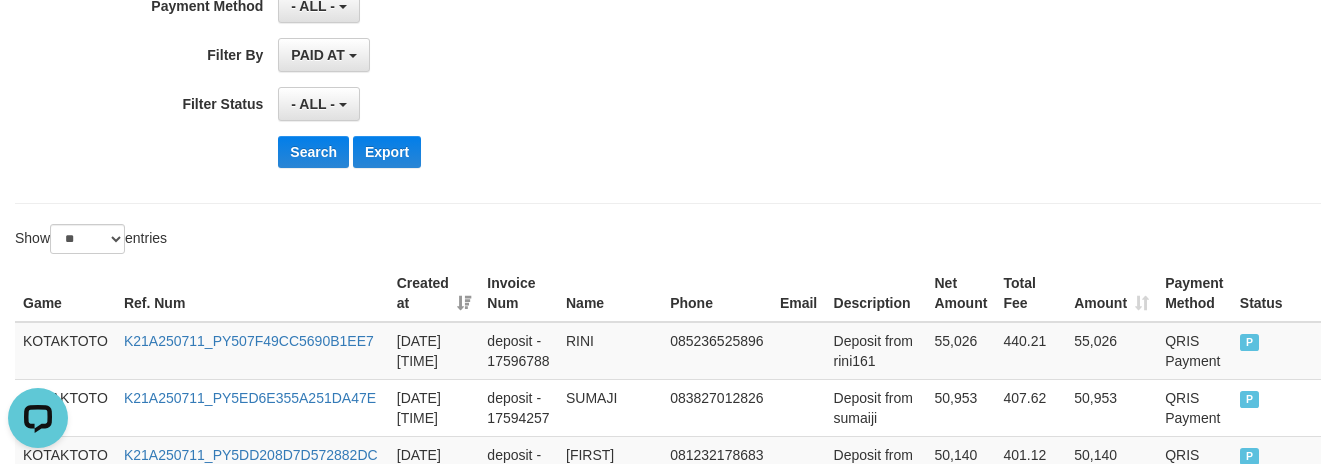 click on "PAID AT
PAID AT
CREATED AT" at bounding box center (602, 55) 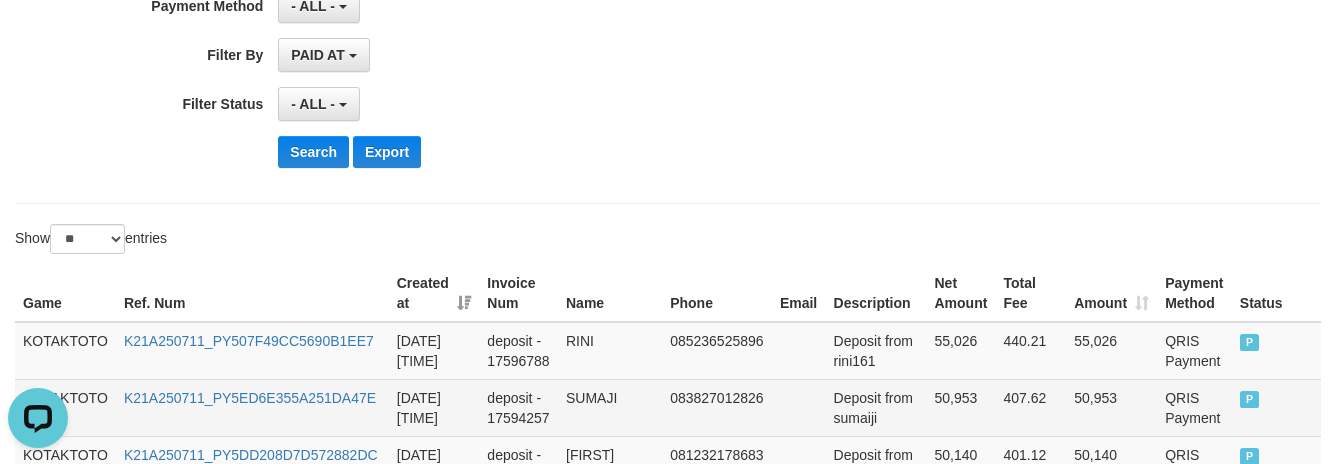 click on "Deposit from sumaiji" at bounding box center [876, 407] 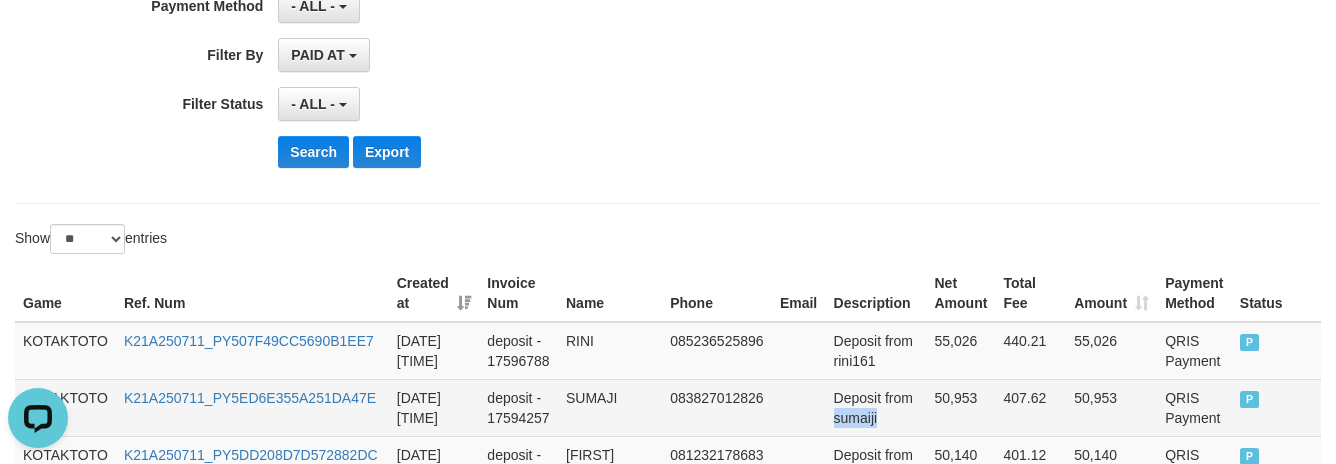 click on "Deposit from sumaiji" at bounding box center (876, 407) 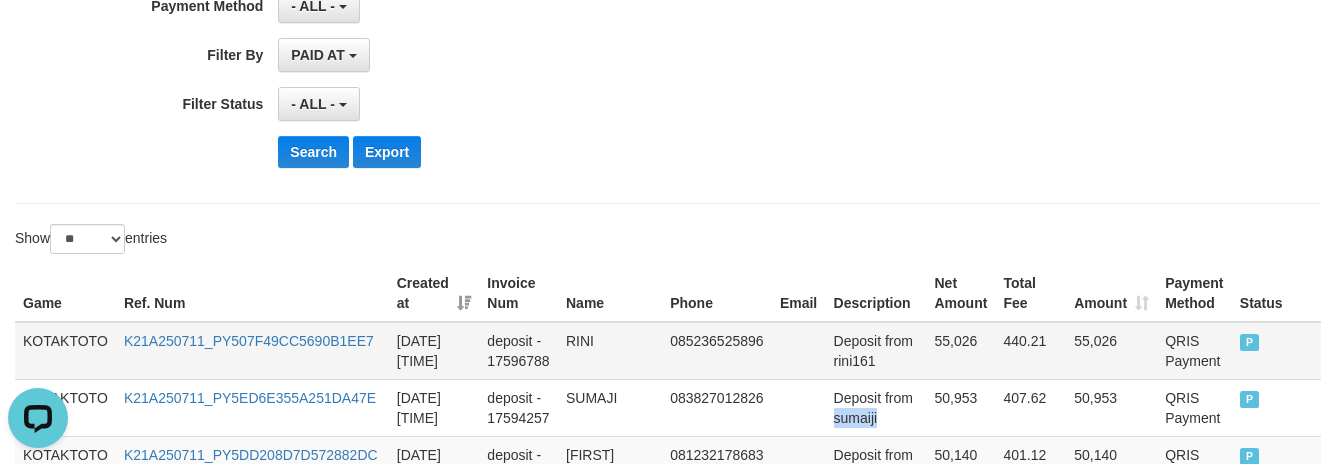 copy on "sumaiji" 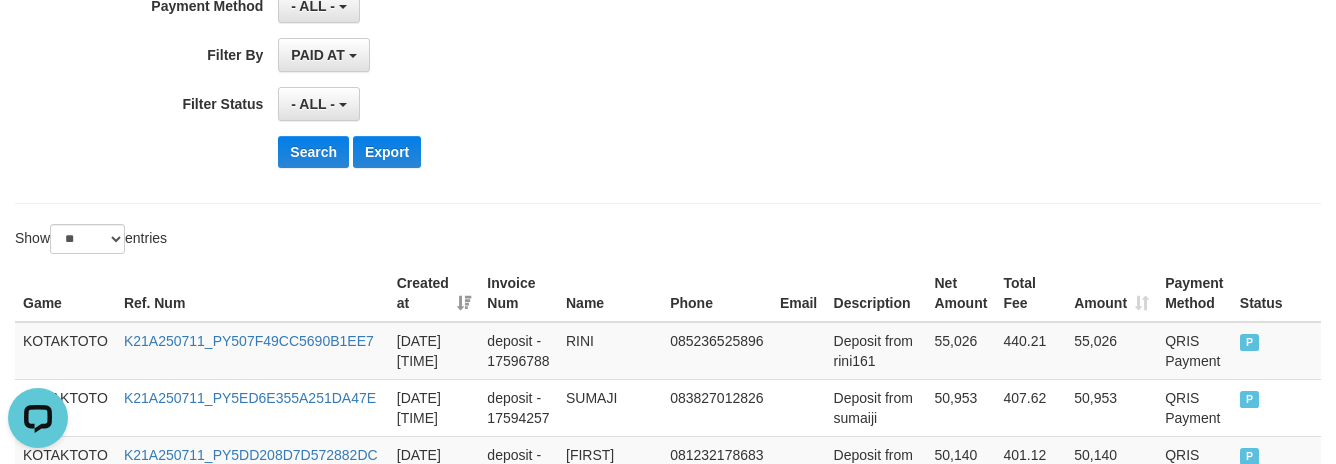 click on "**********" at bounding box center [556, -61] 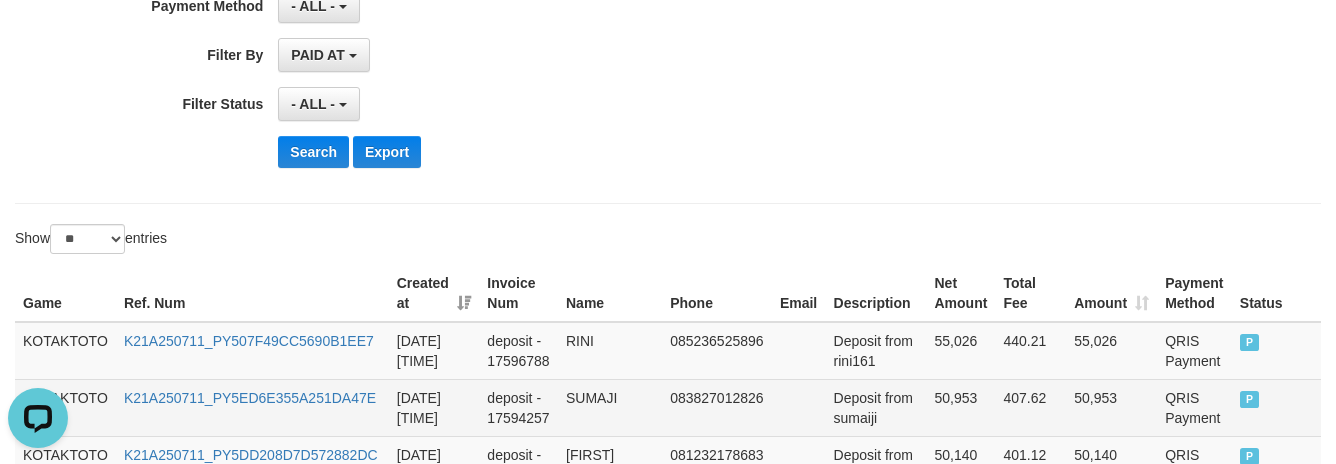 click on "SUMAJI" at bounding box center (610, 407) 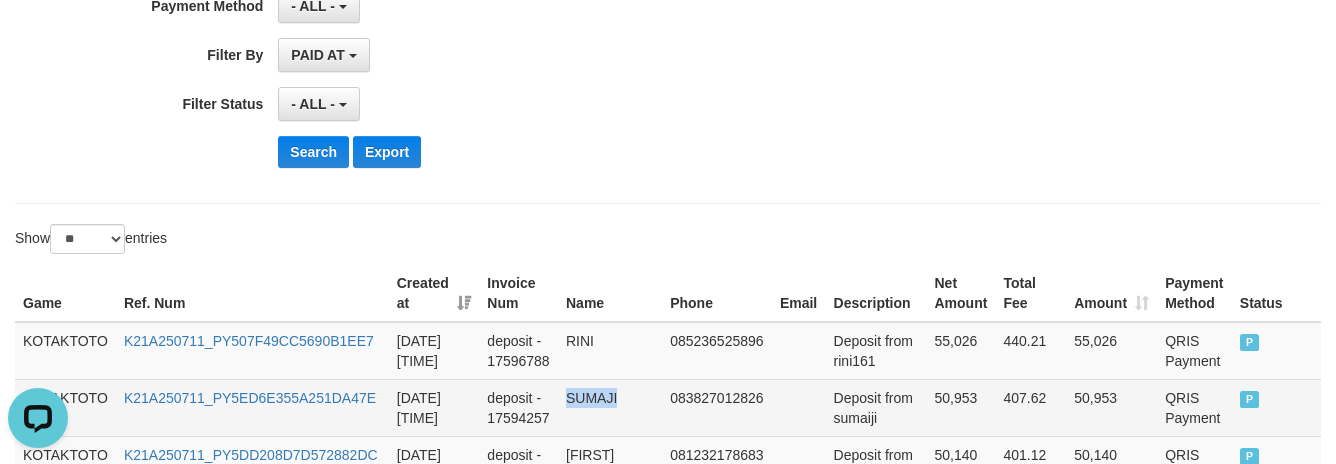 click on "SUMAJI" at bounding box center (610, 407) 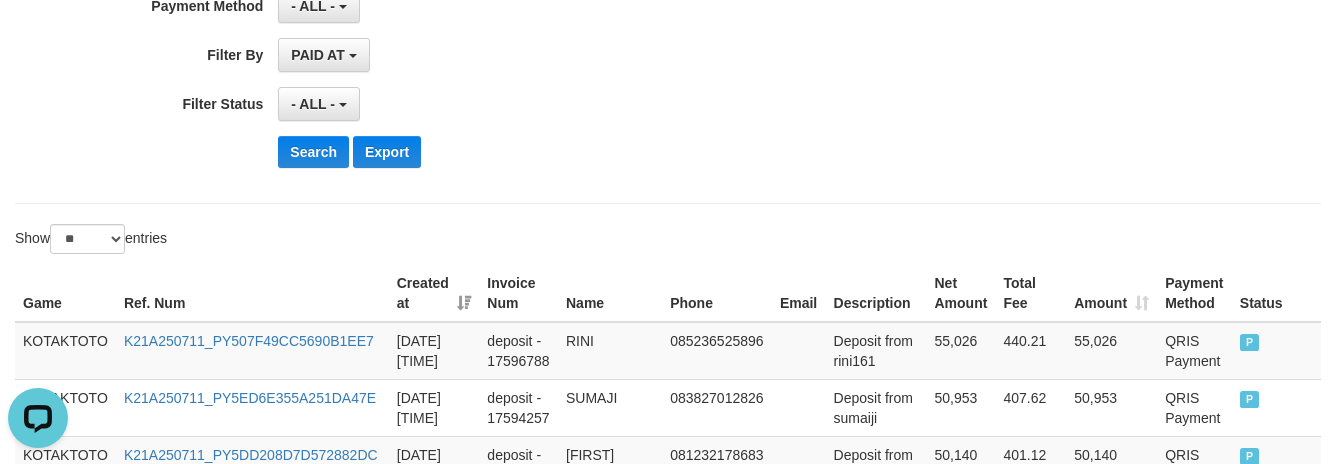 drag, startPoint x: 855, startPoint y: 154, endPoint x: 836, endPoint y: 197, distance: 47.010635 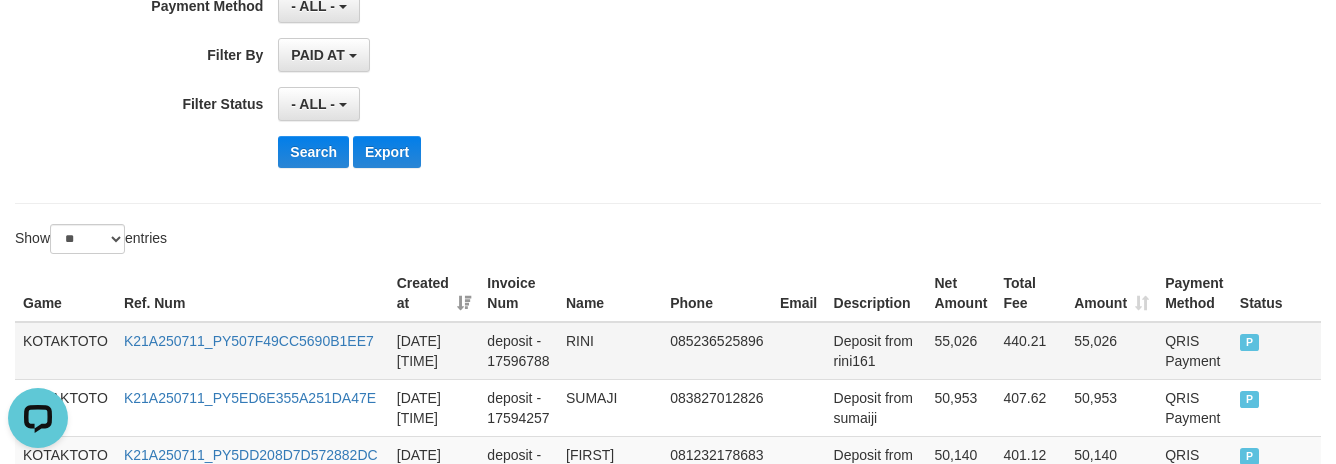 click on "RINI" at bounding box center (610, 351) 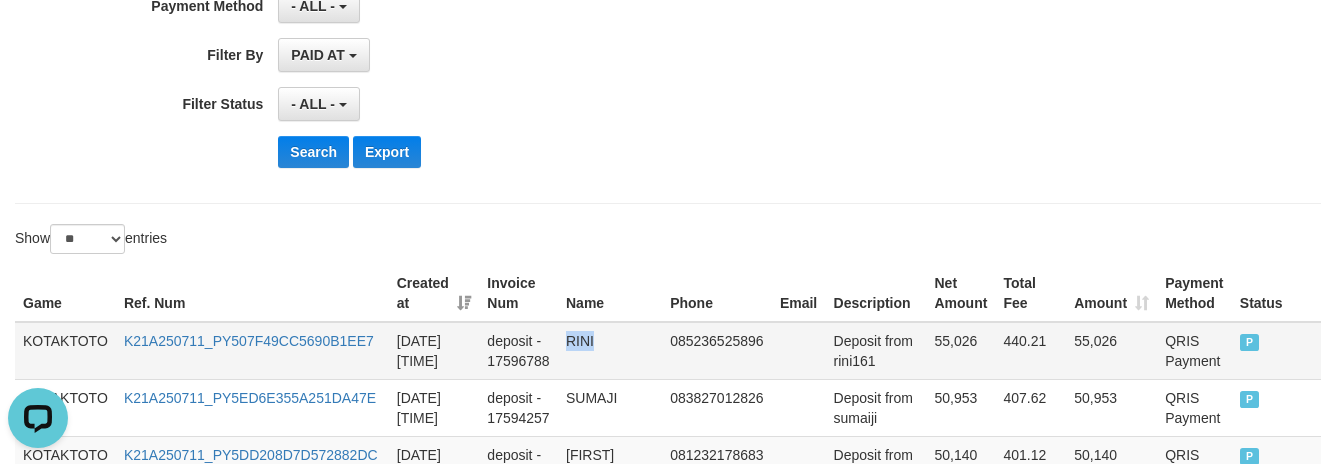 copy on "RINI" 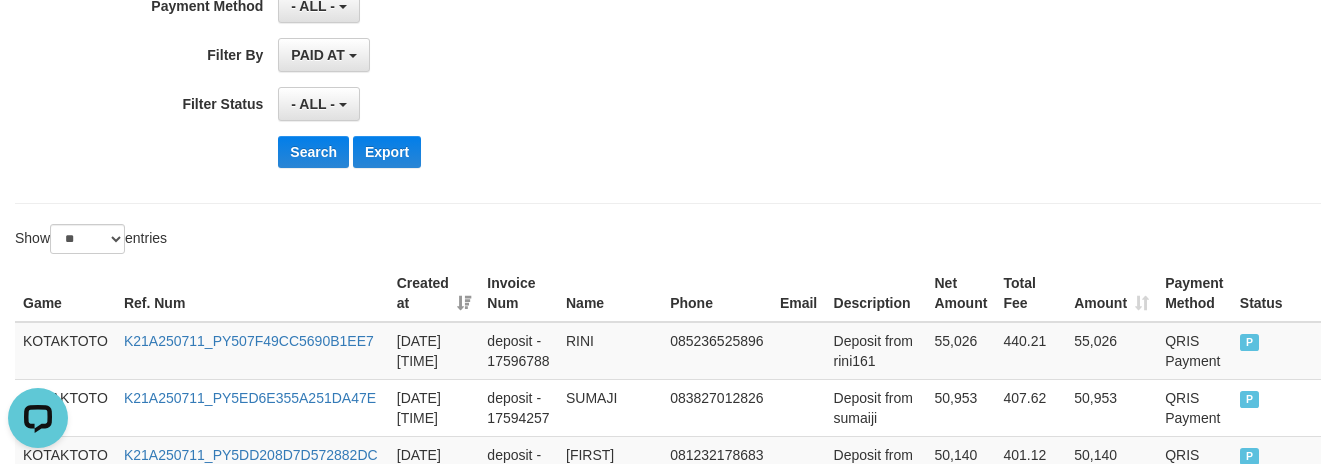click on "**********" at bounding box center (556, 104) 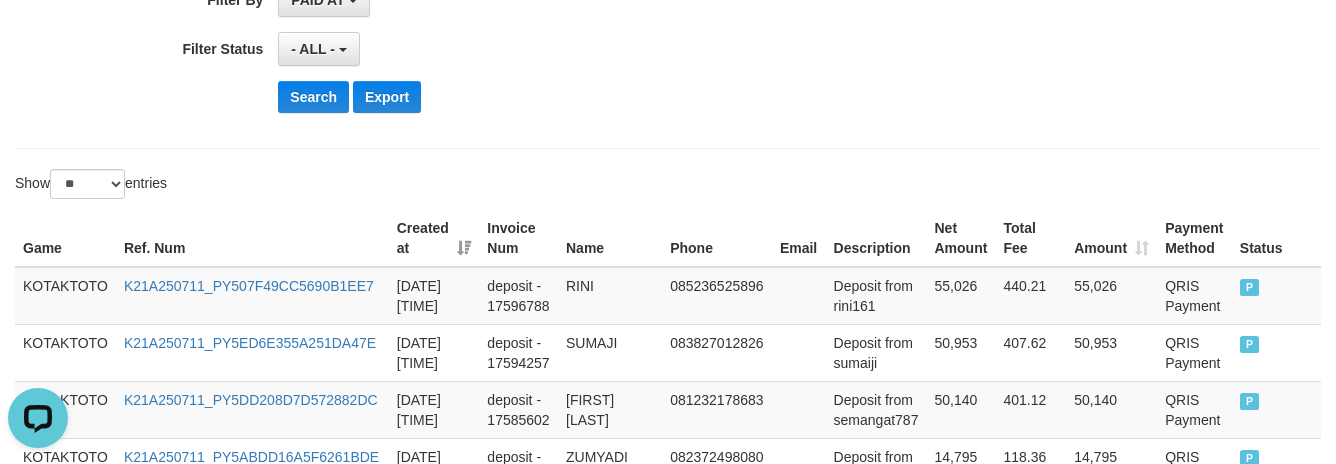 scroll, scrollTop: 558, scrollLeft: 0, axis: vertical 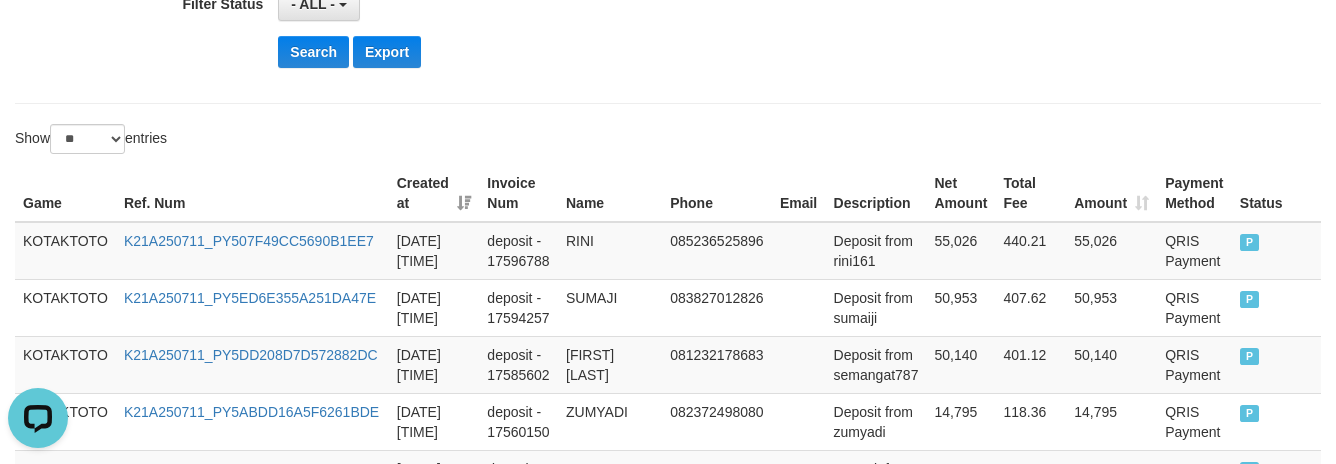 click on "**********" at bounding box center [668, 139] 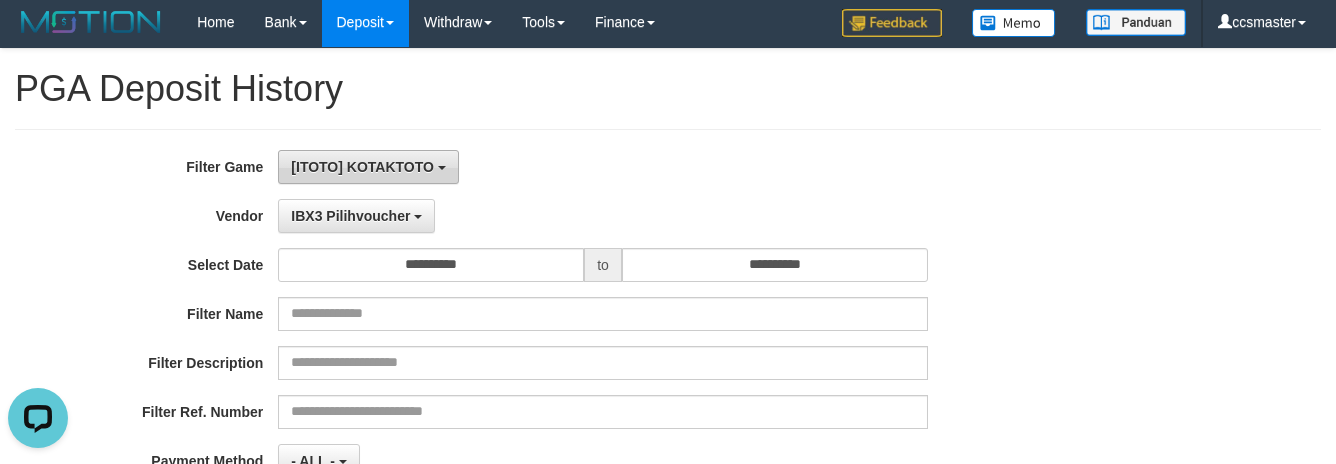 scroll, scrollTop: 0, scrollLeft: 0, axis: both 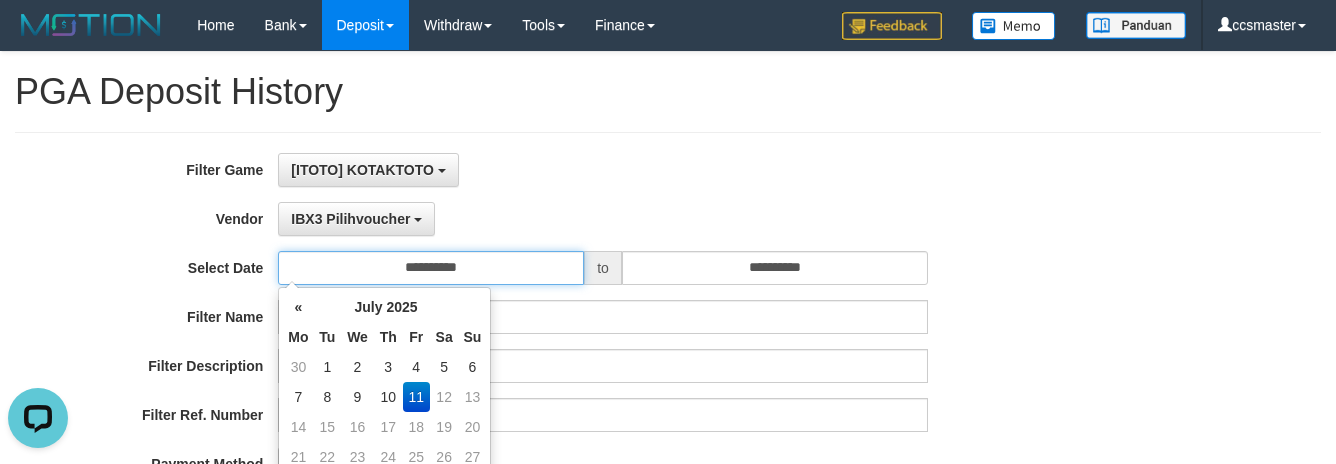 click on "**********" at bounding box center (431, 268) 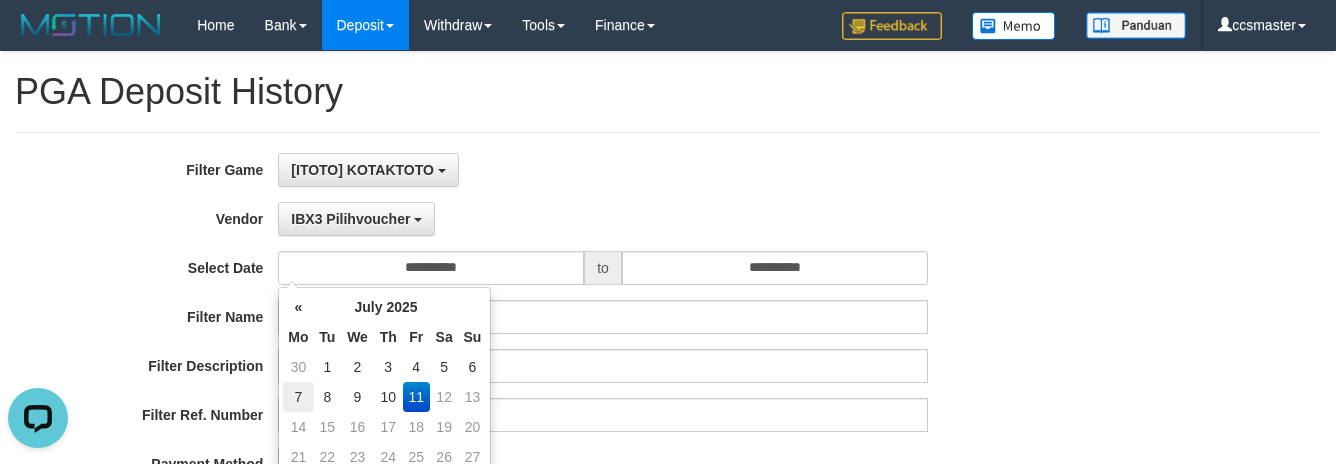 click on "7" at bounding box center (298, 397) 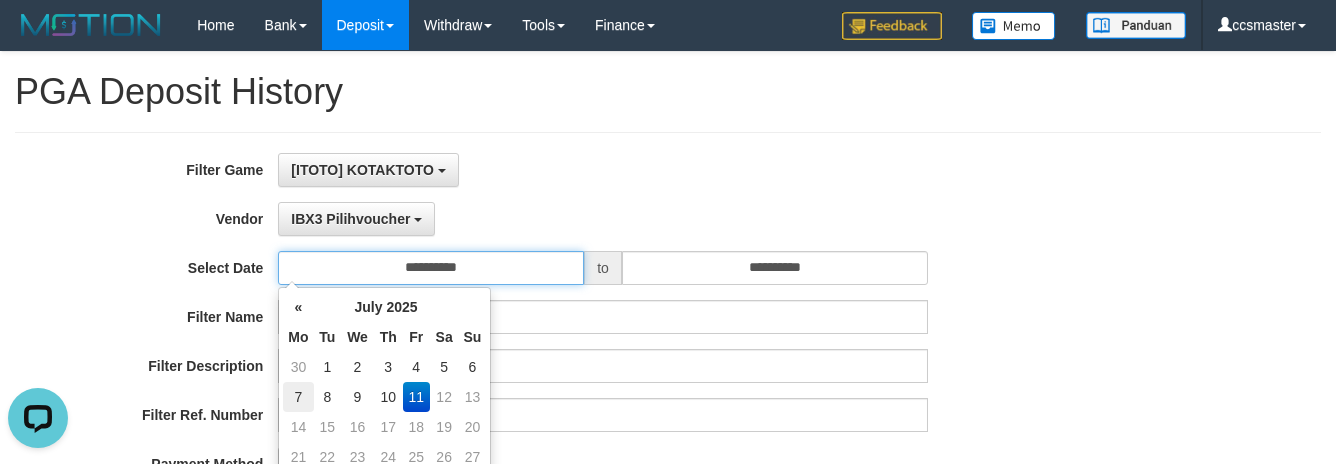 type on "**********" 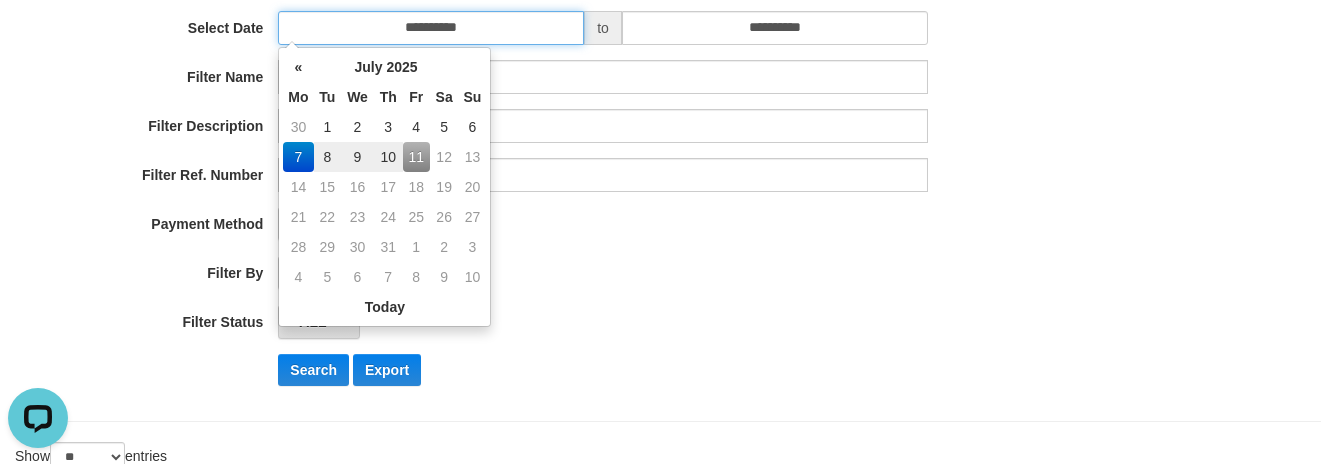 scroll, scrollTop: 300, scrollLeft: 0, axis: vertical 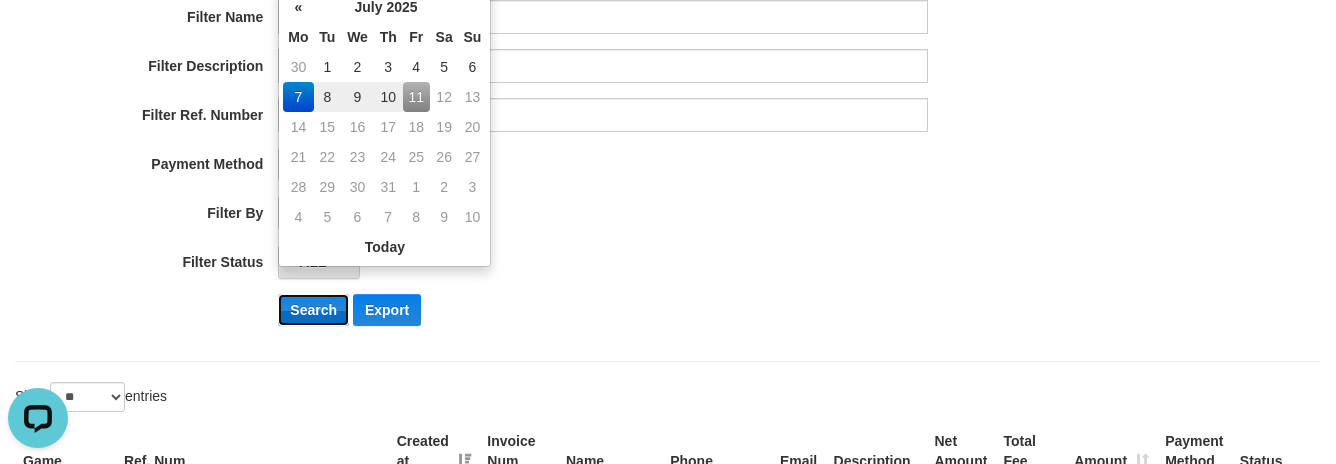 click on "Search" at bounding box center (313, 310) 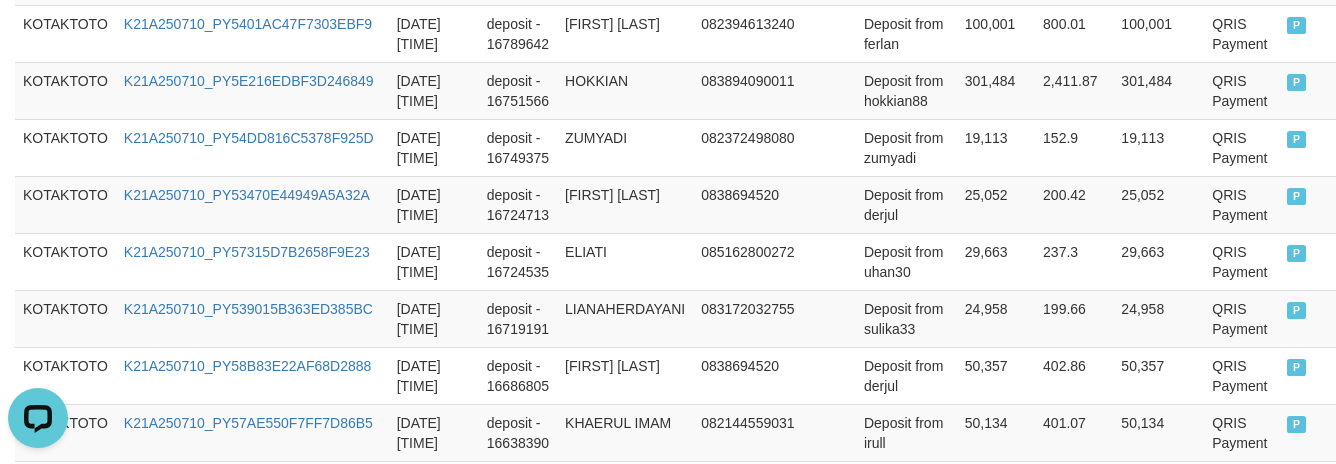 scroll, scrollTop: 1958, scrollLeft: 0, axis: vertical 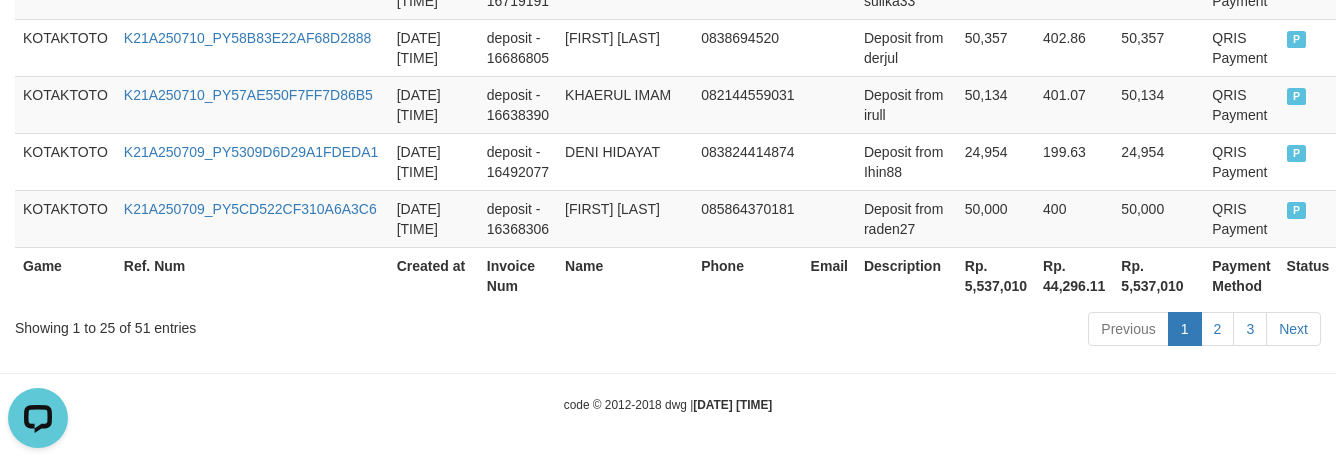 click on "Rp. 5,537,010" at bounding box center (996, 275) 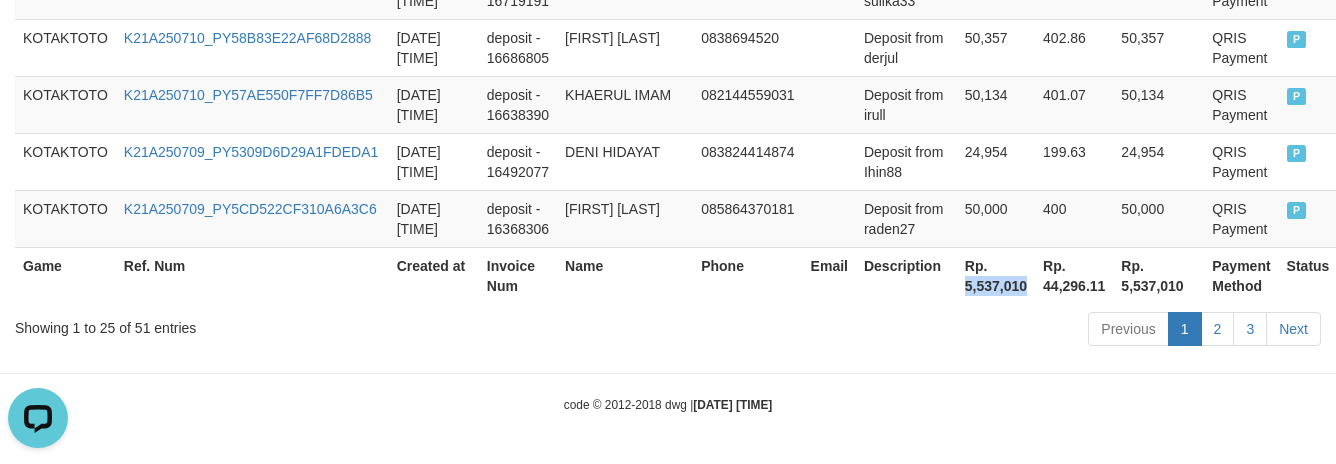 click on "Rp. 5,537,010" at bounding box center (996, 275) 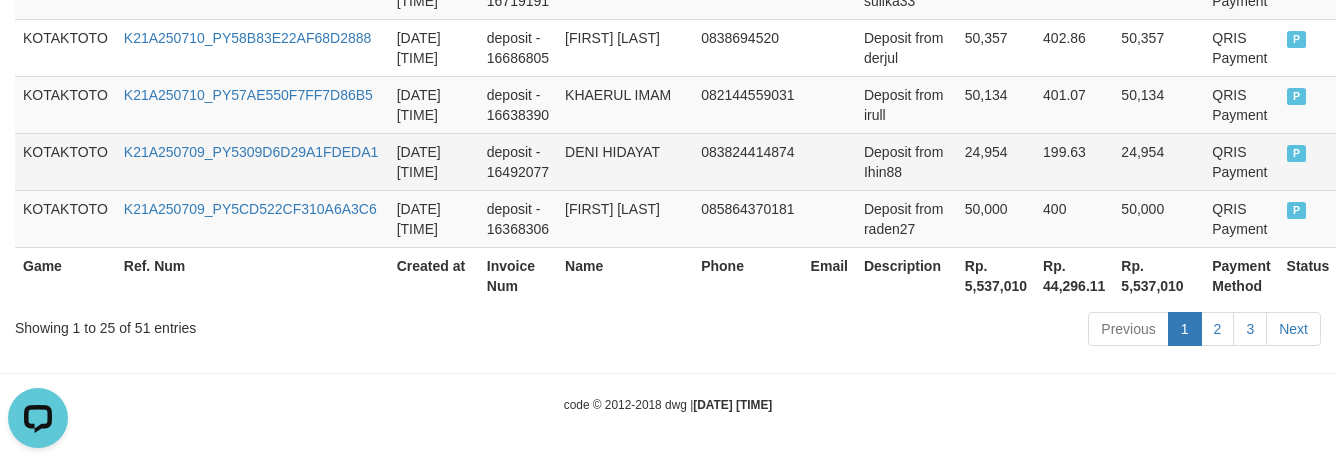 click on "083824414874" at bounding box center [747, 161] 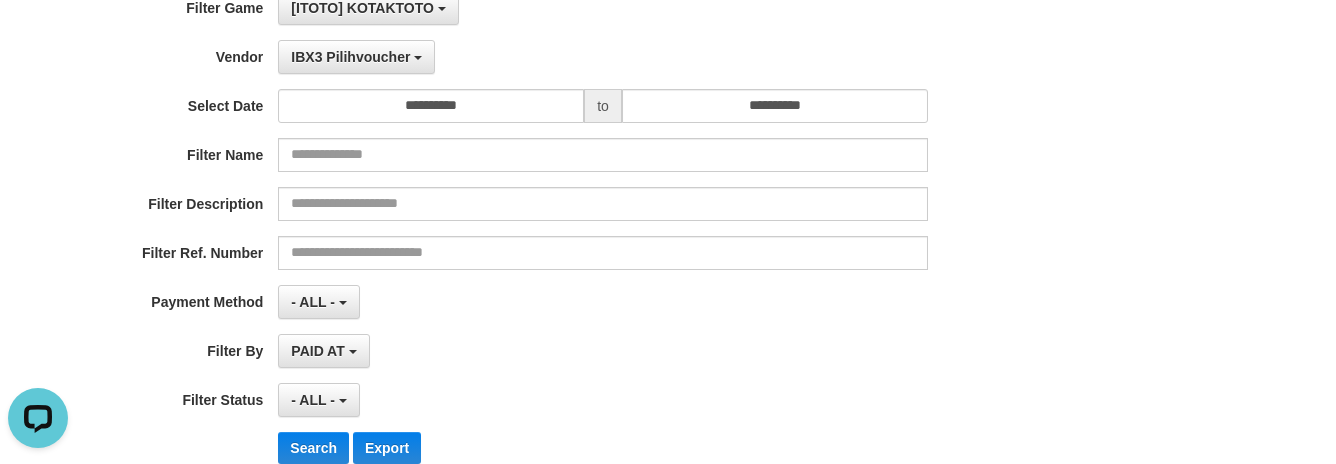 scroll, scrollTop: 0, scrollLeft: 0, axis: both 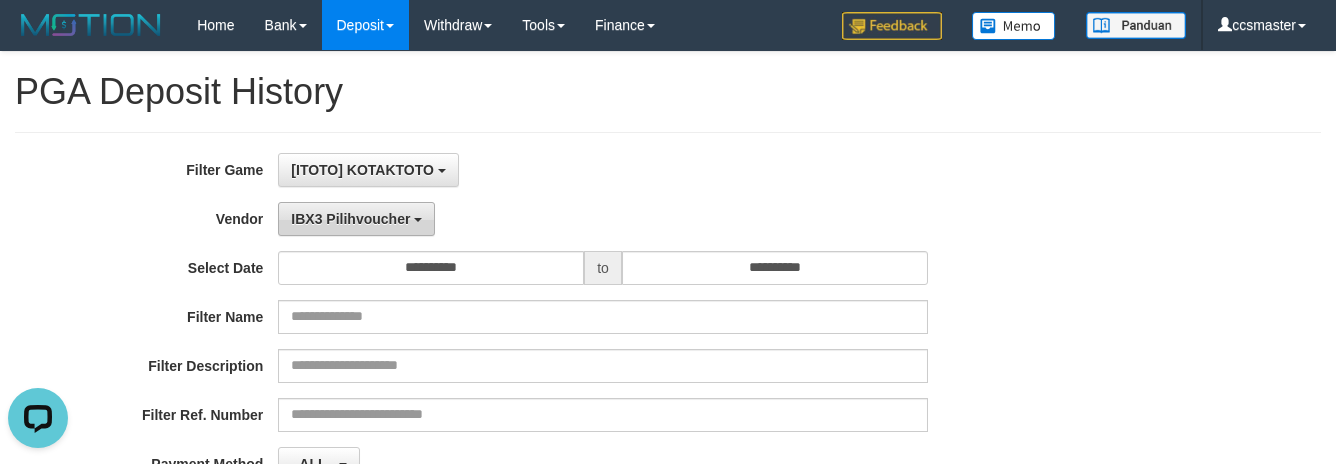 click on "IBX3 Pilihvoucher" at bounding box center (350, 219) 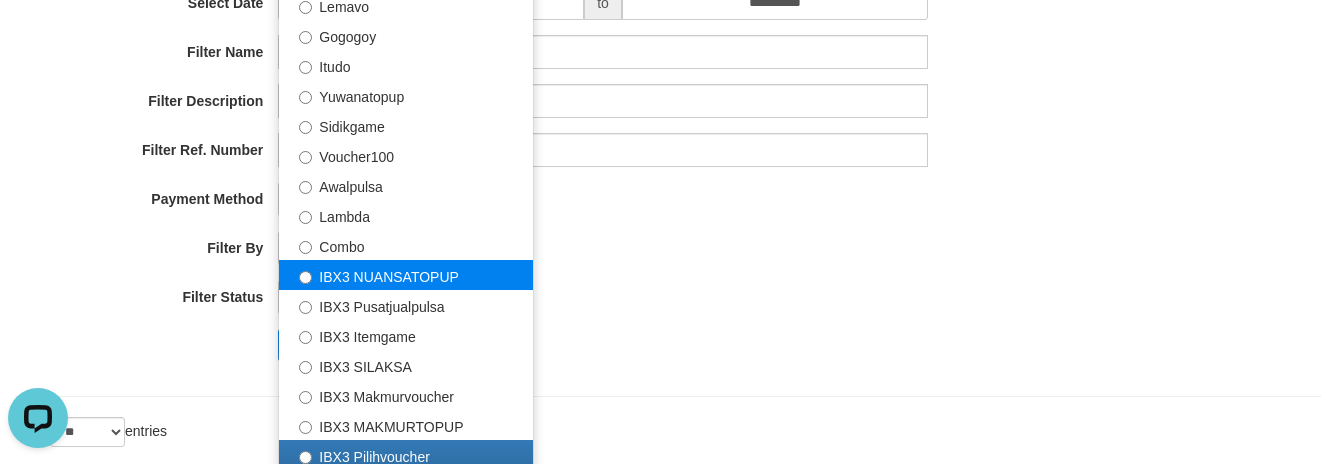 scroll, scrollTop: 300, scrollLeft: 0, axis: vertical 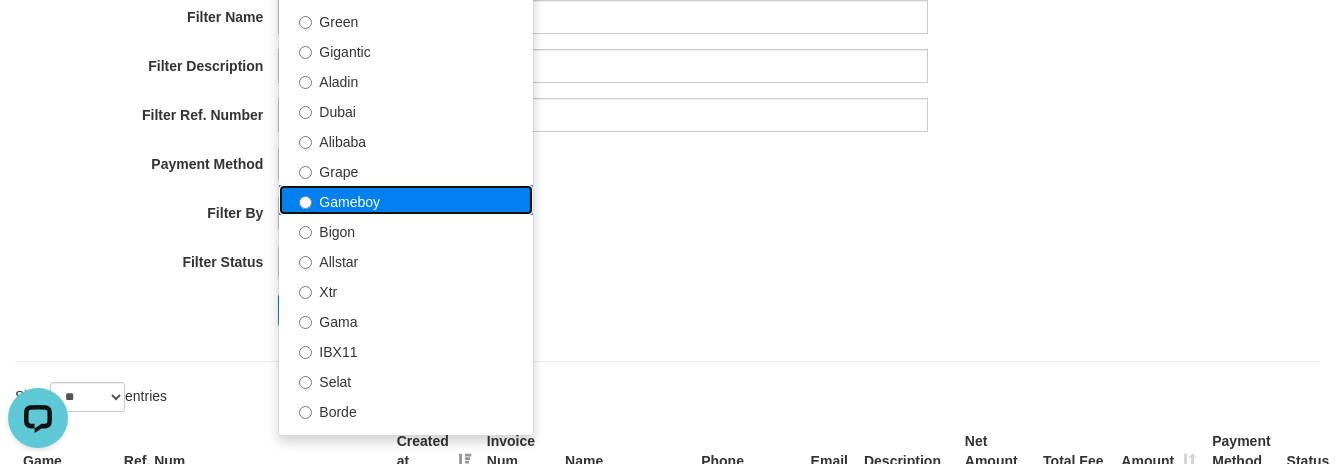 click on "Gameboy" at bounding box center (406, 200) 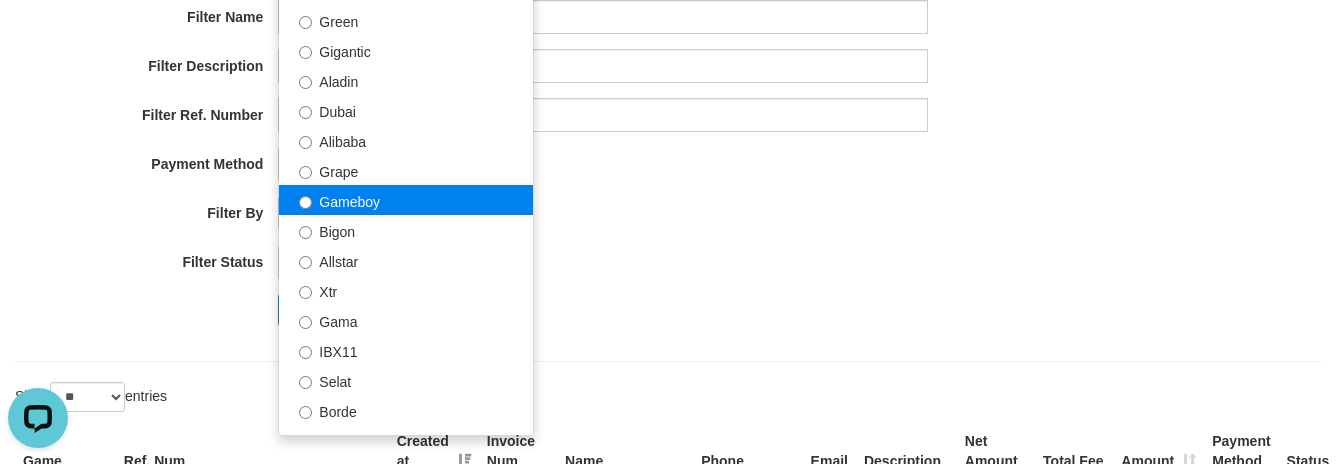 select on "**********" 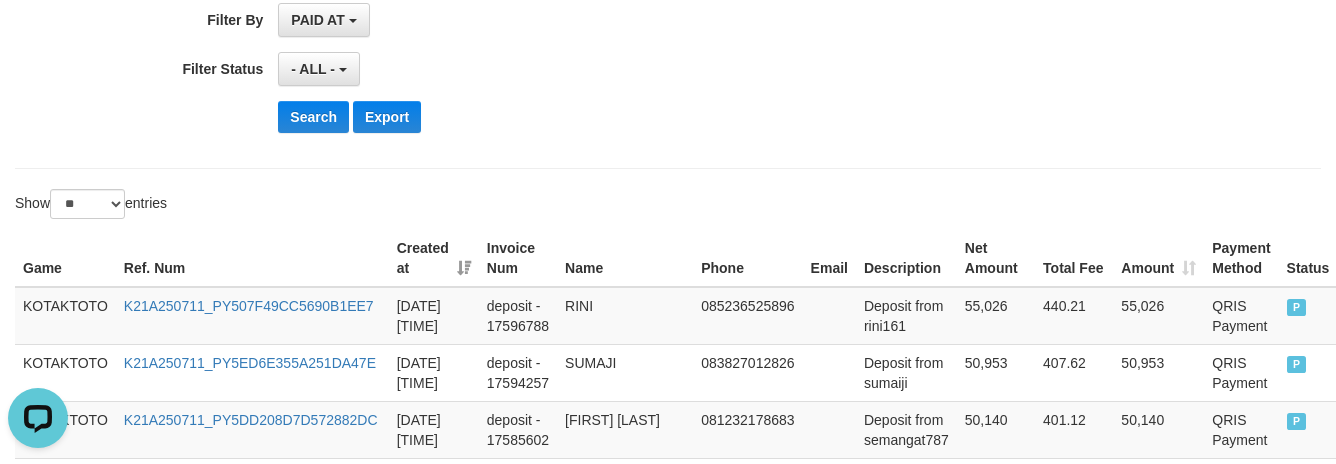 scroll, scrollTop: 500, scrollLeft: 0, axis: vertical 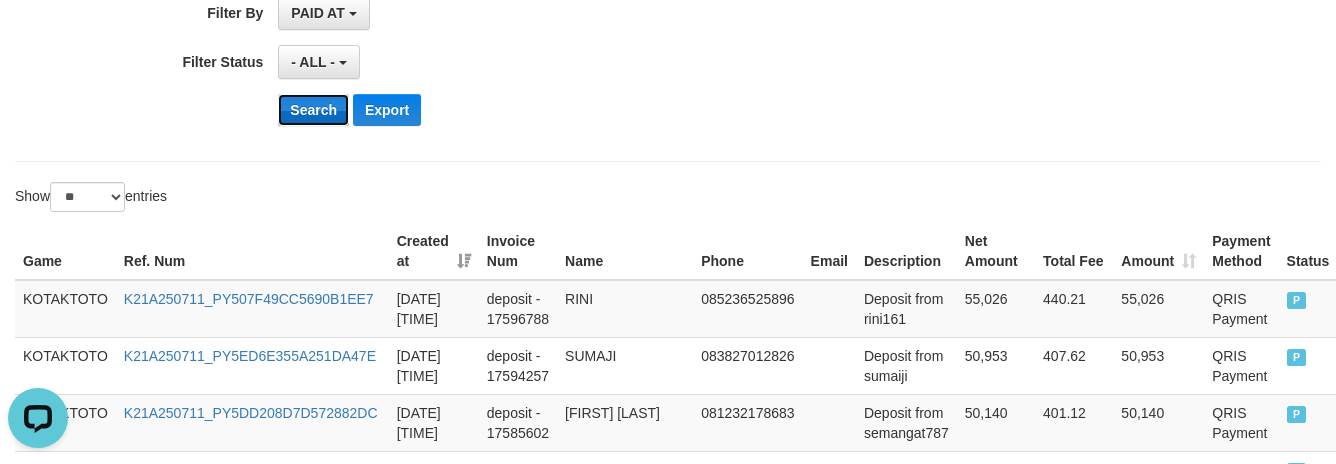 click on "Search" at bounding box center [313, 110] 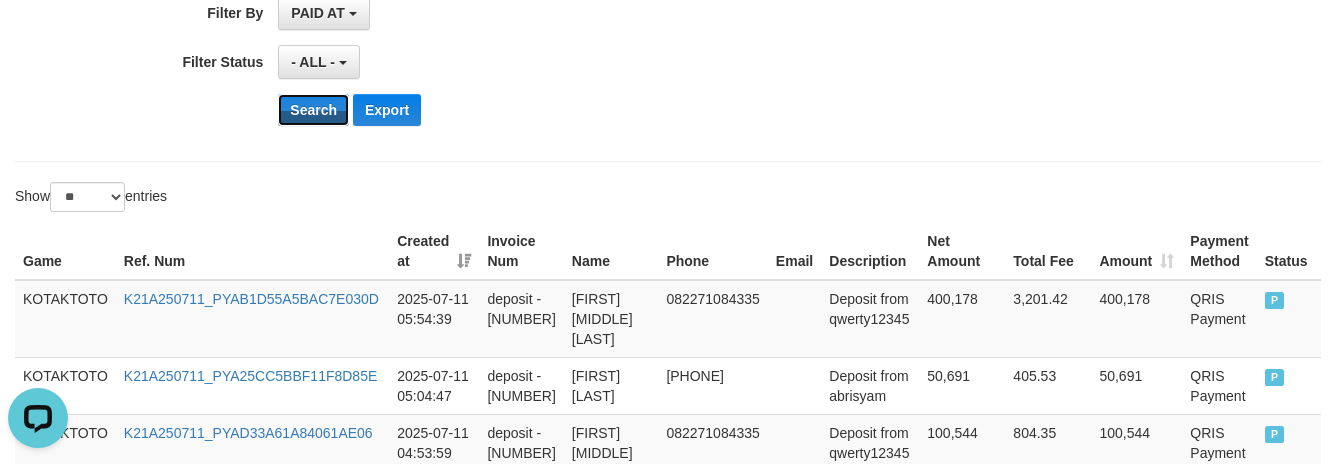 type 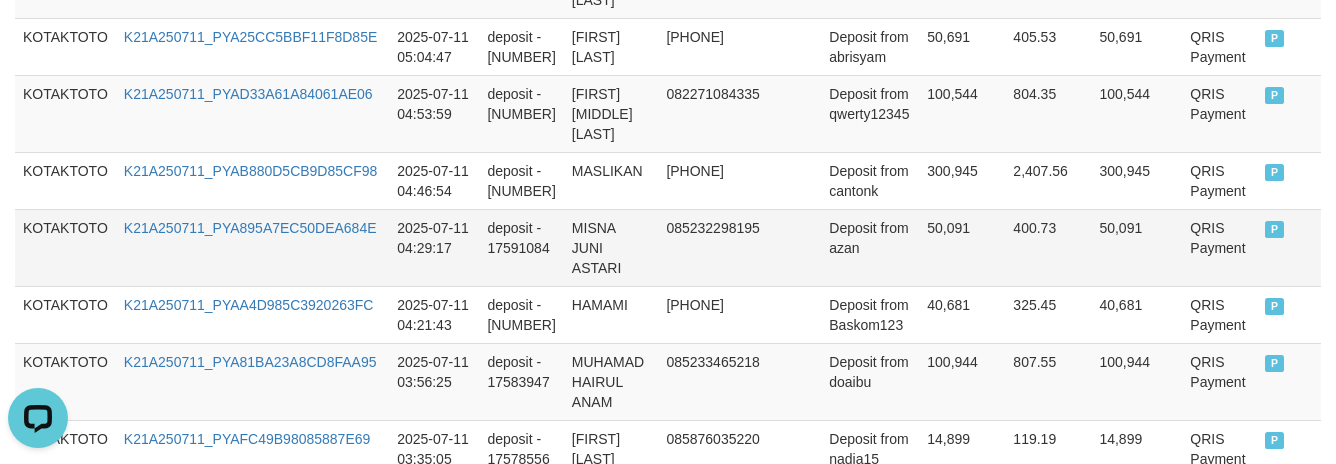 scroll, scrollTop: 889, scrollLeft: 0, axis: vertical 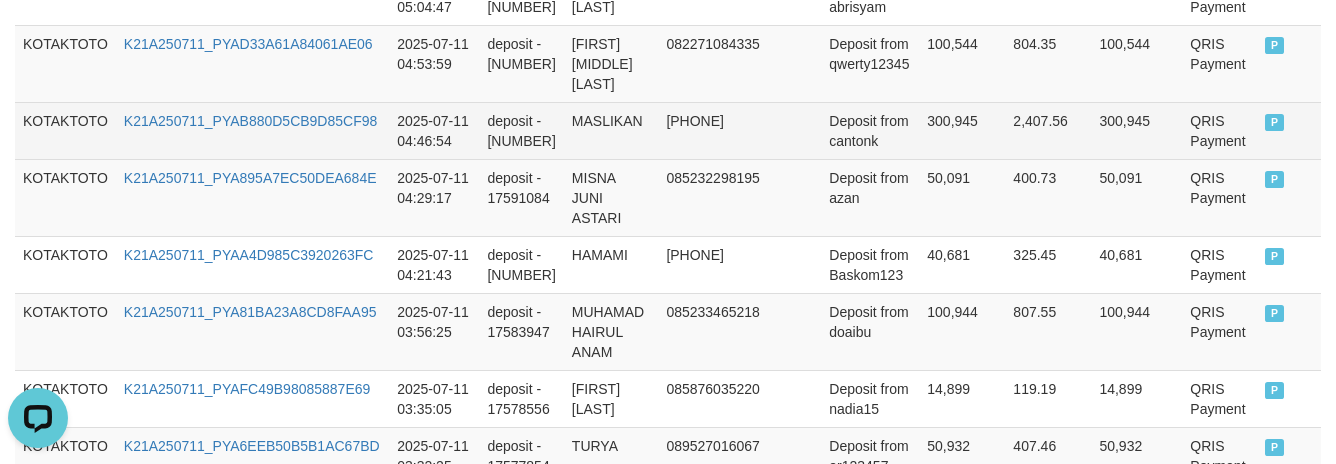 click on "Deposit from cantonk" at bounding box center [870, 130] 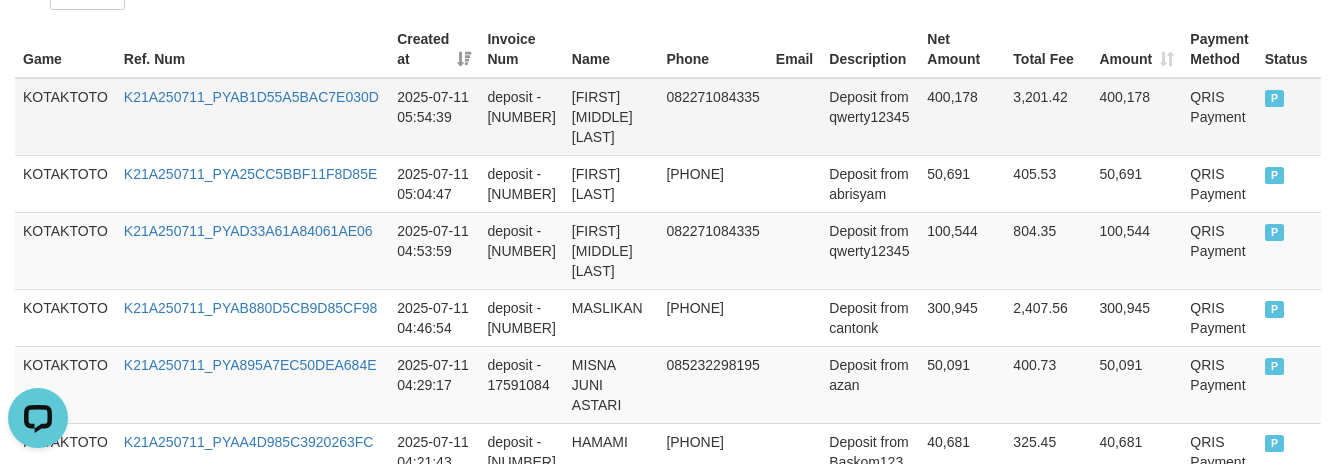 scroll, scrollTop: 789, scrollLeft: 0, axis: vertical 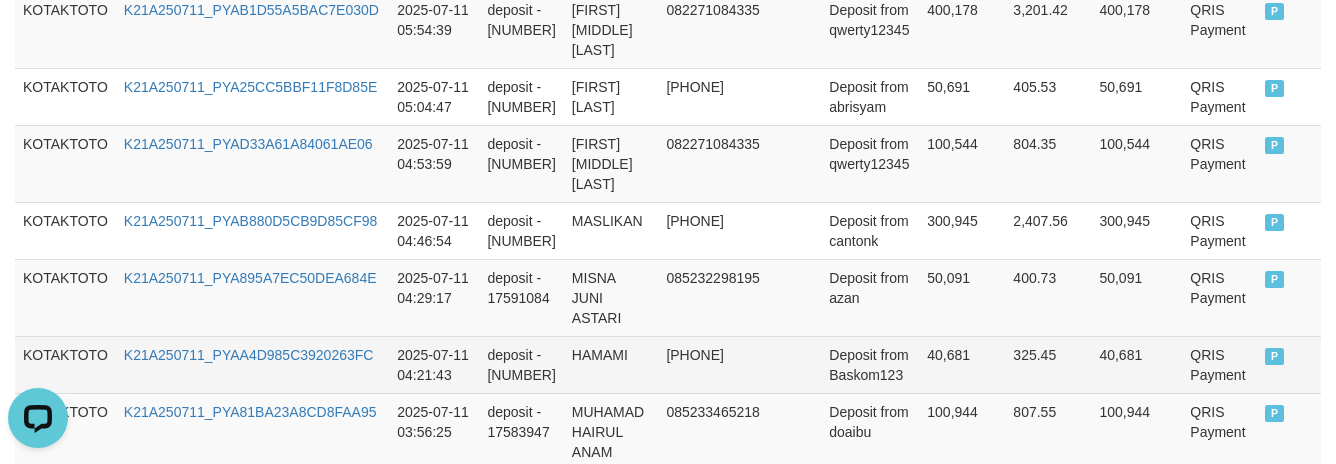 click on "40,681" at bounding box center [962, 364] 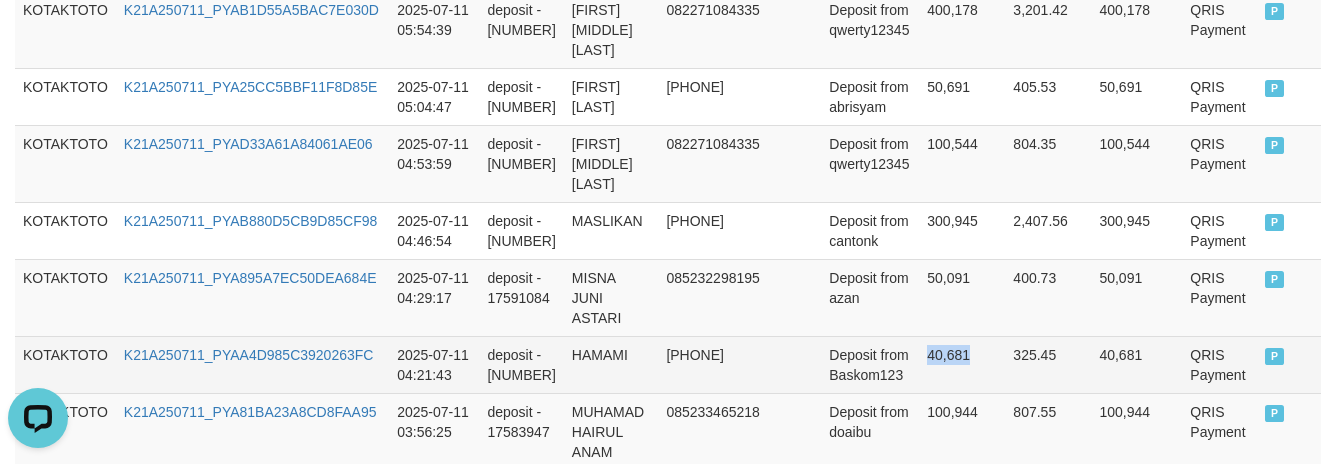 click on "40,681" at bounding box center [962, 364] 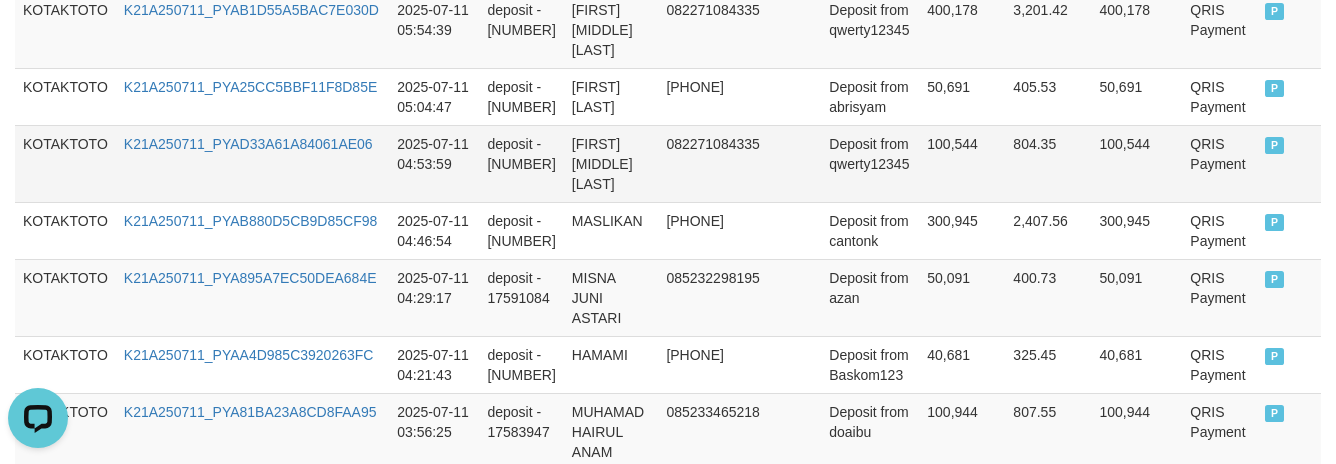 click on "405.53" at bounding box center (1048, 96) 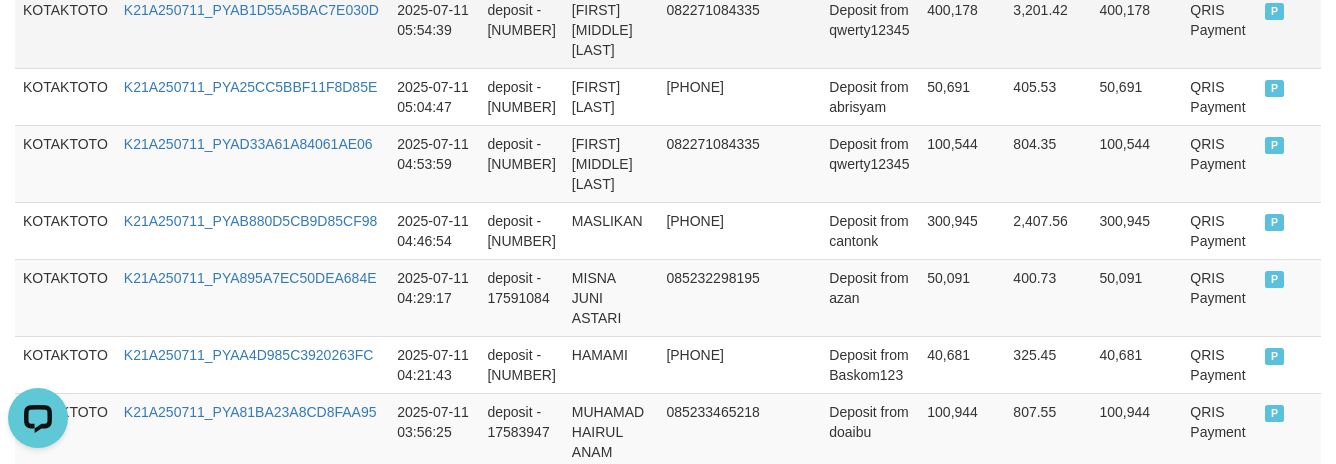 click on "3,201.42" at bounding box center (1048, 30) 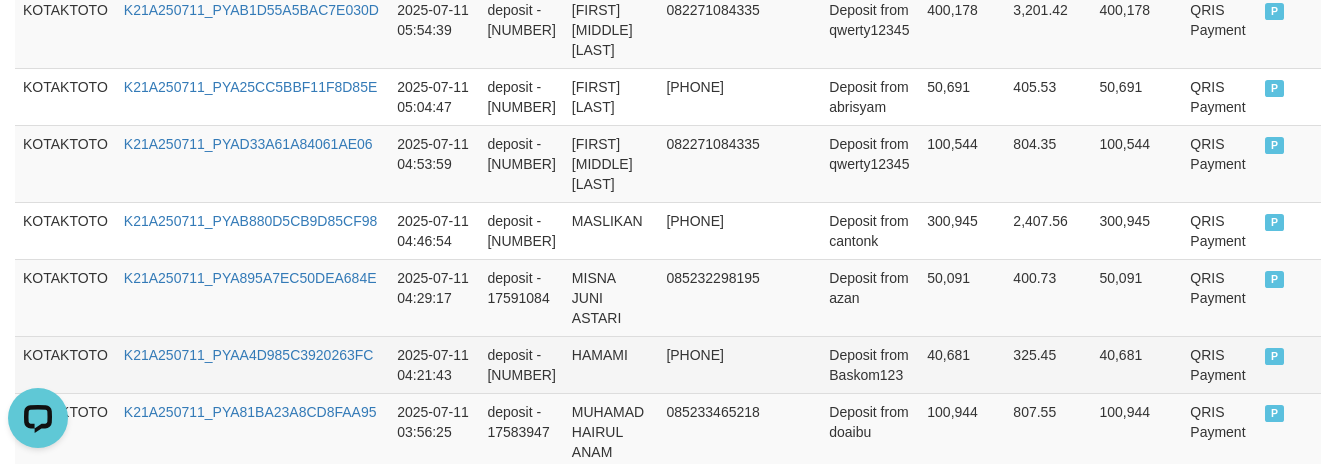 click on "40,681" at bounding box center (962, 364) 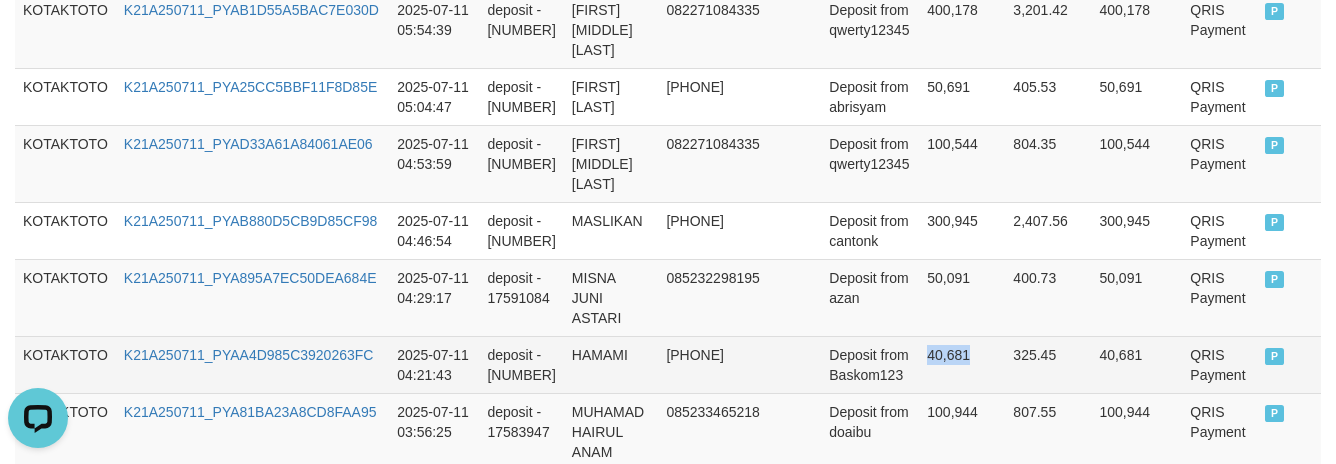 click on "40,681" at bounding box center (962, 364) 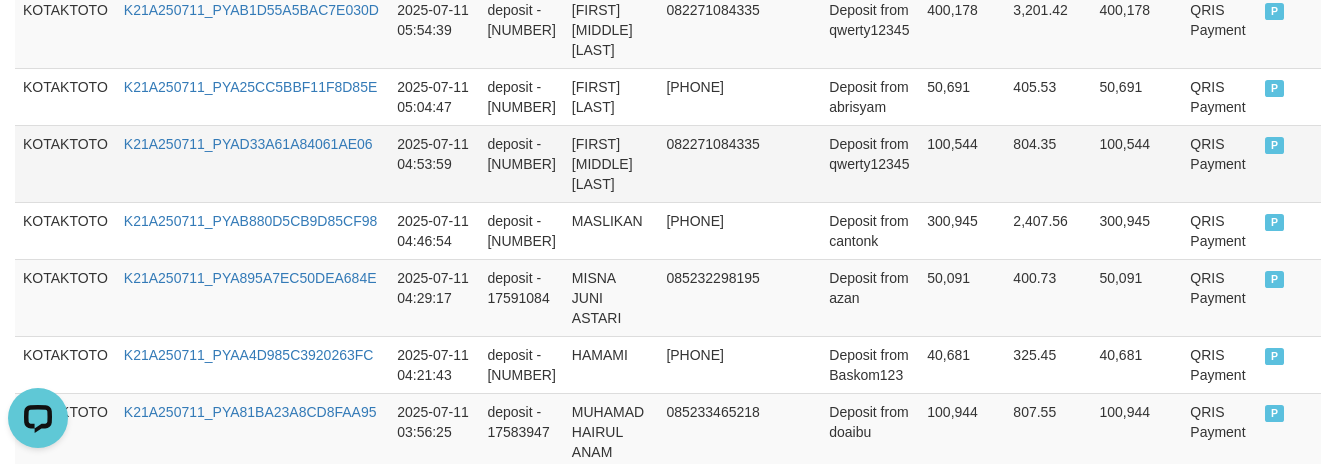 click on "100,544" at bounding box center (962, 163) 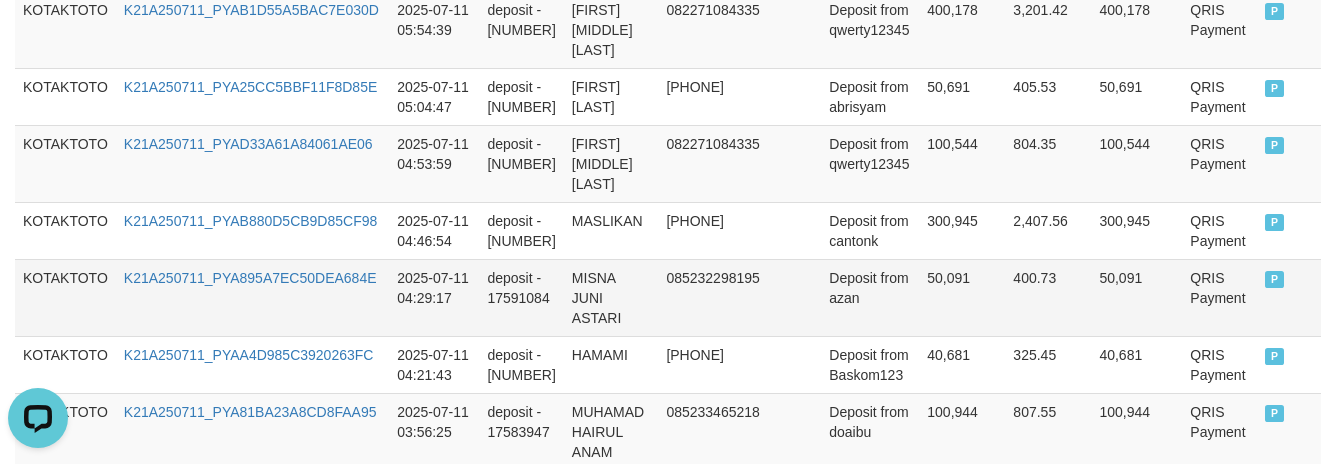 click on "50,091" at bounding box center (962, 297) 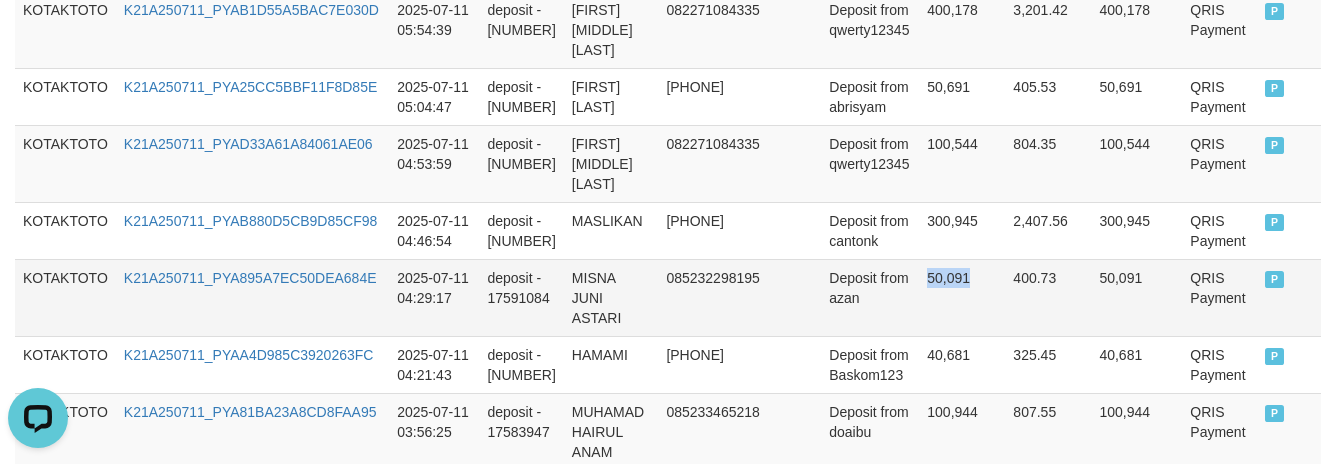 click on "50,091" at bounding box center [962, 297] 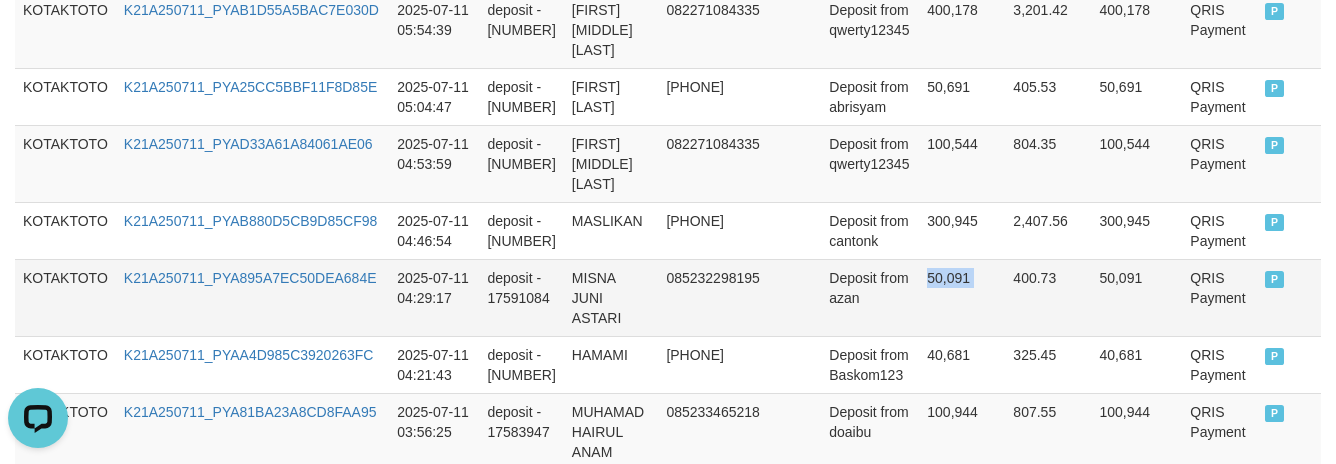 click on "50,091" at bounding box center (962, 297) 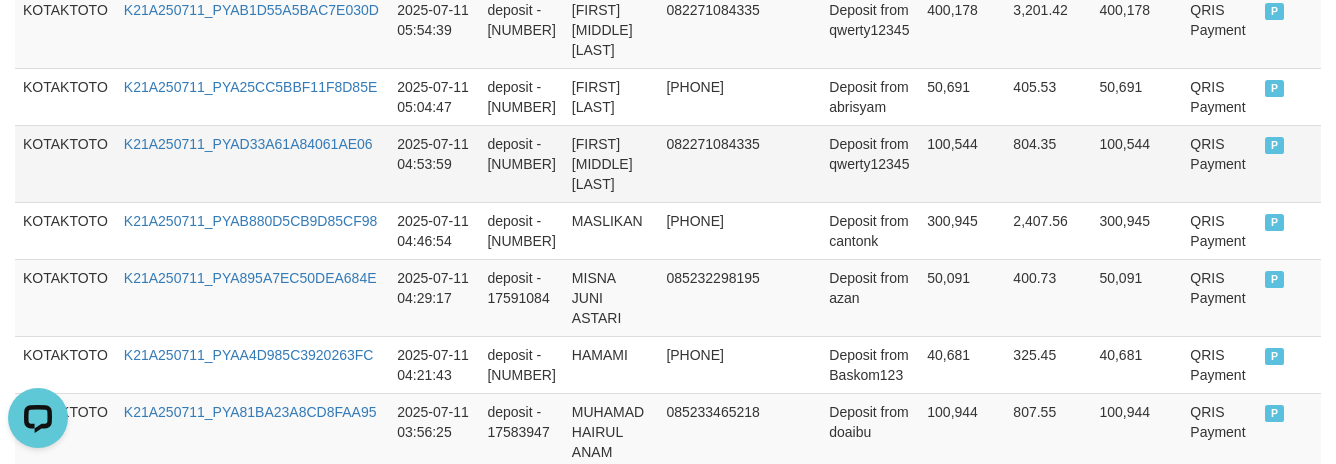 click on "082271084335" at bounding box center (712, 163) 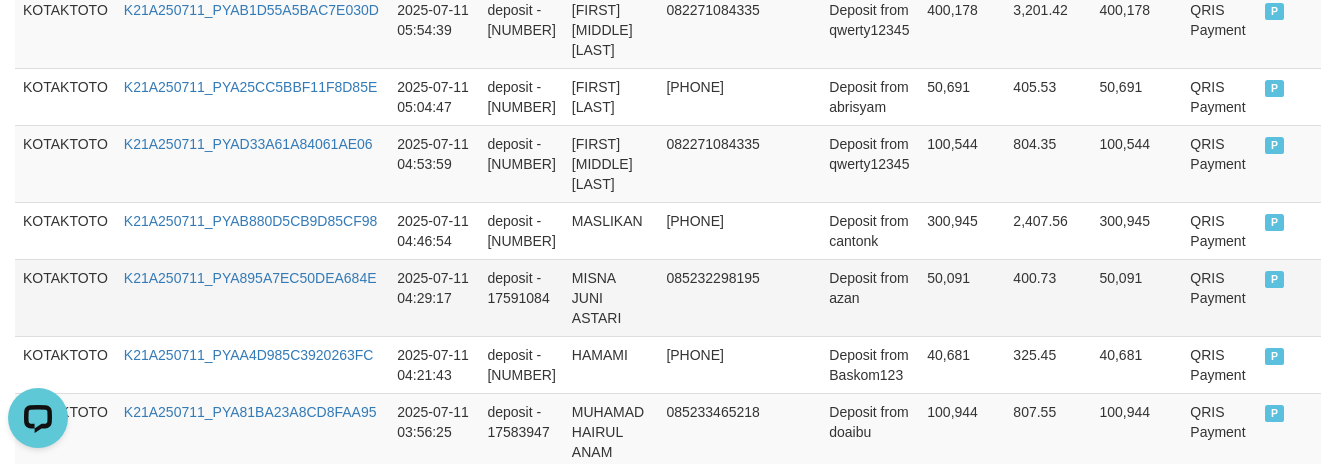 click on "50,091" at bounding box center (962, 297) 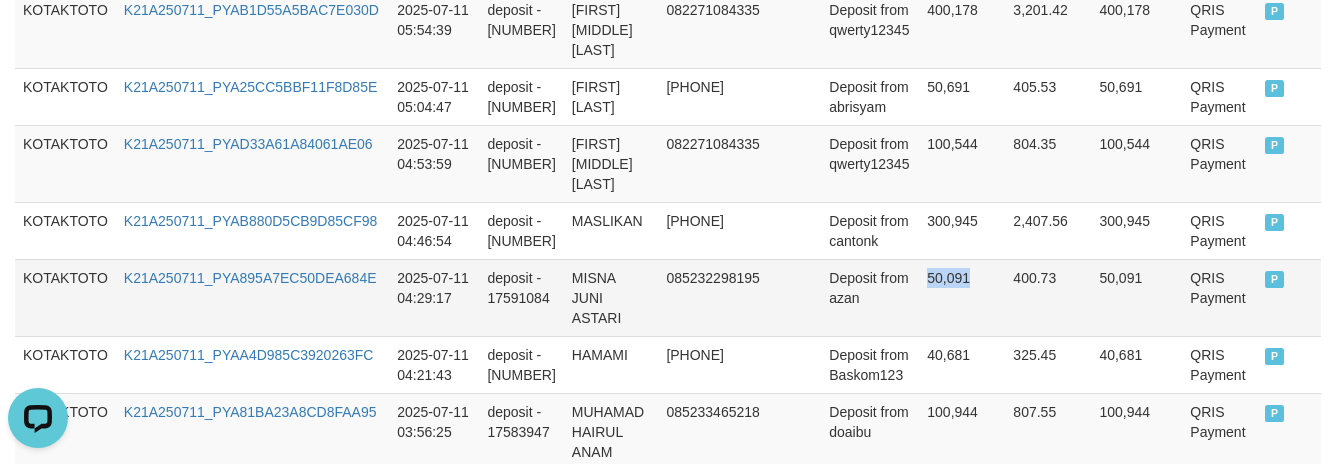 click on "50,091" at bounding box center [962, 297] 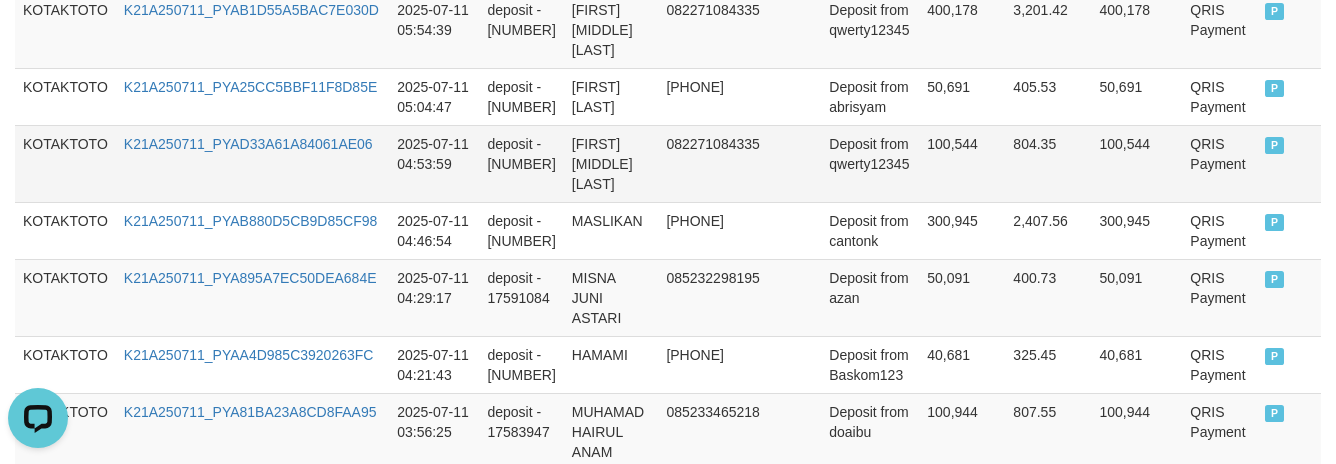click on "Deposit from qwerty12345" at bounding box center (870, 163) 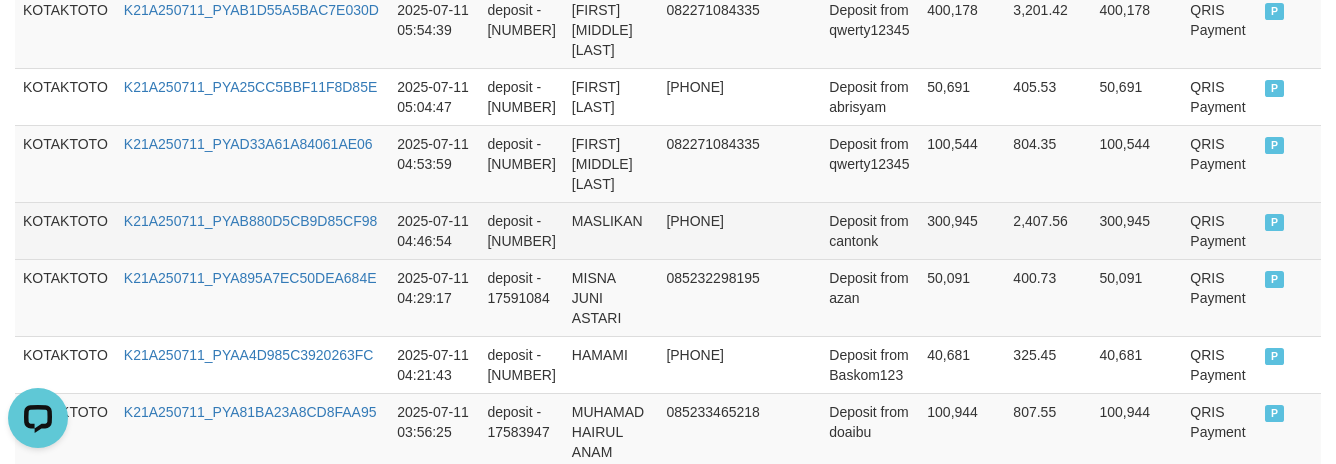 click on "300,945" at bounding box center [962, 230] 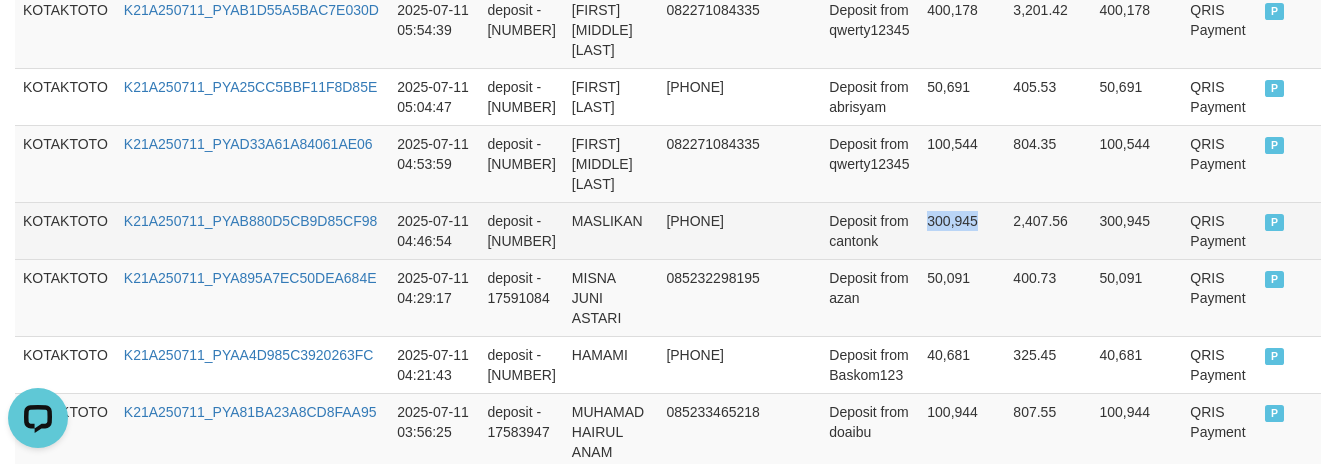 click on "300,945" at bounding box center [962, 230] 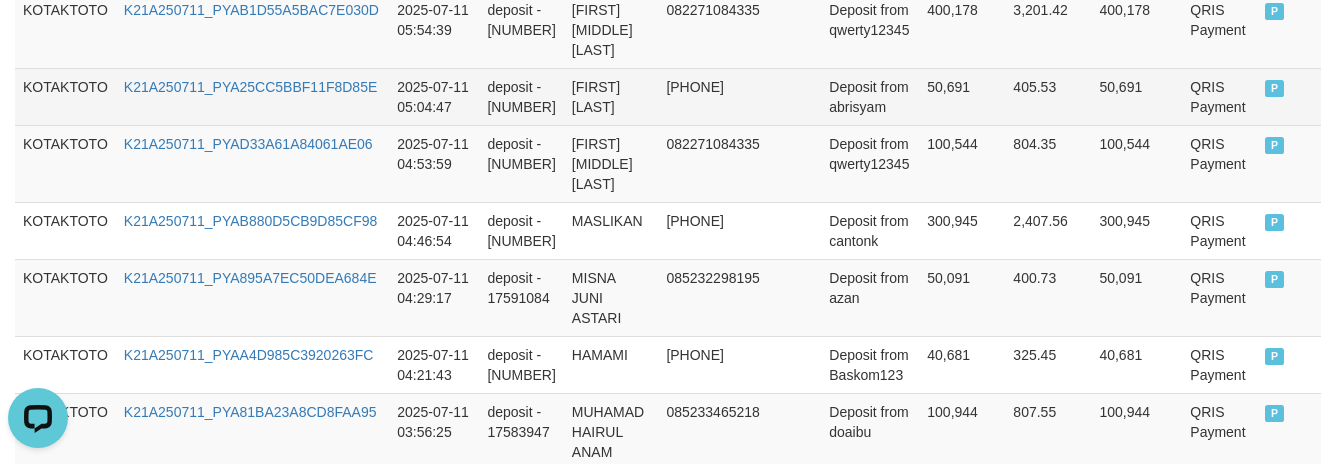 click on "405.53" at bounding box center [1048, 96] 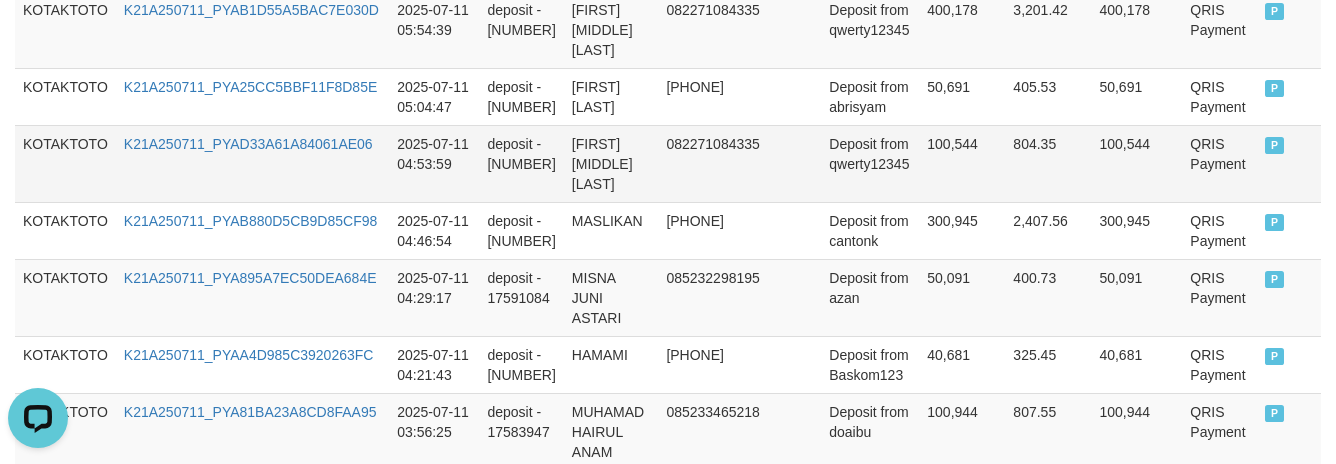 click on "100,544" at bounding box center [962, 163] 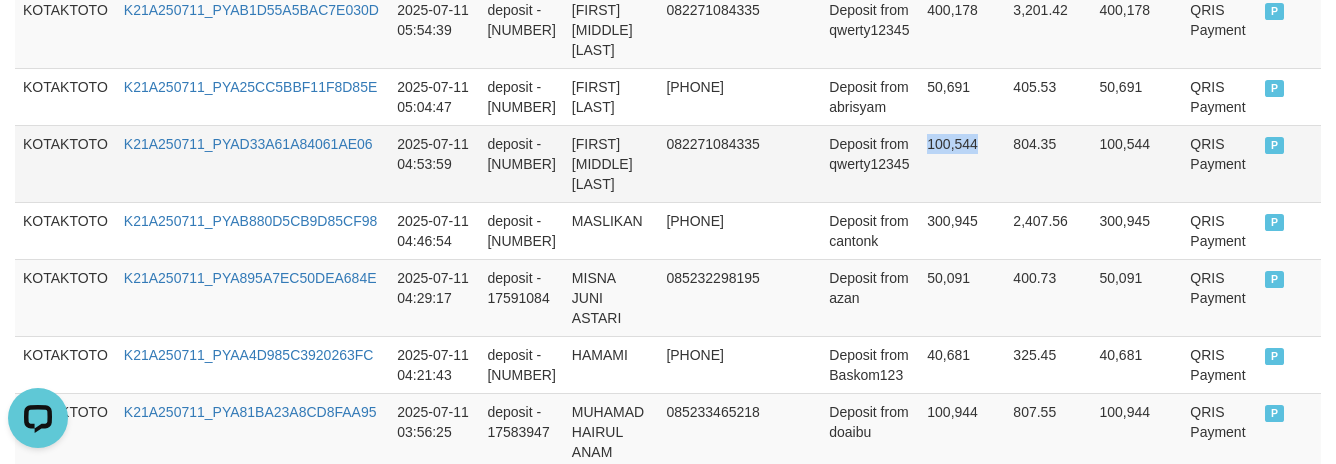 click on "100,544" at bounding box center [962, 163] 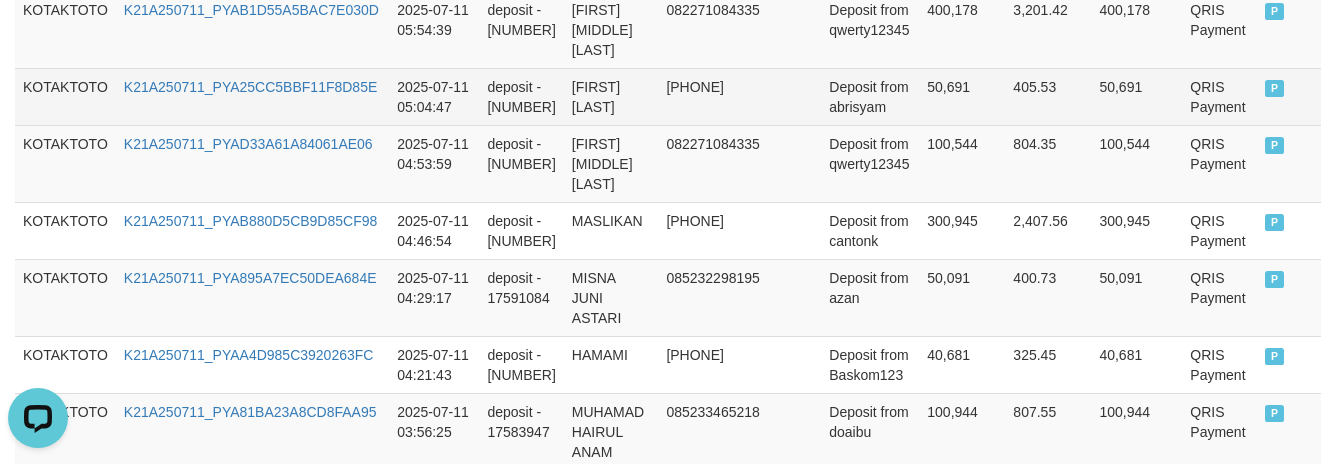 click on "50,691" at bounding box center [962, 96] 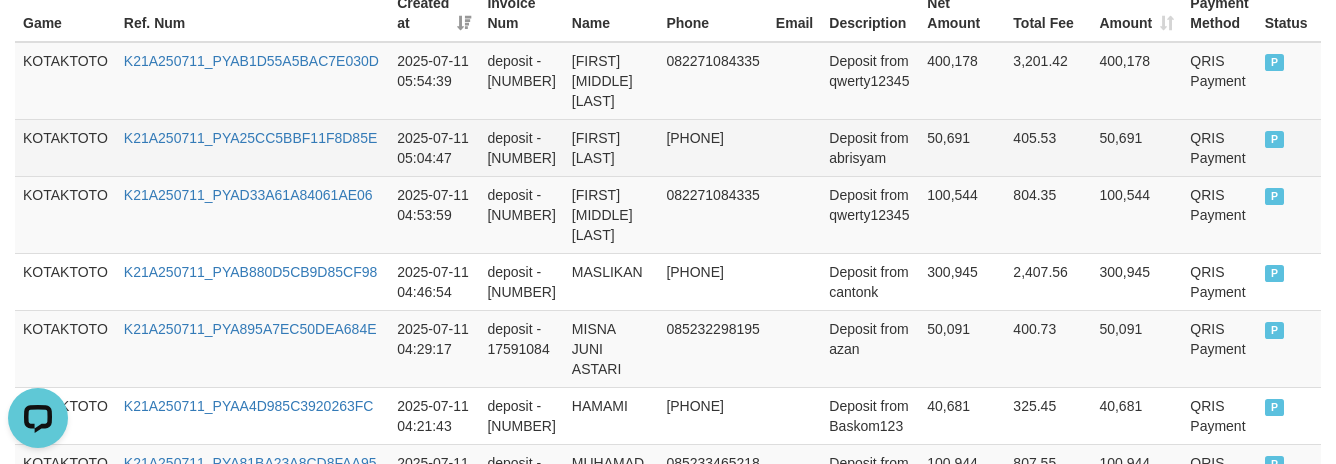 scroll, scrollTop: 689, scrollLeft: 0, axis: vertical 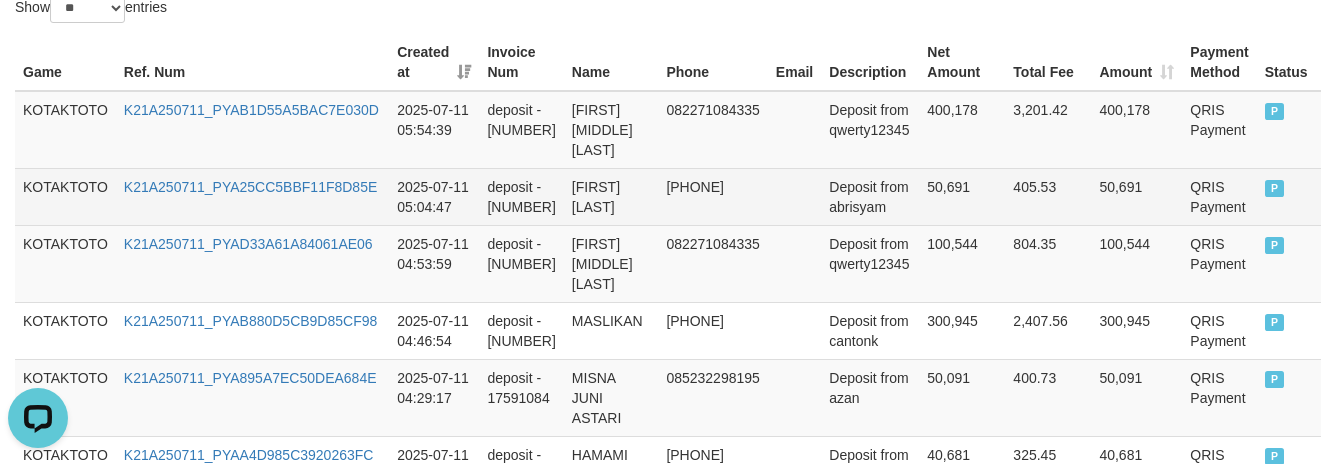 click on "50,691" at bounding box center (962, 196) 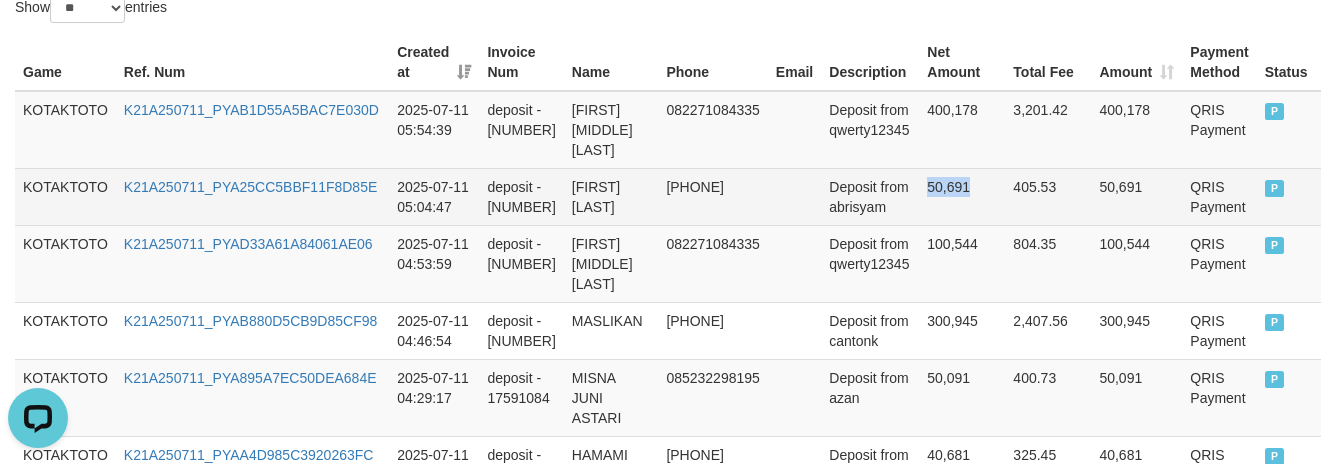 click on "50,691" at bounding box center [962, 196] 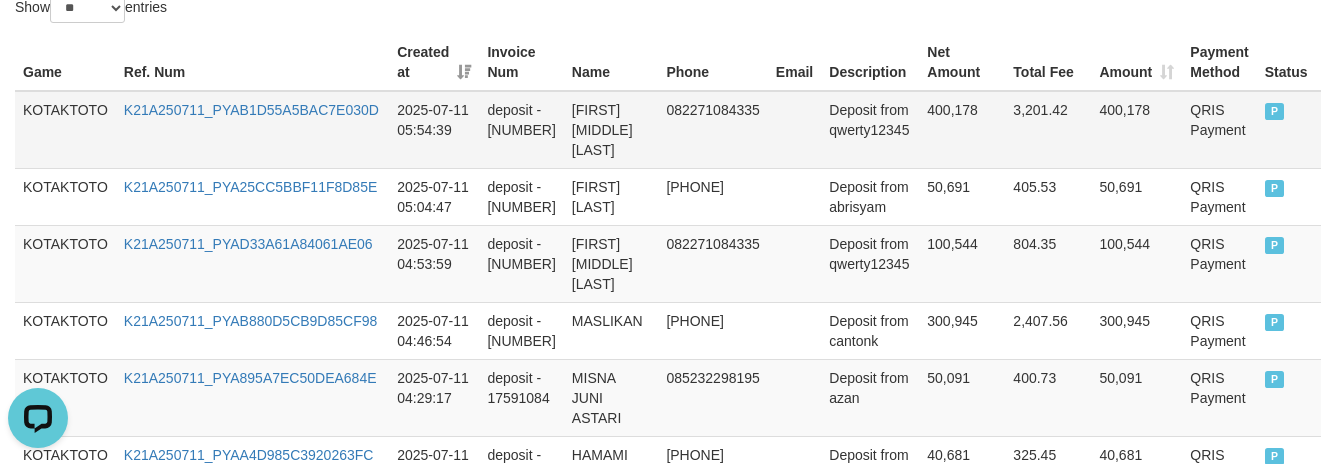 click on "400,178" at bounding box center [962, 130] 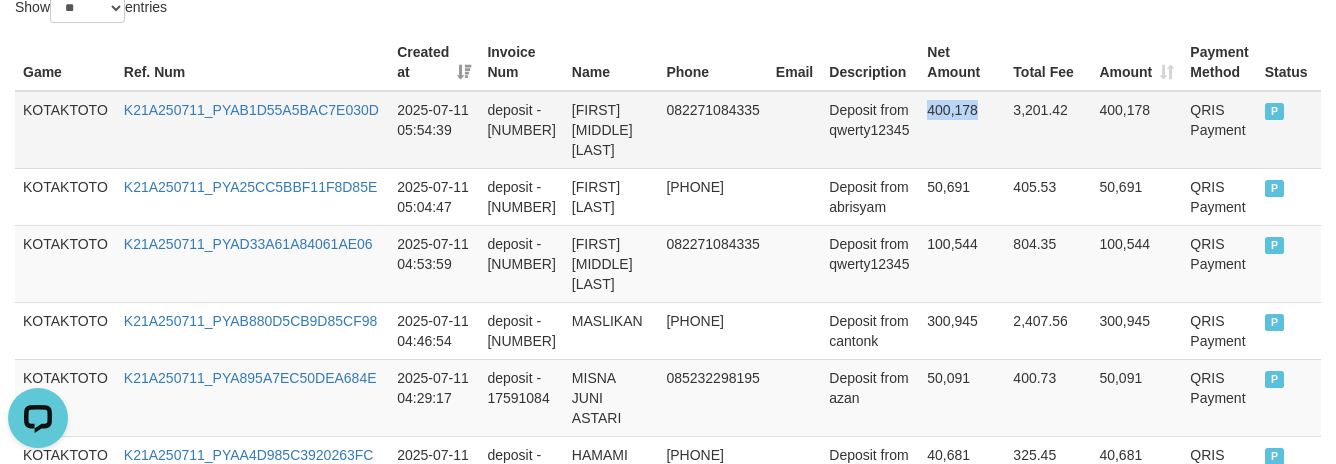 click on "400,178" at bounding box center (962, 130) 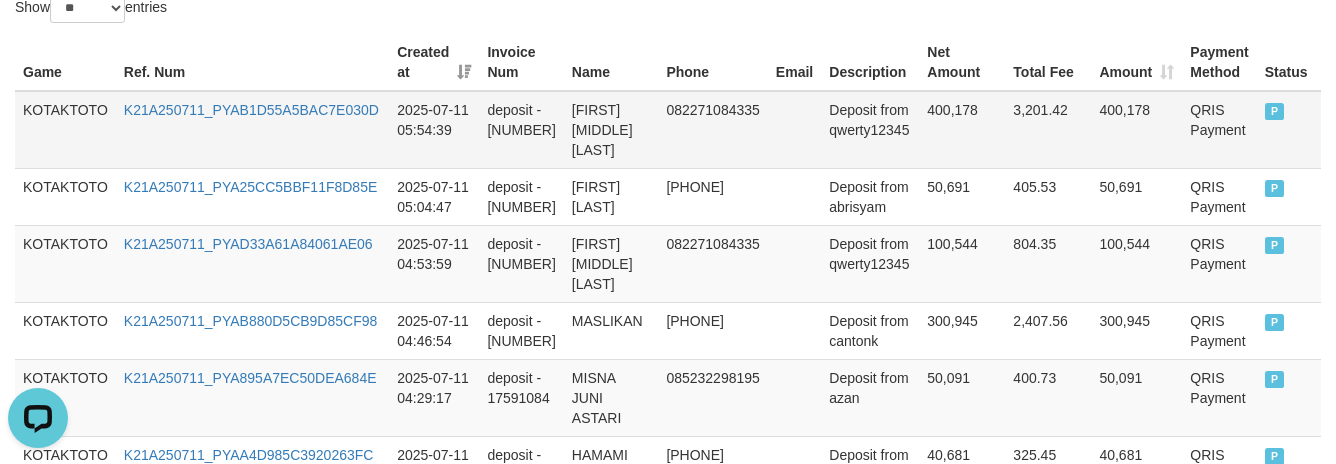 click on "3,201.42" at bounding box center [1048, 130] 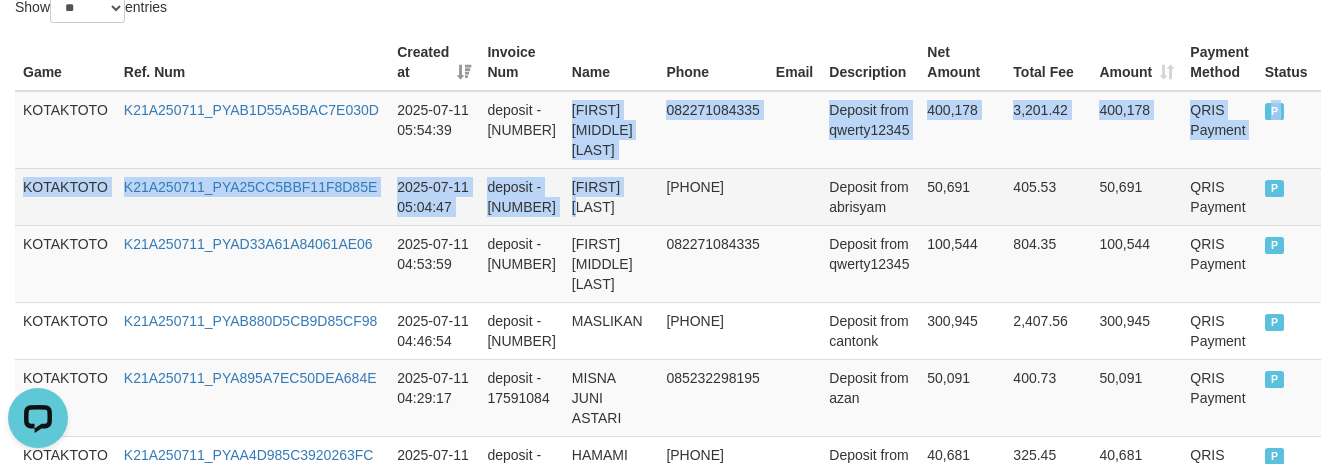 drag, startPoint x: 610, startPoint y: 158, endPoint x: 637, endPoint y: 194, distance: 45 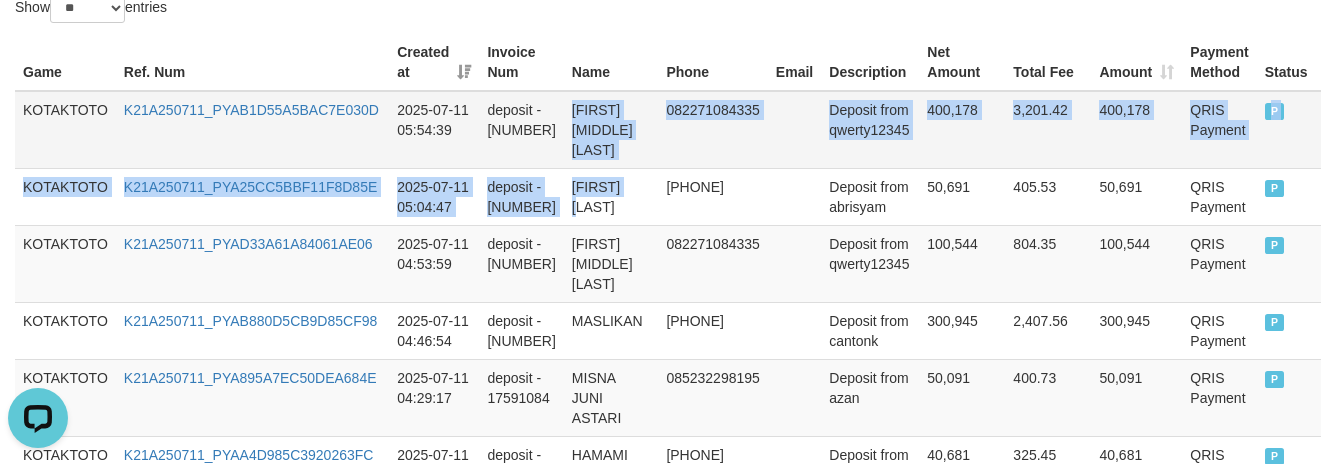 click on "LAODE MUHAMMAD CHEMAL YAHYA" at bounding box center (611, 130) 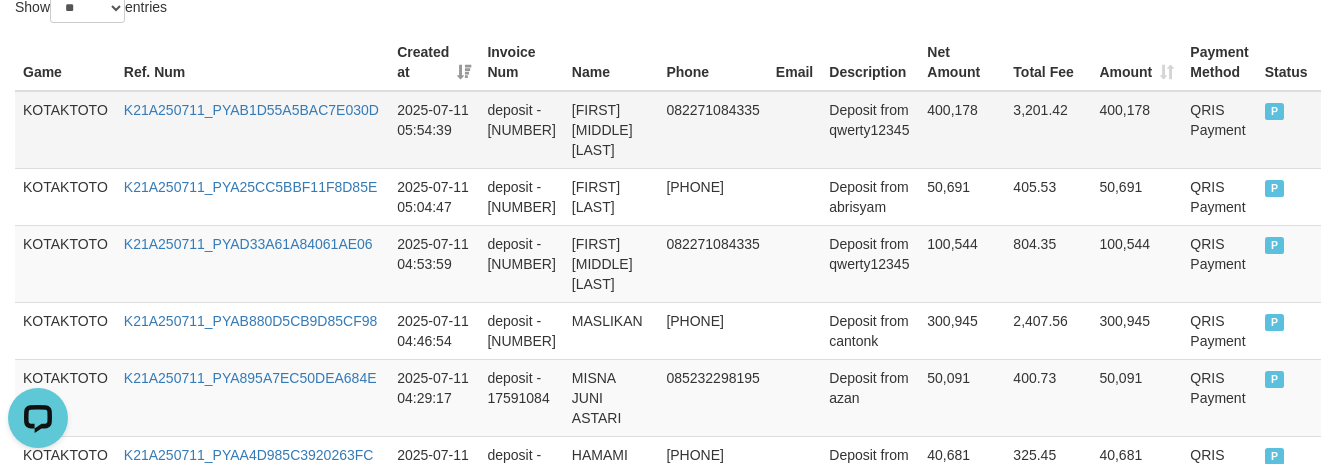 click on "LAODE MUHAMMAD CHEMAL YAHYA" at bounding box center (611, 130) 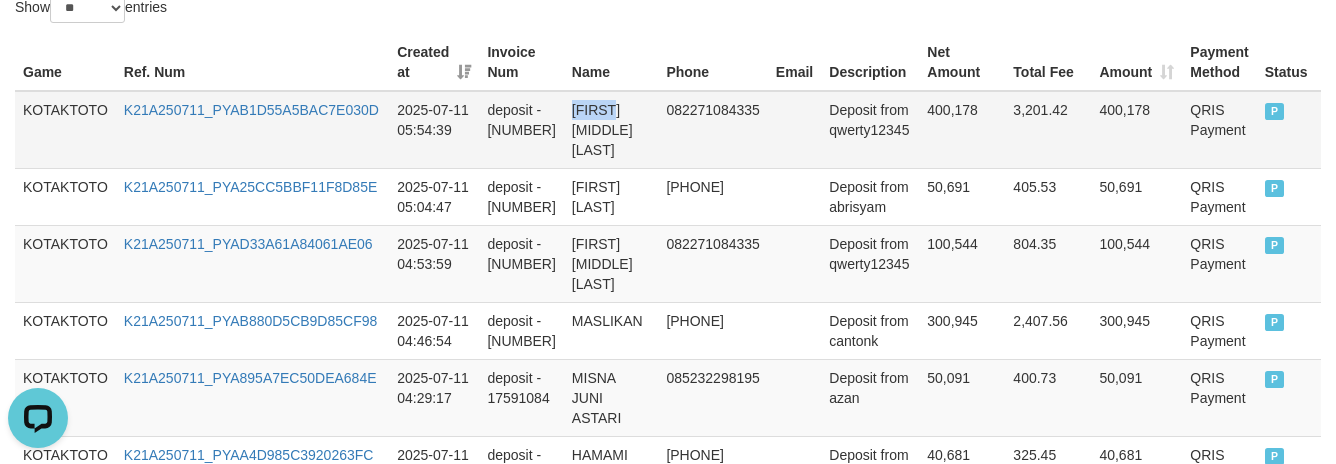 click on "LAODE MUHAMMAD CHEMAL YAHYA" at bounding box center [611, 130] 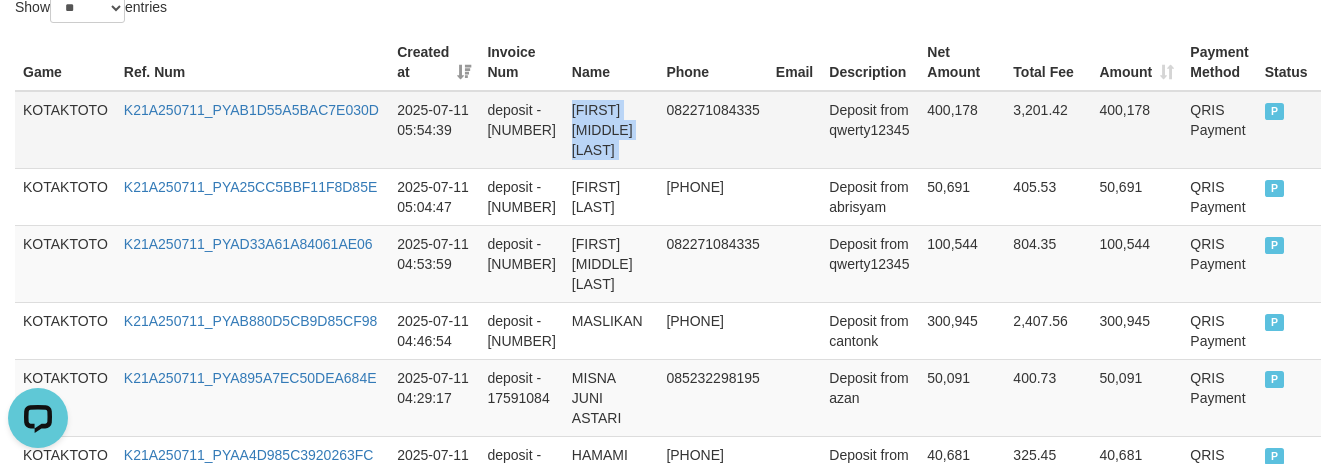 click on "LAODE MUHAMMAD CHEMAL YAHYA" at bounding box center [611, 130] 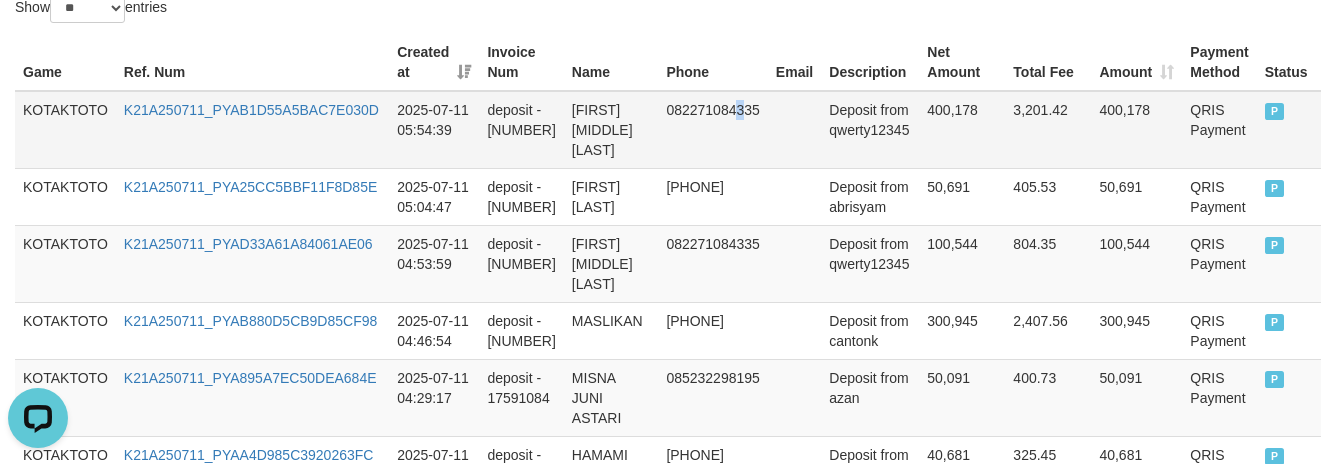 click on "082271084335" at bounding box center [712, 130] 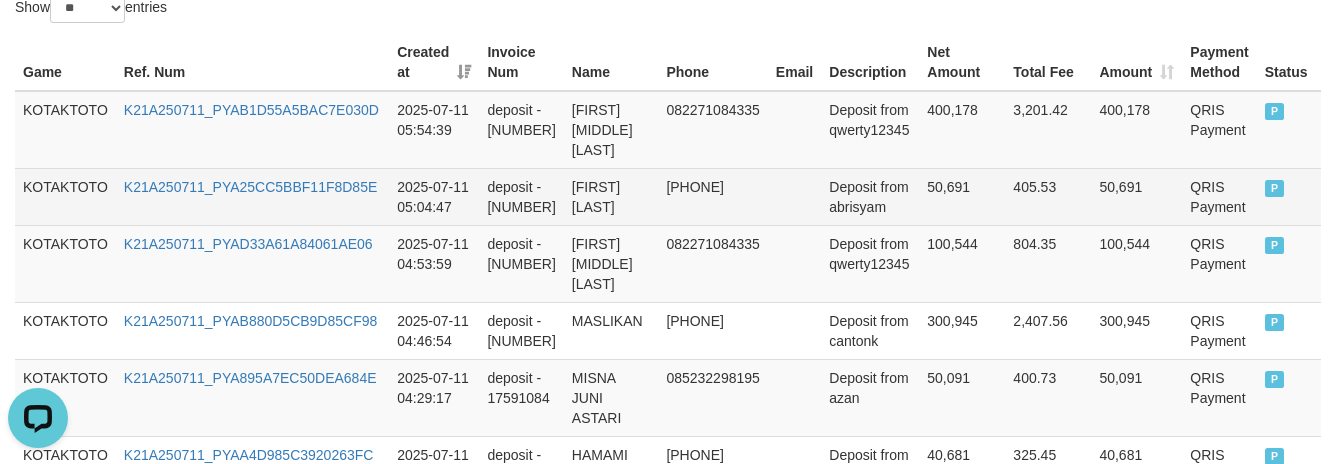 click on "ANDI ARMAN BAUSAKA" at bounding box center (611, 196) 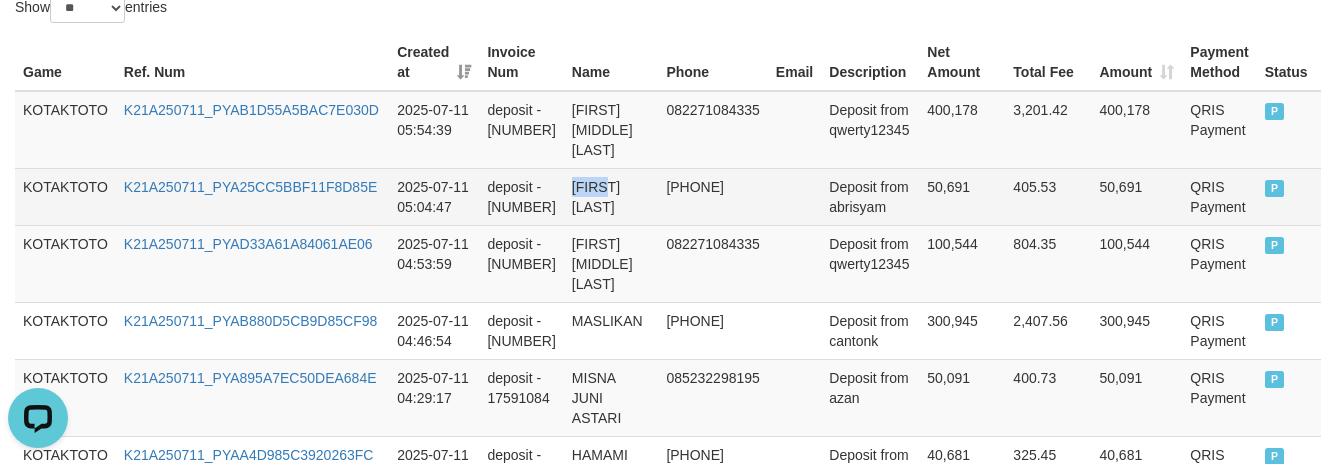 click on "ANDI ARMAN BAUSAKA" at bounding box center (611, 196) 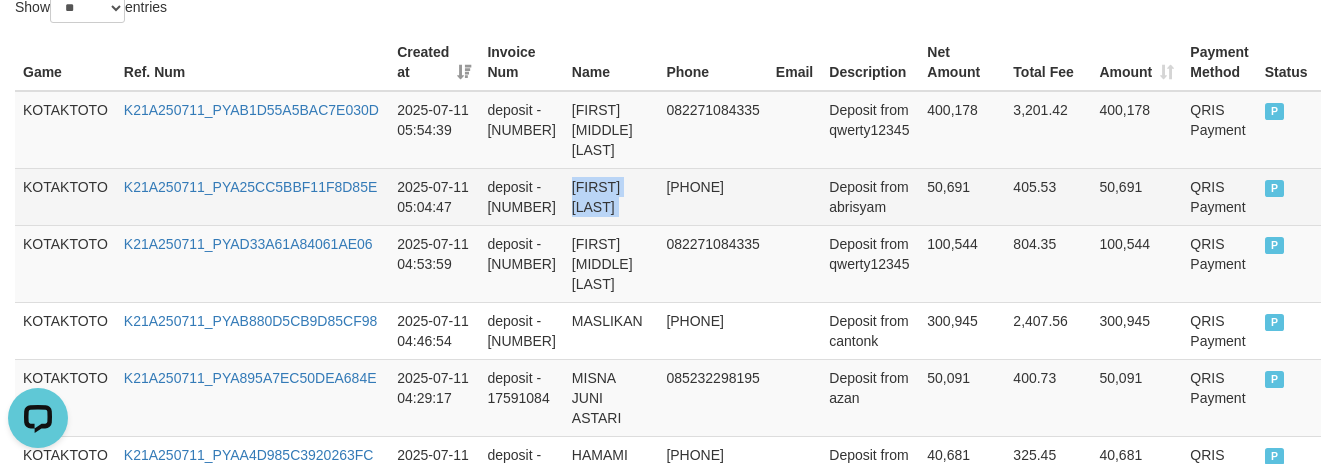 click on "ANDI ARMAN BAUSAKA" at bounding box center [611, 196] 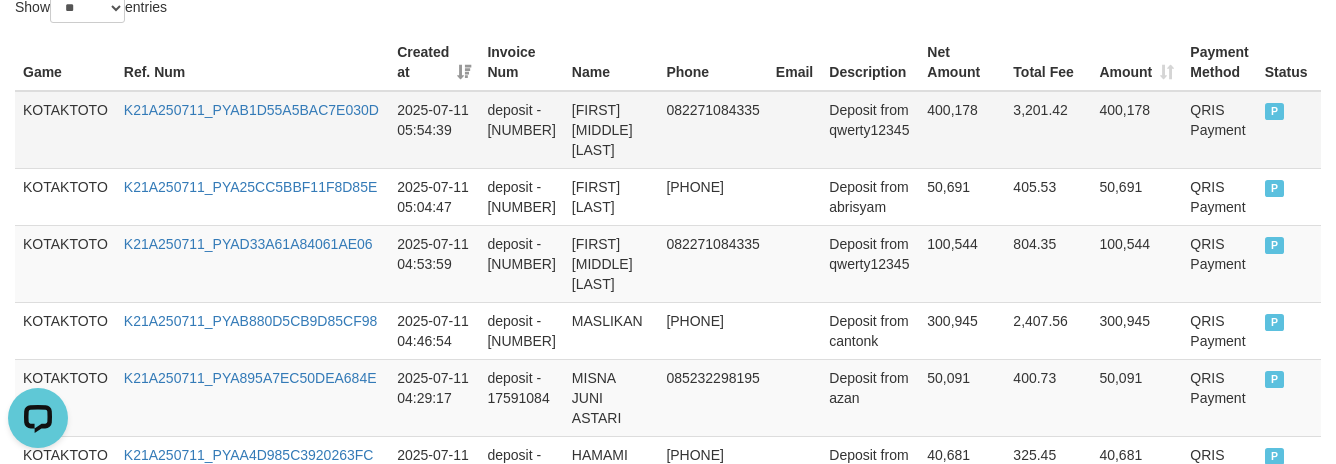 click on "082271084335" at bounding box center (712, 130) 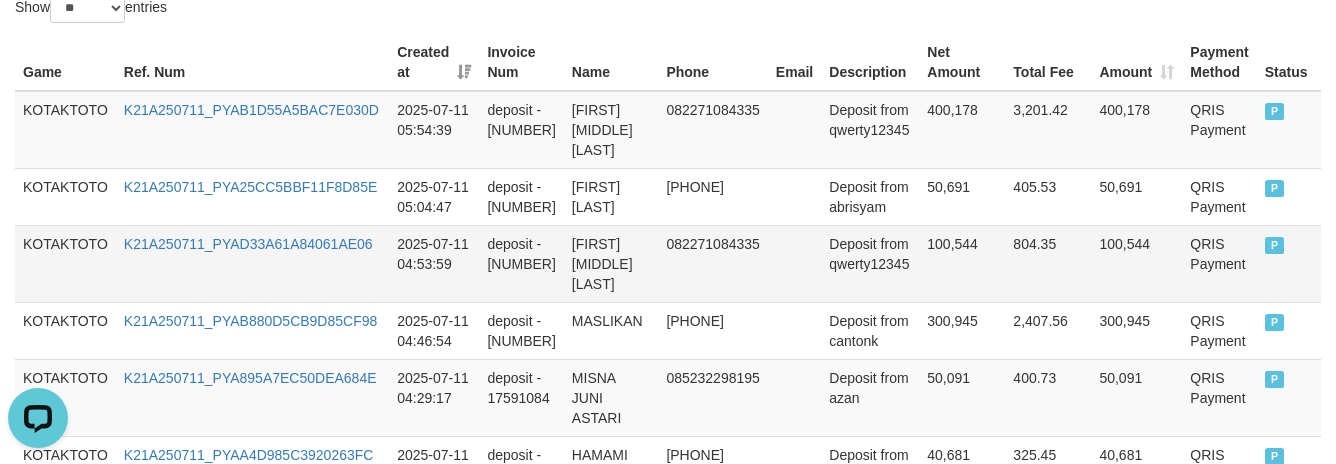 click on "LAODE MUHAMMAD CHEMAL YAHYA" at bounding box center (611, 263) 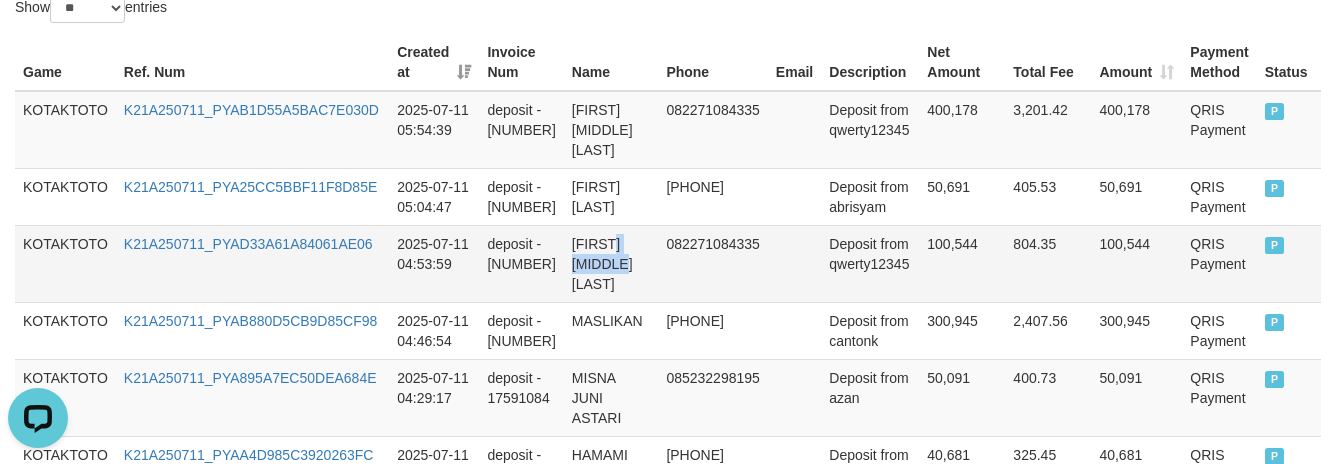 click on "LAODE MUHAMMAD CHEMAL YAHYA" at bounding box center (611, 263) 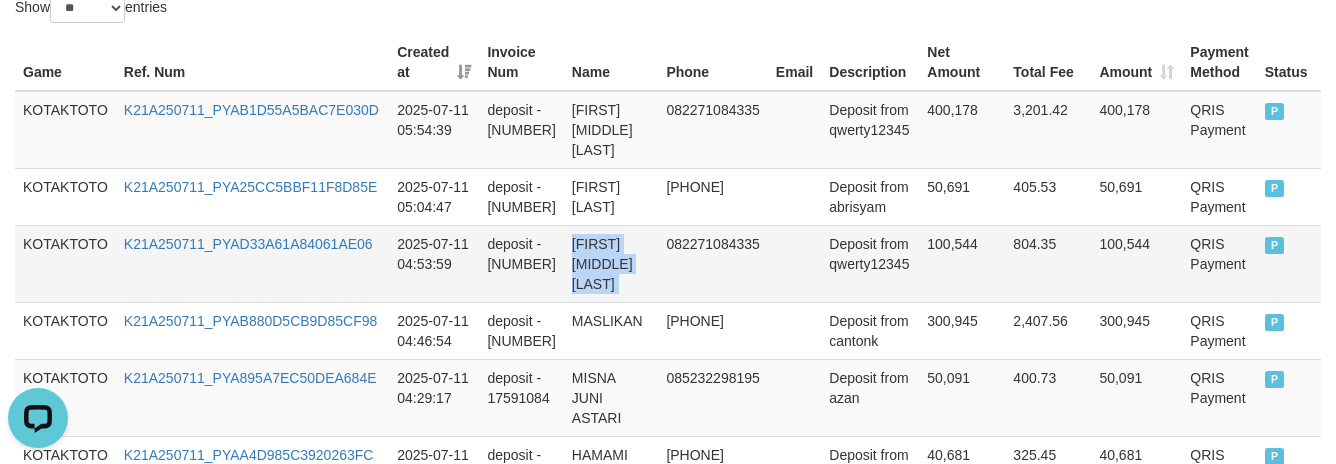 click on "LAODE MUHAMMAD CHEMAL YAHYA" at bounding box center (611, 263) 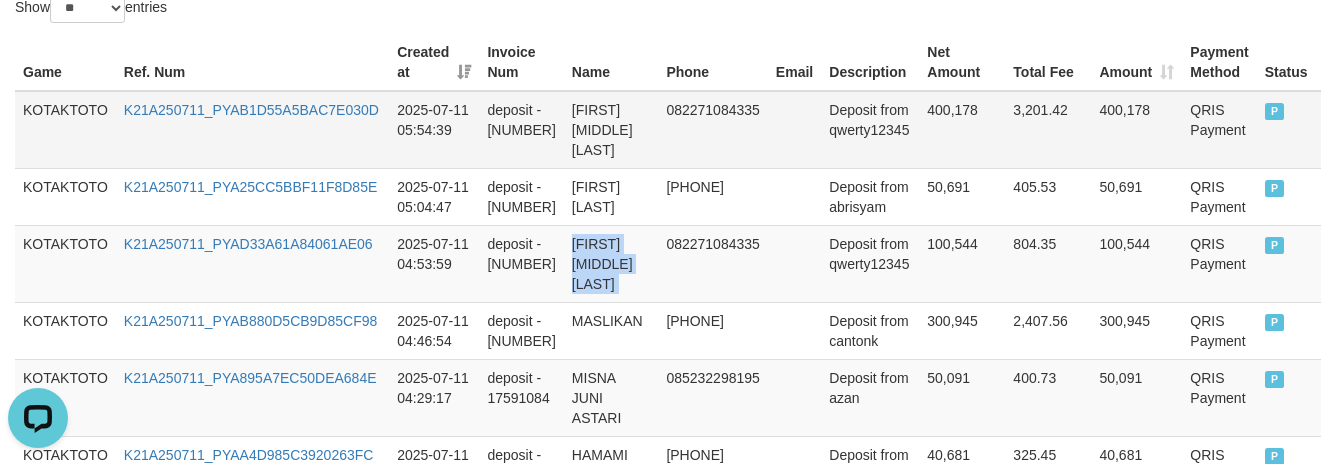 click at bounding box center [794, 130] 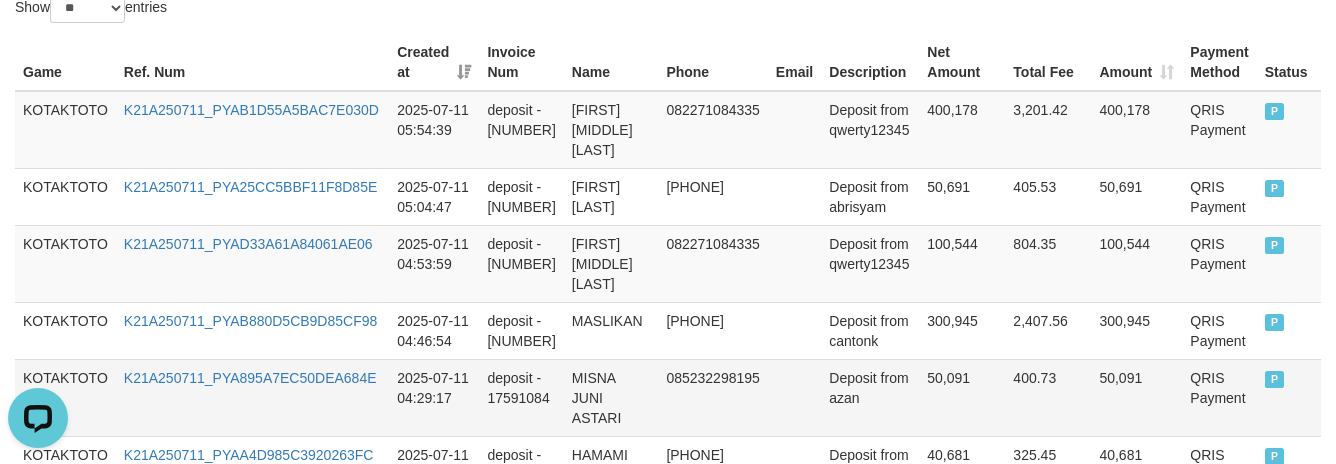 scroll, scrollTop: 789, scrollLeft: 0, axis: vertical 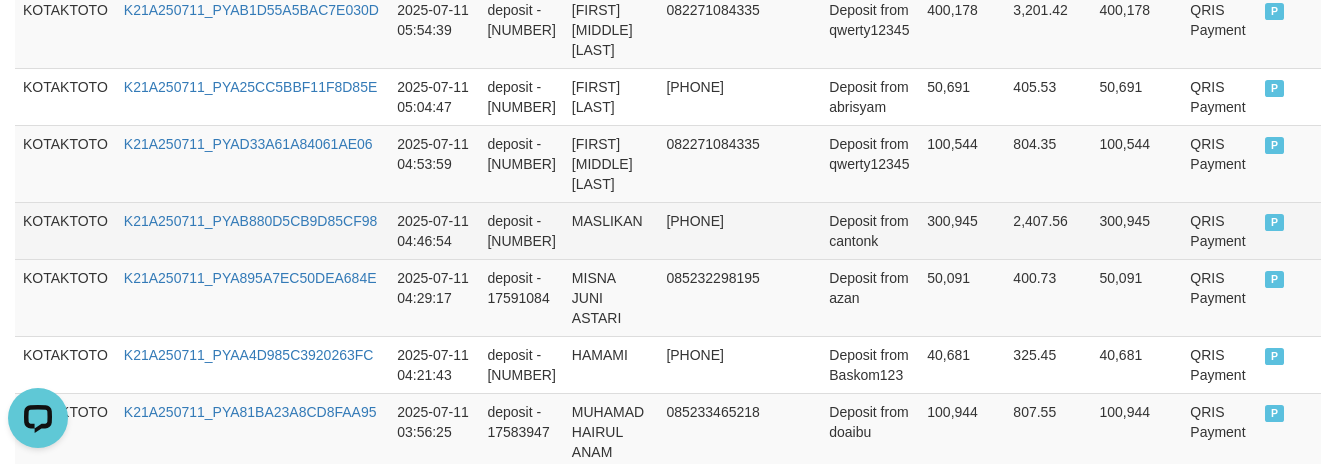 click on "MASLIKAN" at bounding box center [611, 230] 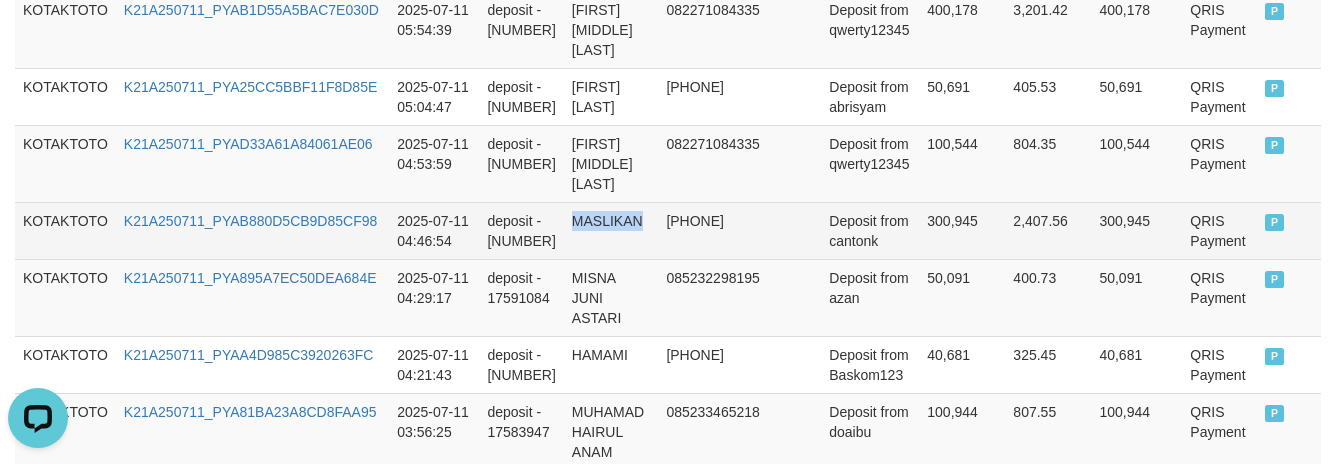 click on "MASLIKAN" at bounding box center [611, 230] 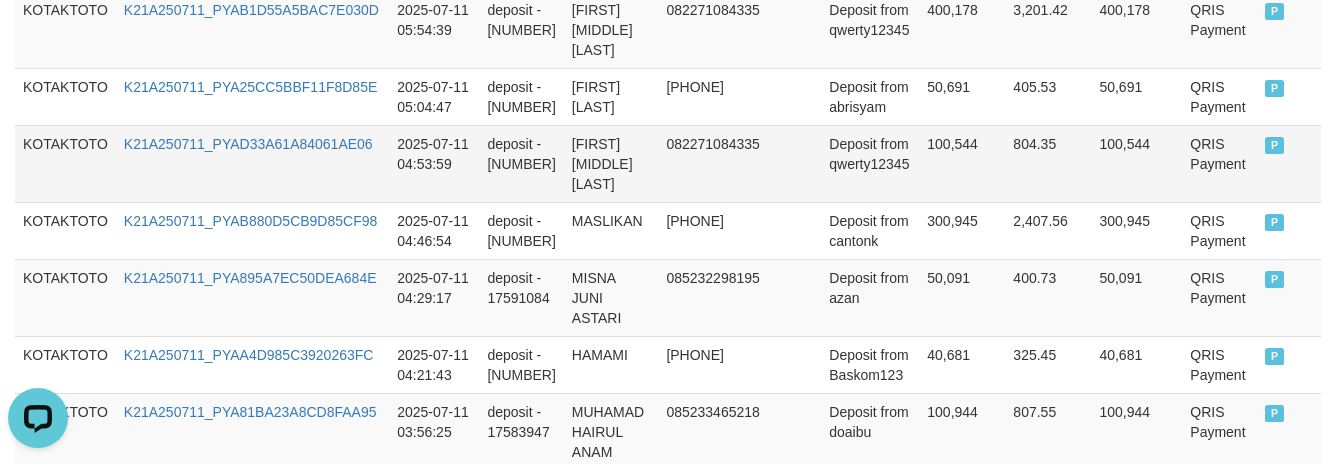 click on "082271084335" at bounding box center (712, 163) 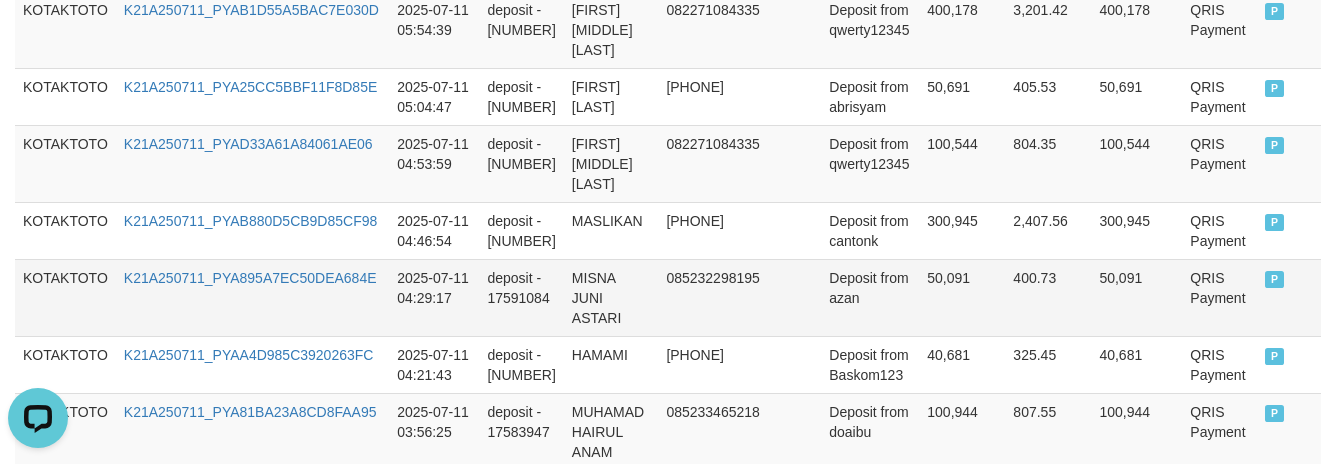 click on "MISNA JUNI ASTARI" at bounding box center (611, 297) 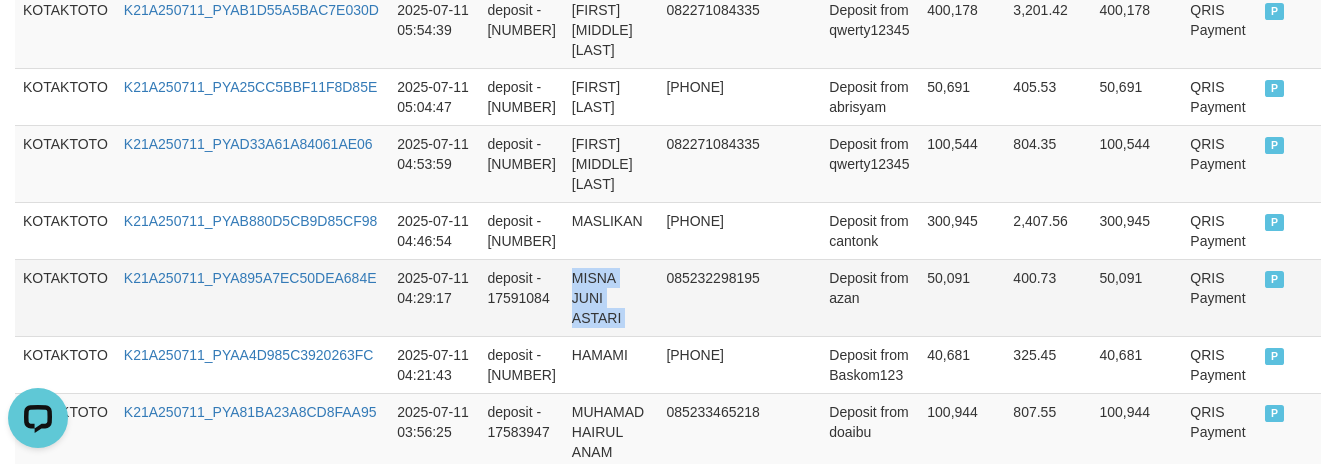 click on "MISNA JUNI ASTARI" at bounding box center (611, 297) 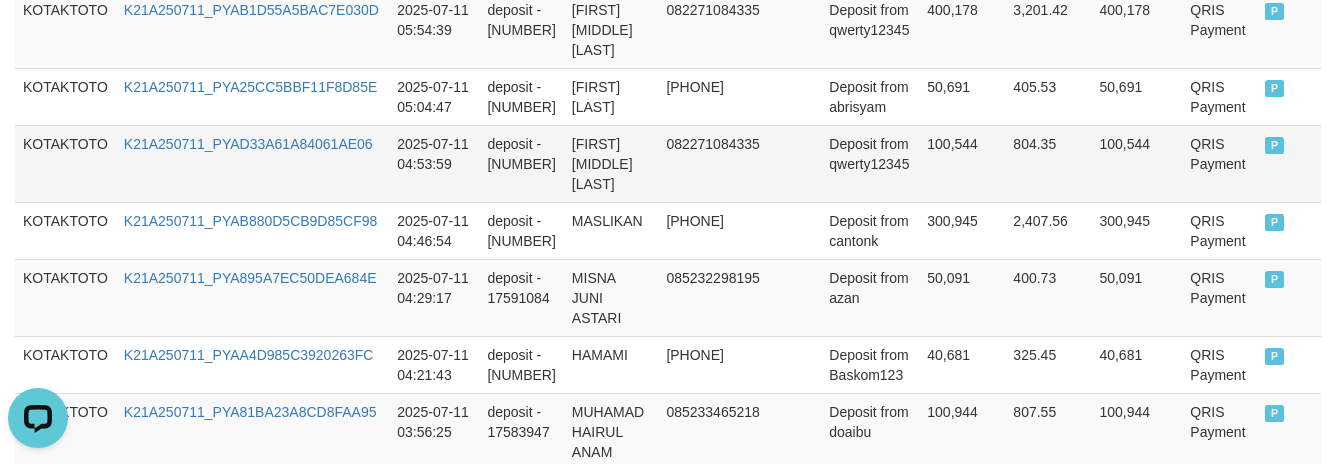 click on "082271084335" at bounding box center [712, 163] 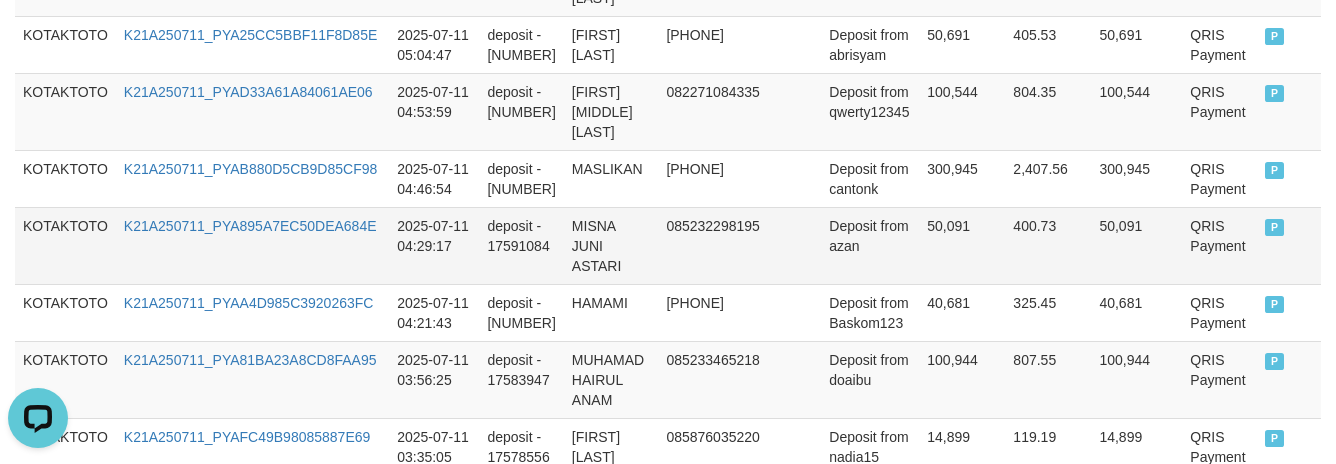 scroll, scrollTop: 889, scrollLeft: 0, axis: vertical 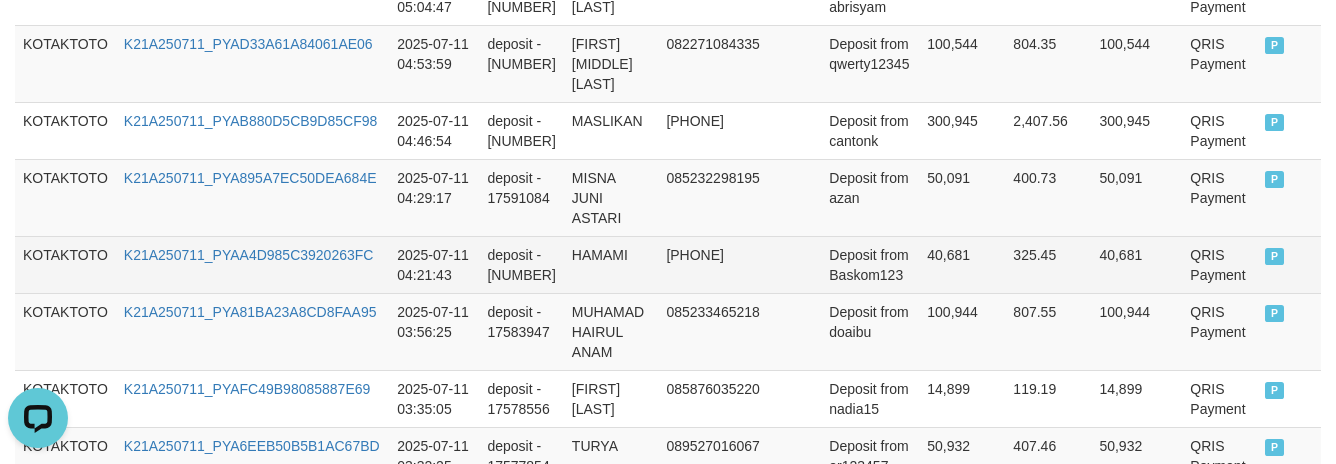 click on "HAMAMI" at bounding box center [611, 264] 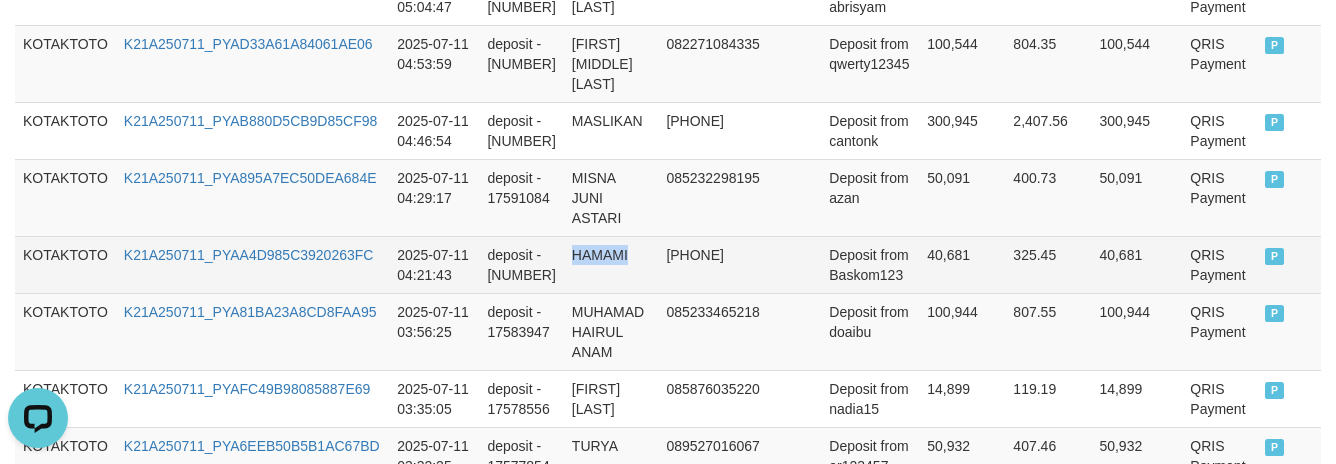 click on "HAMAMI" at bounding box center [611, 264] 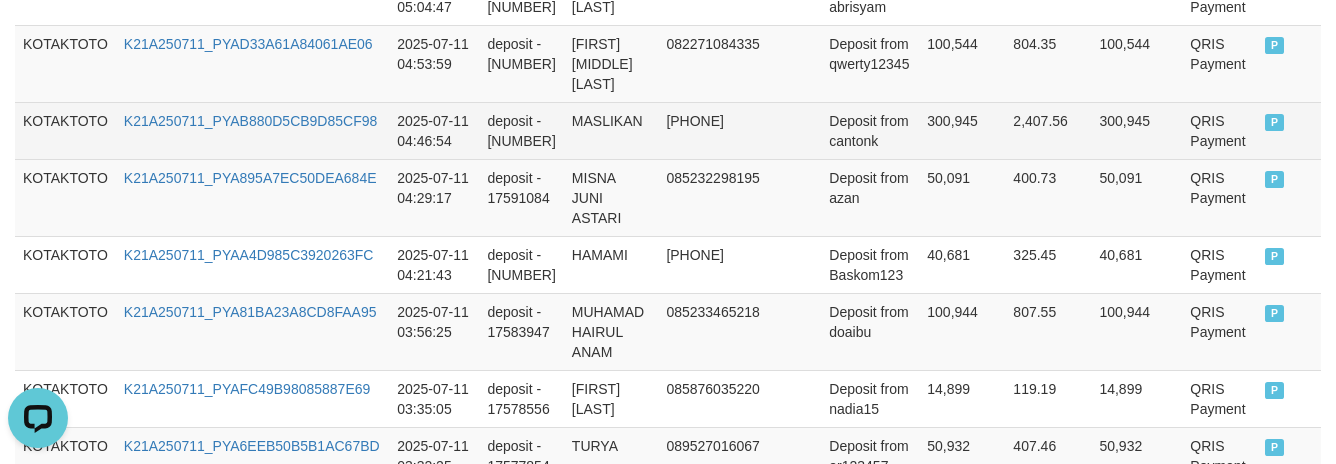 click on "MASLIKAN" at bounding box center [611, 130] 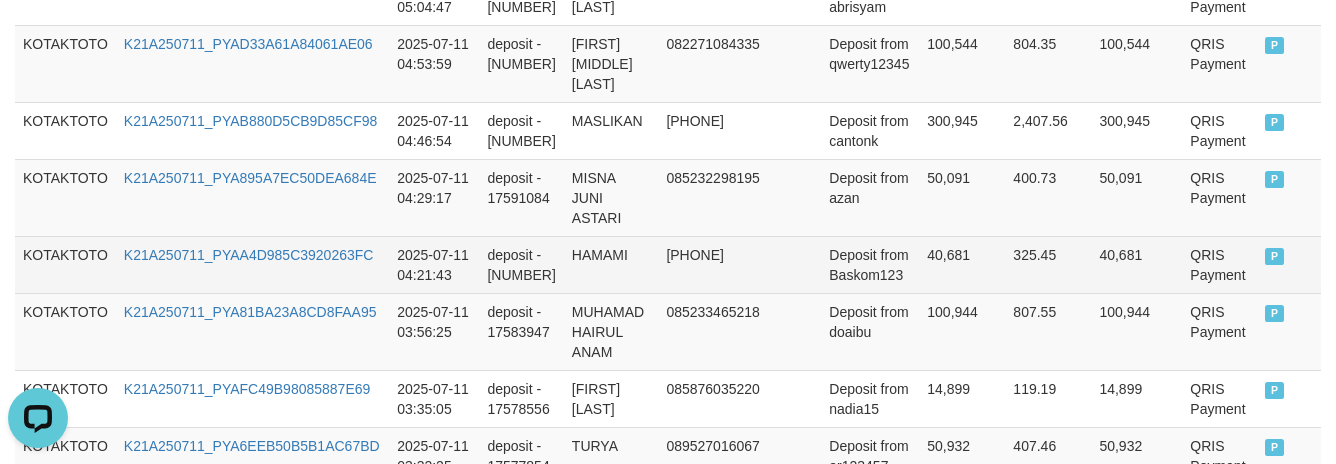 click on "Deposit from Baskom123" at bounding box center (870, 264) 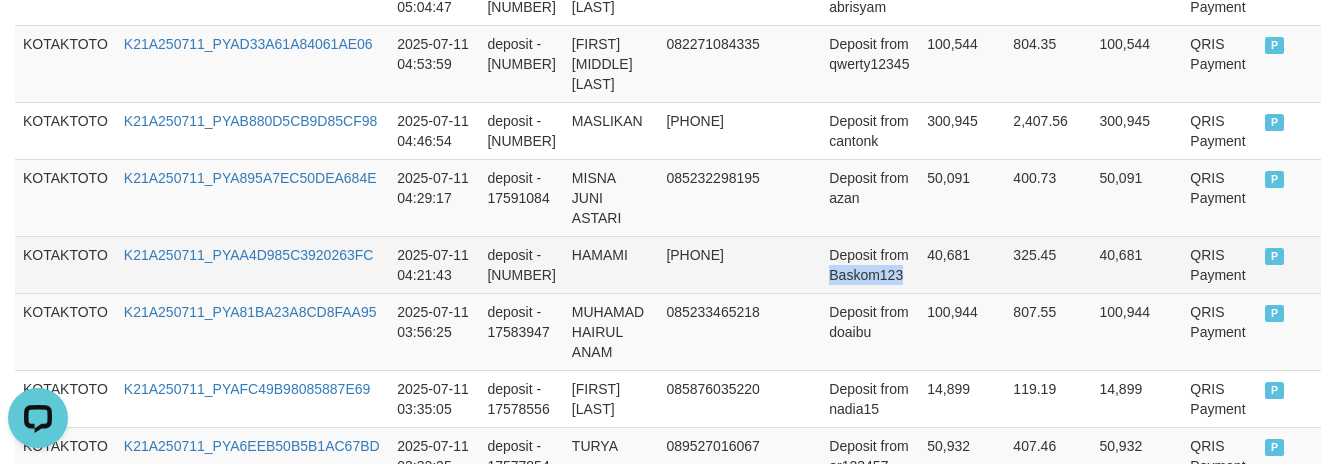 click on "Deposit from Baskom123" at bounding box center (870, 264) 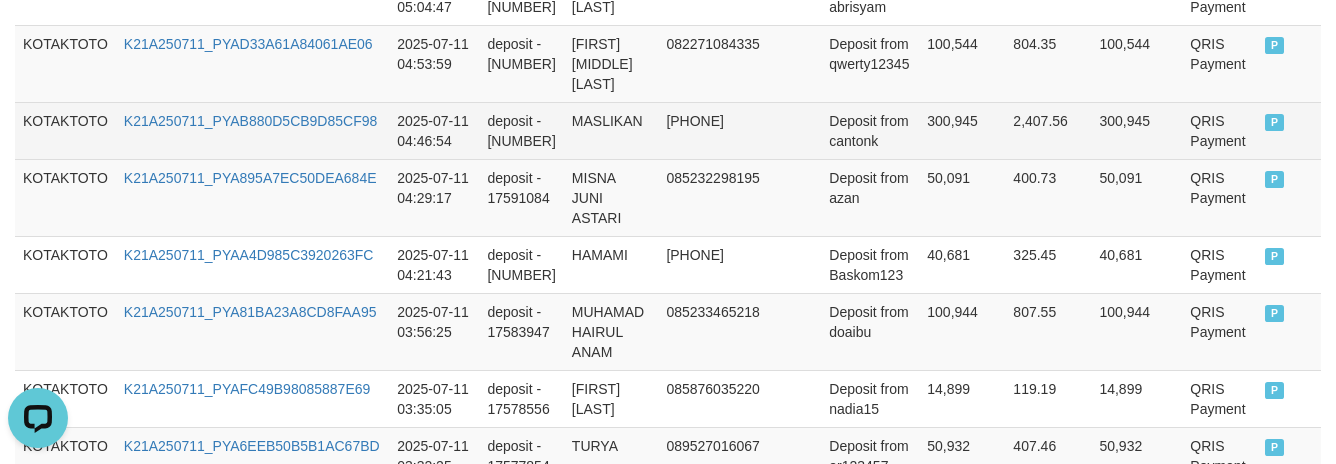 click on "Deposit from cantonk" at bounding box center (870, 130) 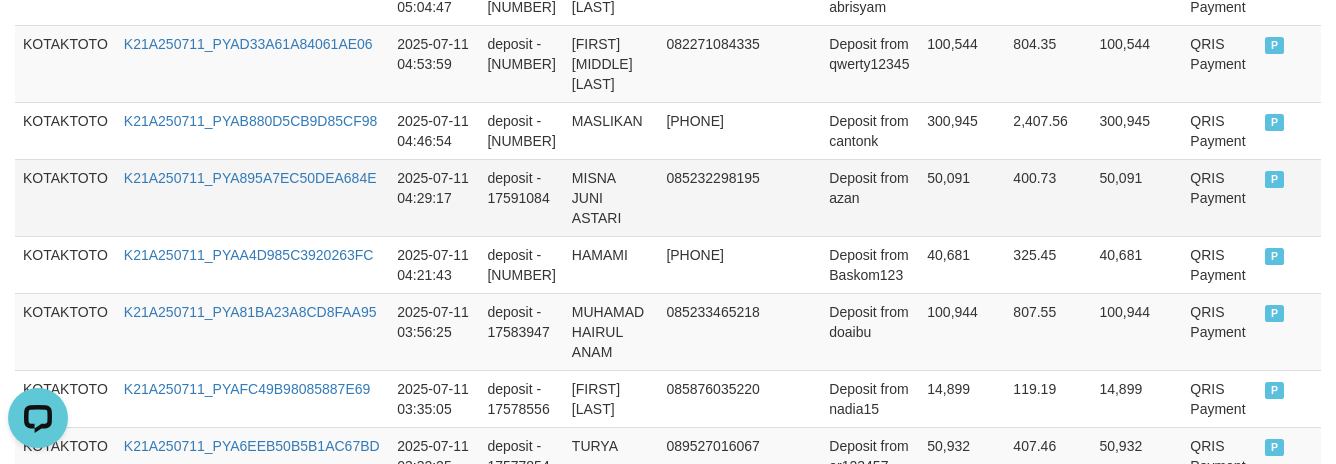click on "Deposit from azan" at bounding box center [870, 197] 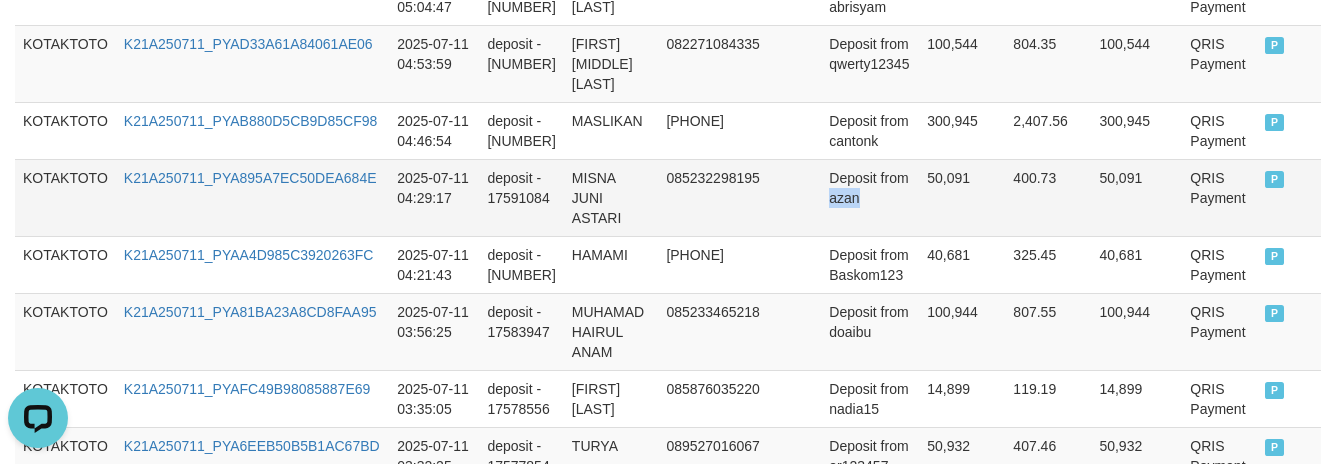 click on "Deposit from azan" at bounding box center [870, 197] 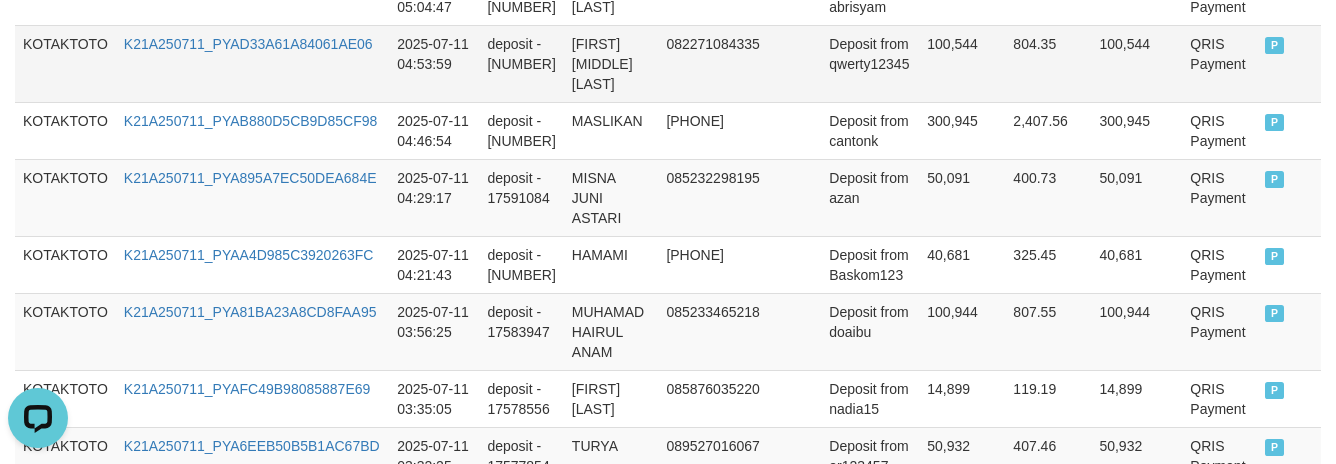 click on "Deposit from qwerty12345" at bounding box center (870, 63) 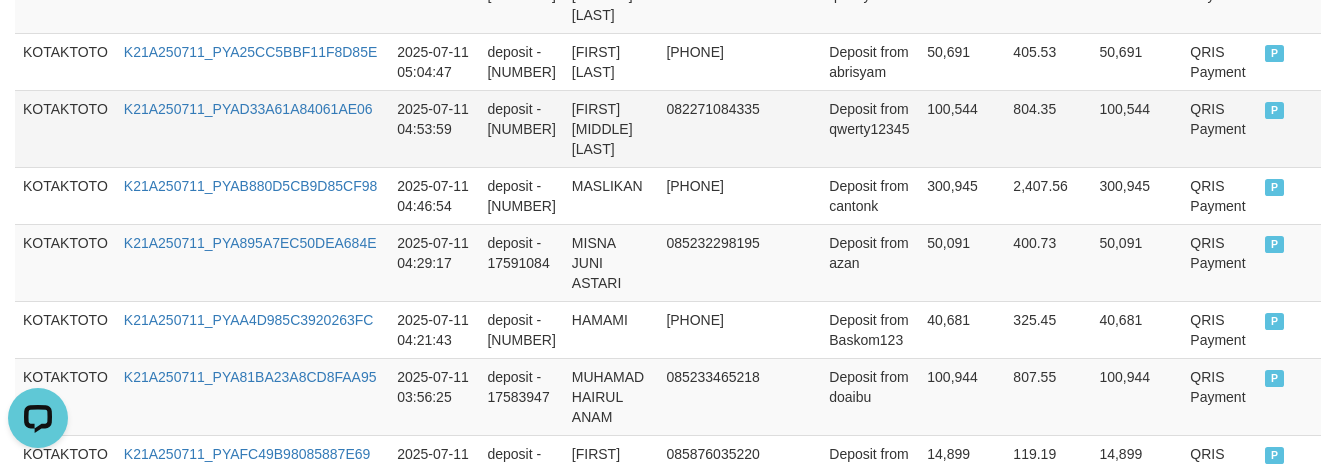 scroll, scrollTop: 789, scrollLeft: 0, axis: vertical 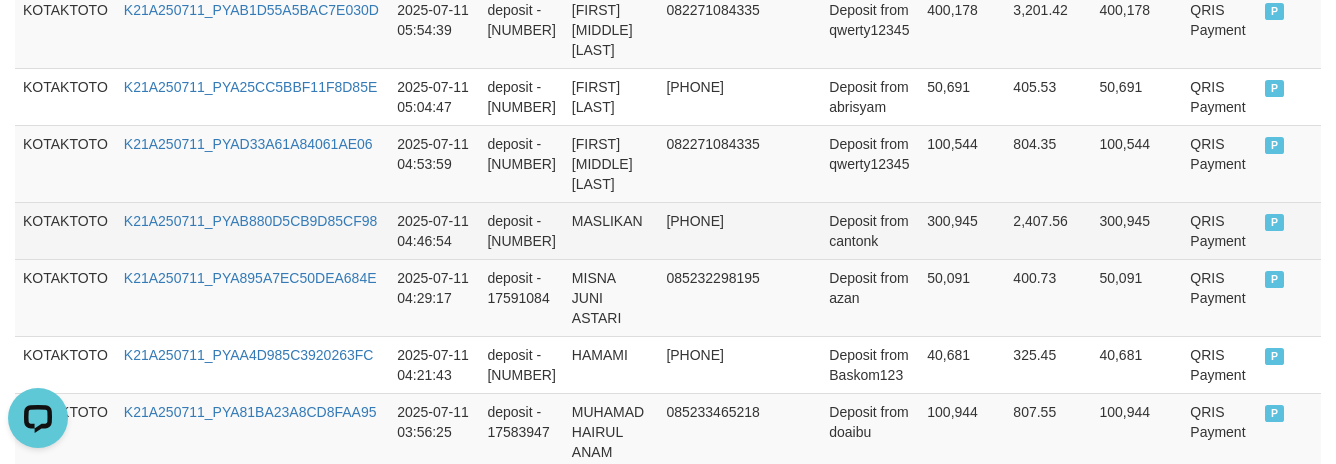 click on "Deposit from cantonk" at bounding box center (870, 230) 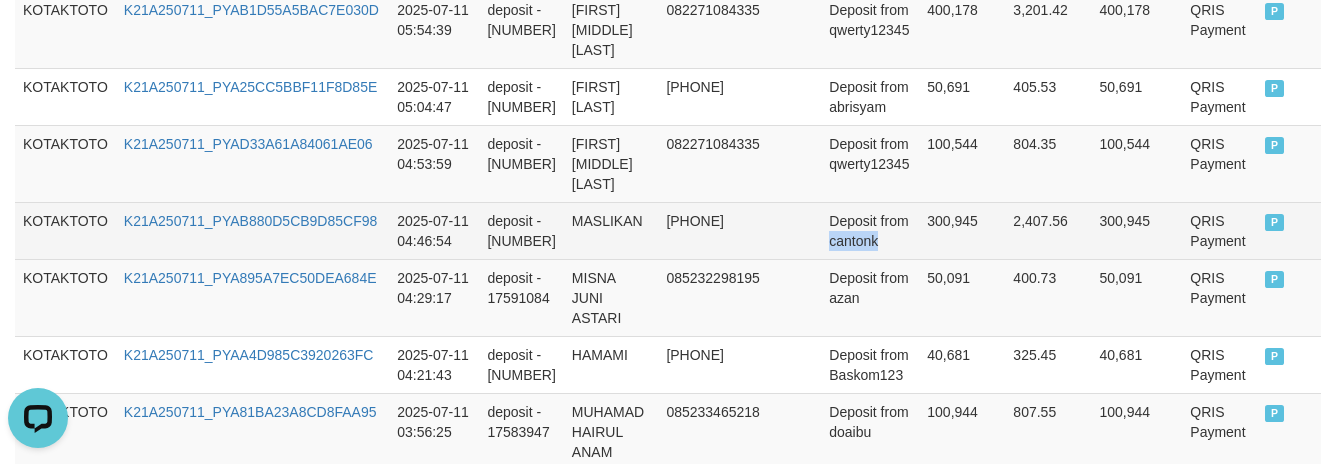 click on "Deposit from cantonk" at bounding box center [870, 230] 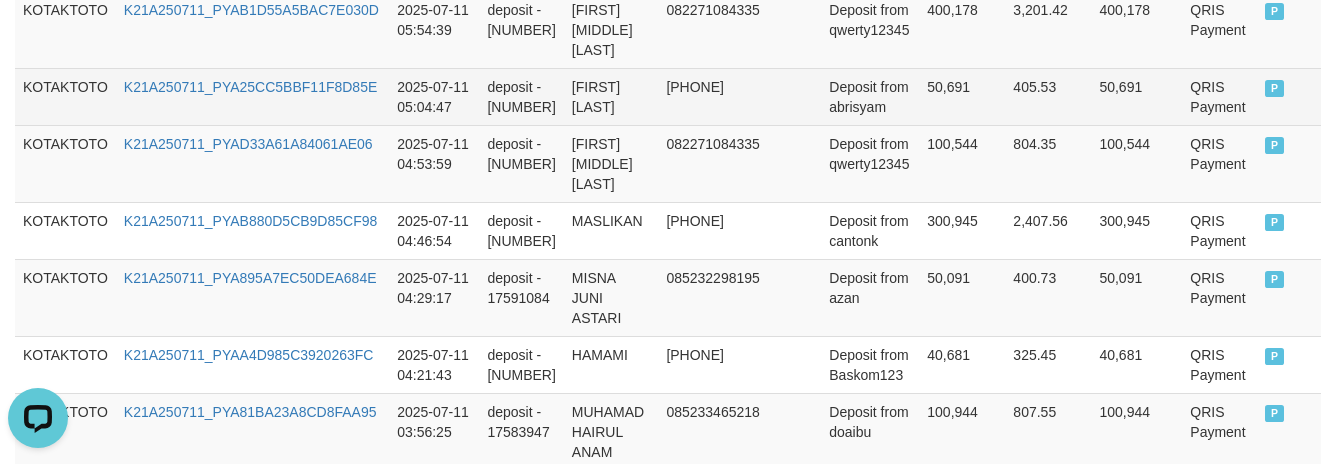 click on "081342459684" at bounding box center (712, 96) 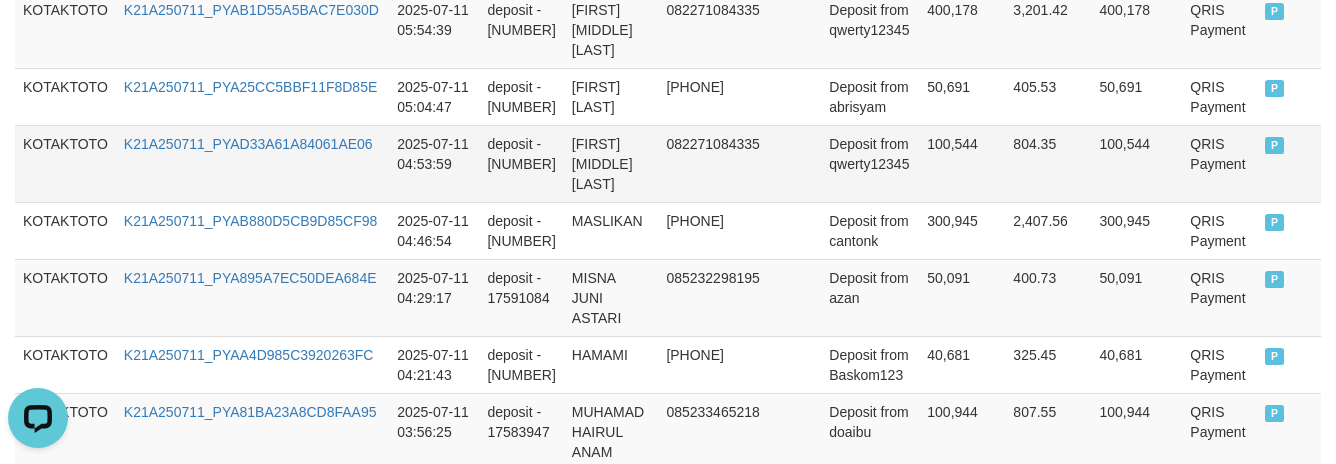 click on "Deposit from qwerty12345" at bounding box center (870, 163) 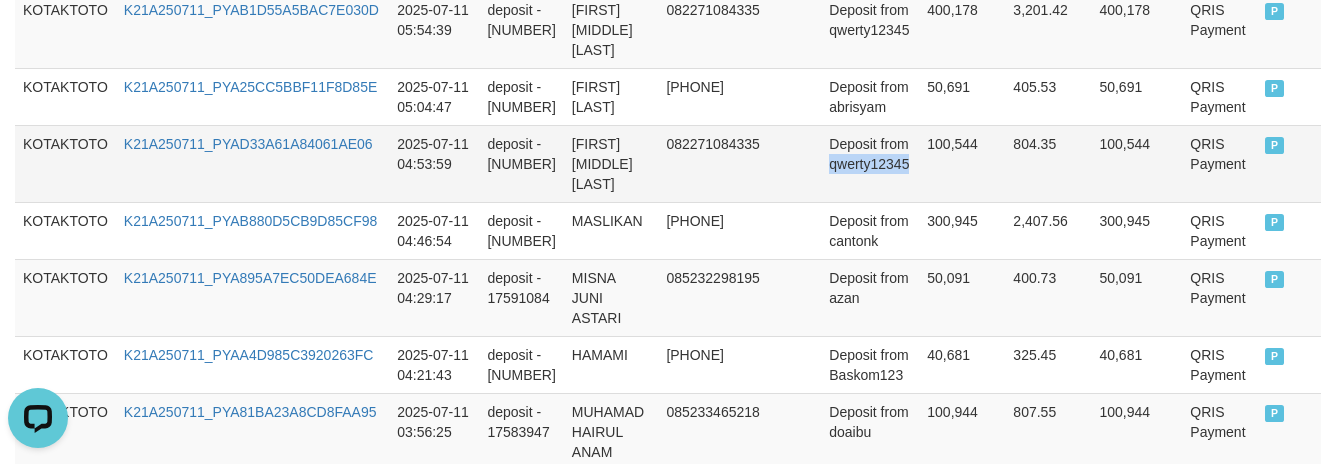 click on "Deposit from qwerty12345" at bounding box center [870, 163] 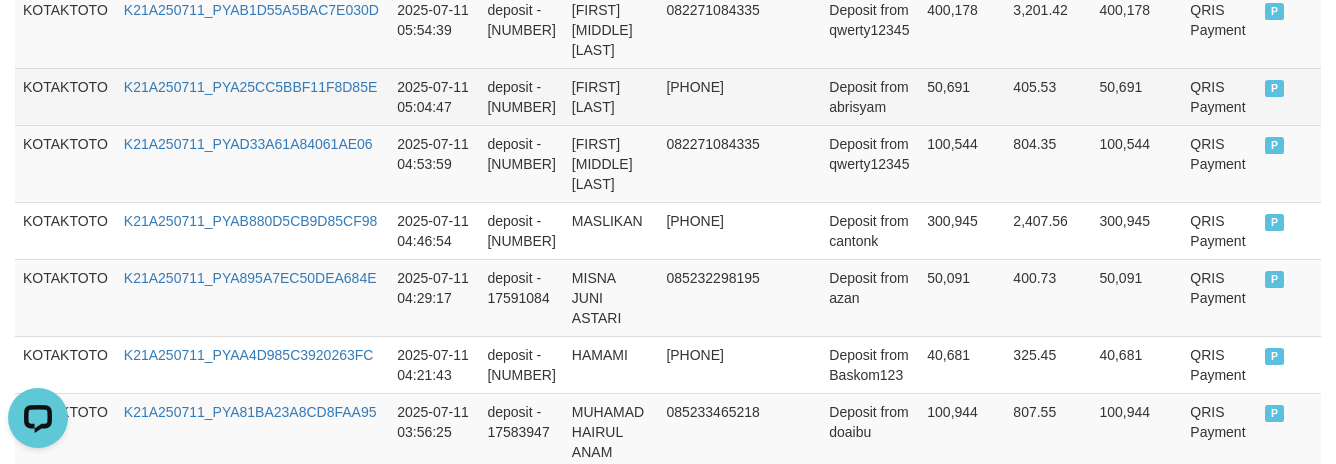 click on "Deposit from abrisyam" at bounding box center (870, 96) 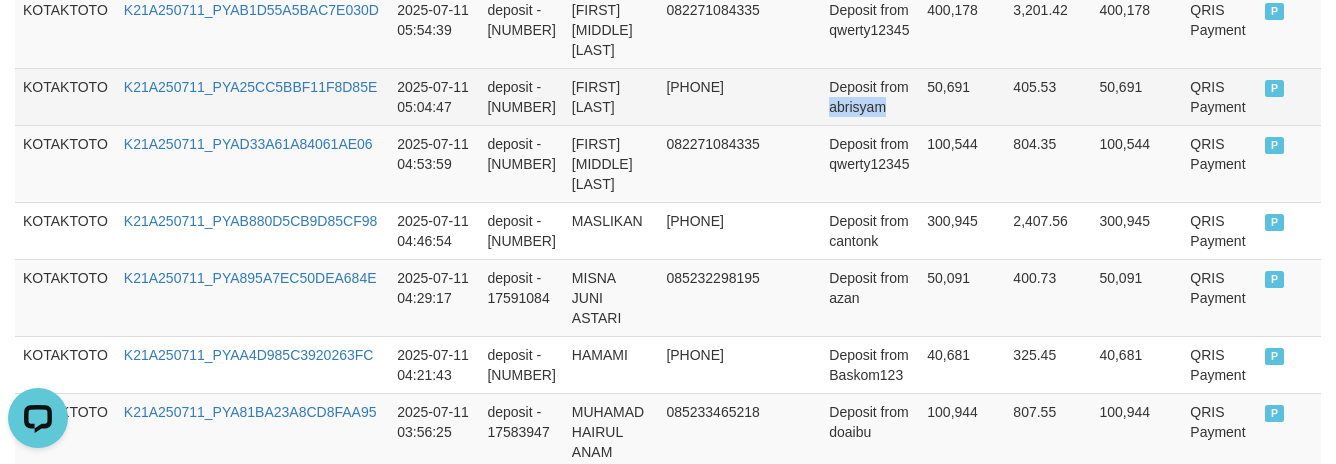 click on "Deposit from abrisyam" at bounding box center [870, 96] 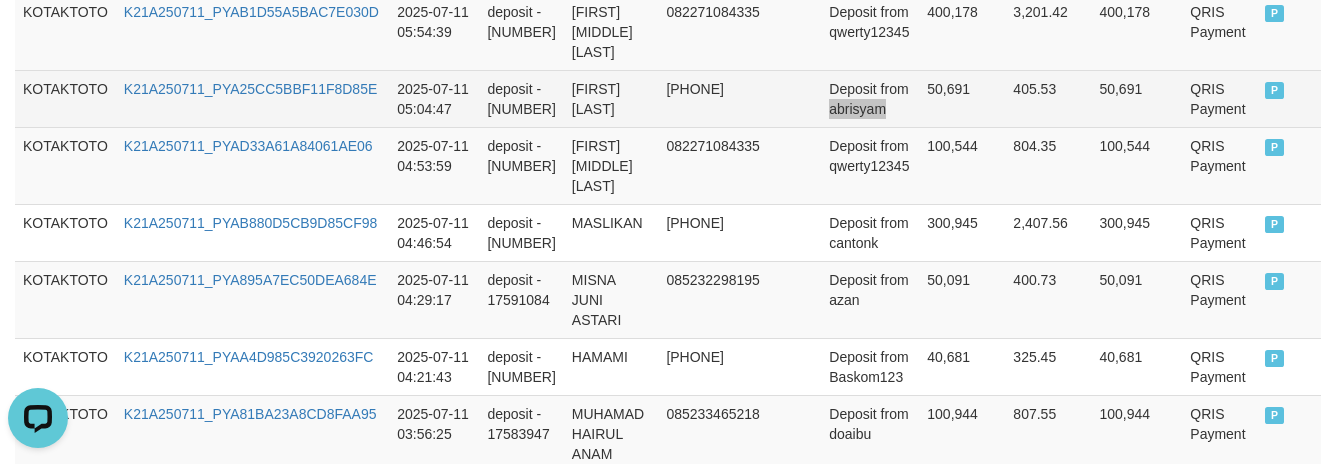 scroll, scrollTop: 689, scrollLeft: 0, axis: vertical 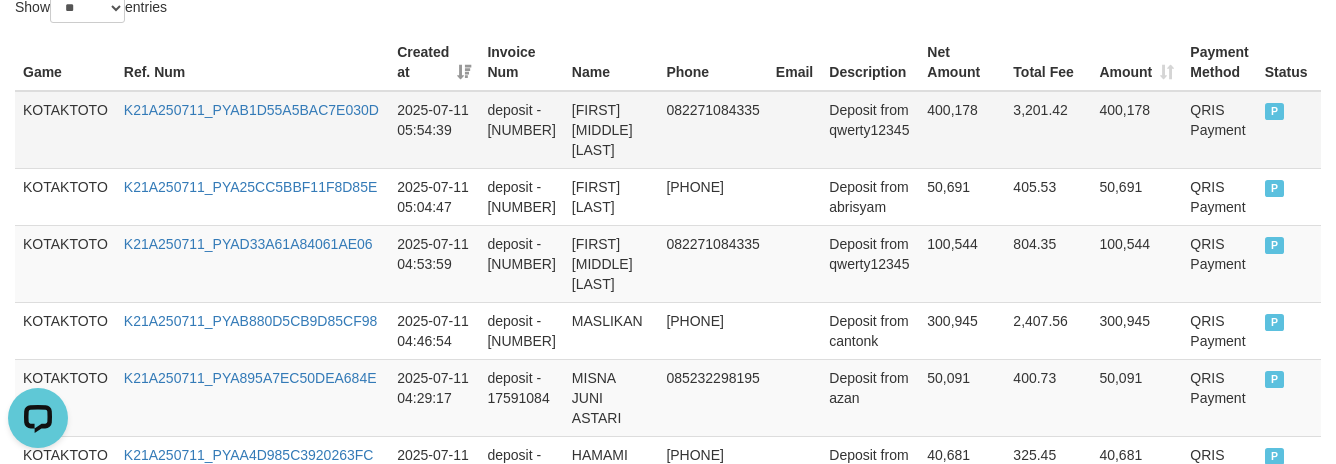 click on "Deposit from qwerty12345" at bounding box center [870, 130] 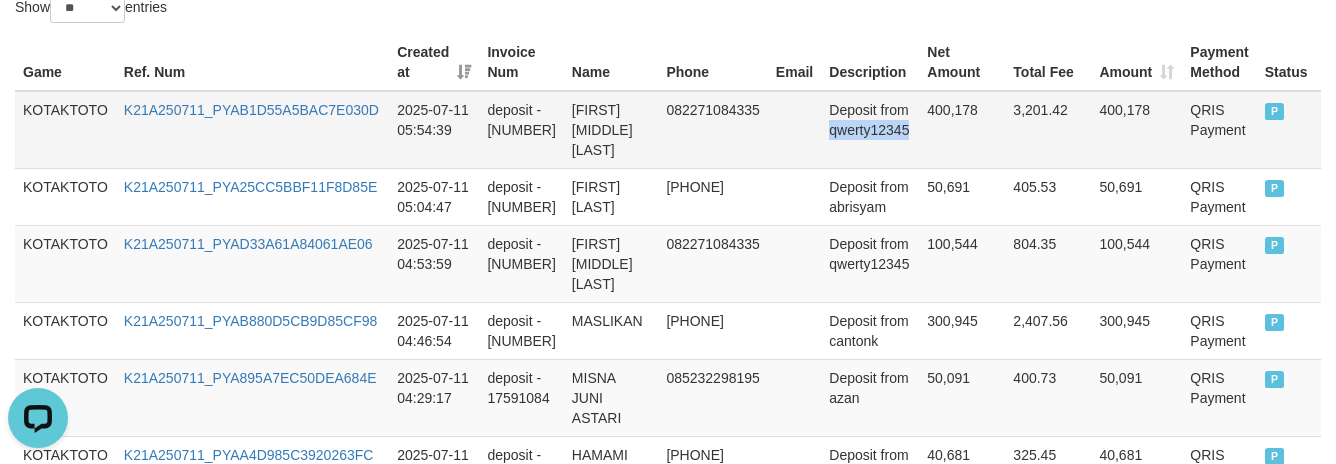 click on "Deposit from qwerty12345" at bounding box center [870, 130] 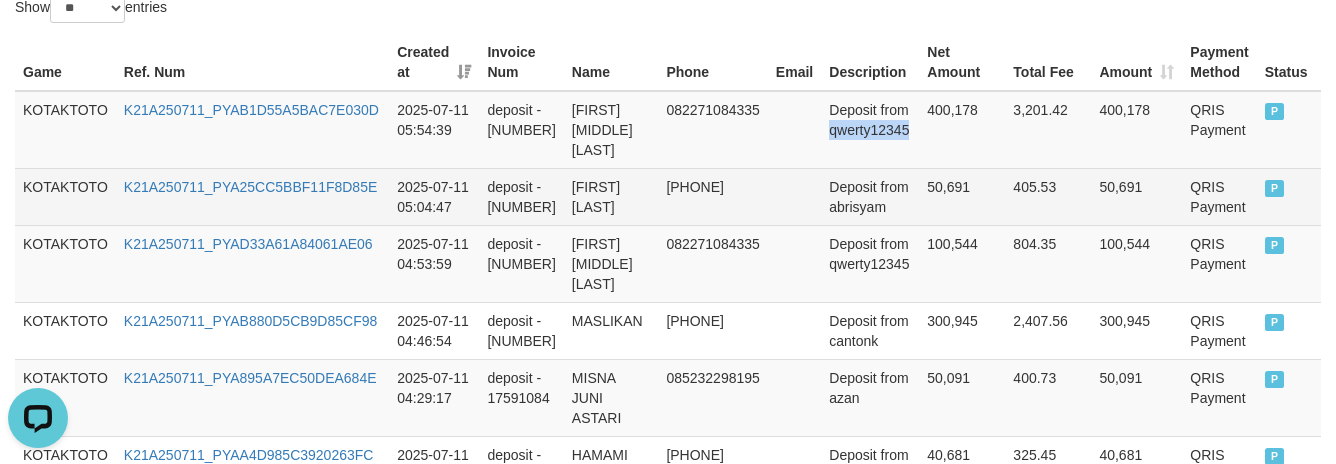 click on "081342459684" at bounding box center [712, 196] 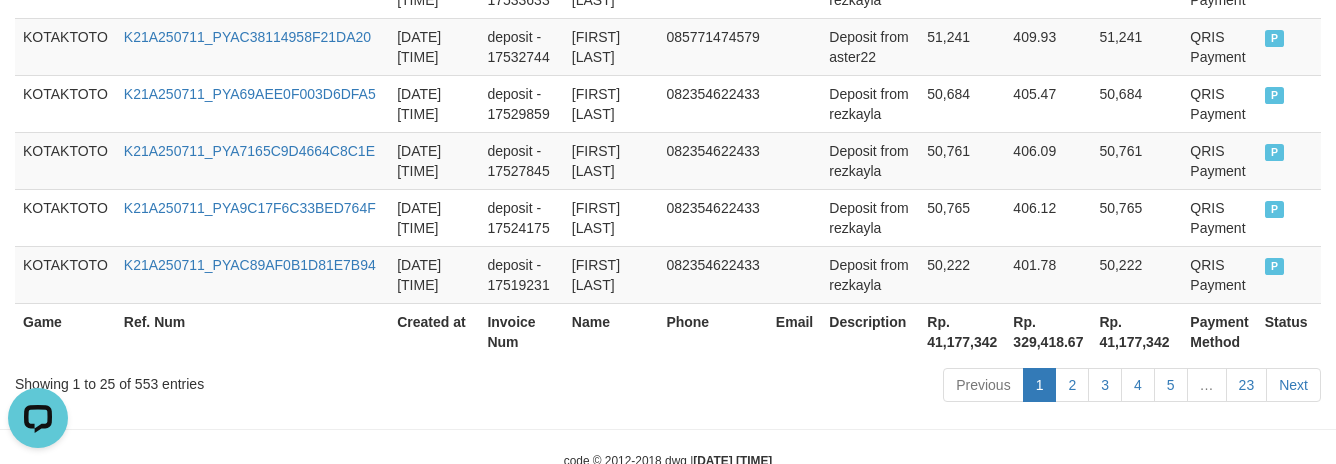 scroll, scrollTop: 2098, scrollLeft: 0, axis: vertical 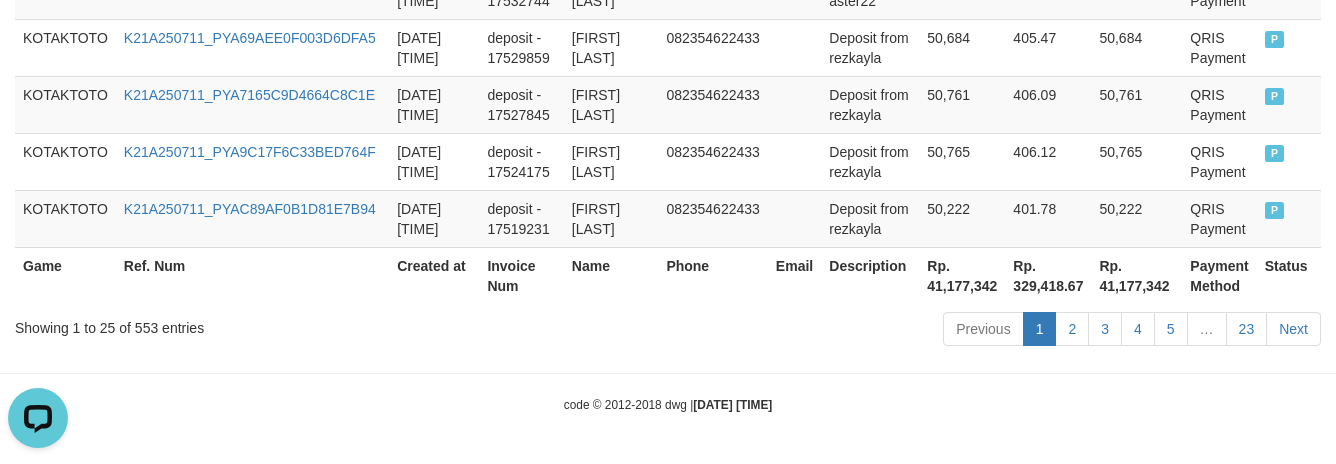 click on "Rp. 41,177,342" at bounding box center [962, 275] 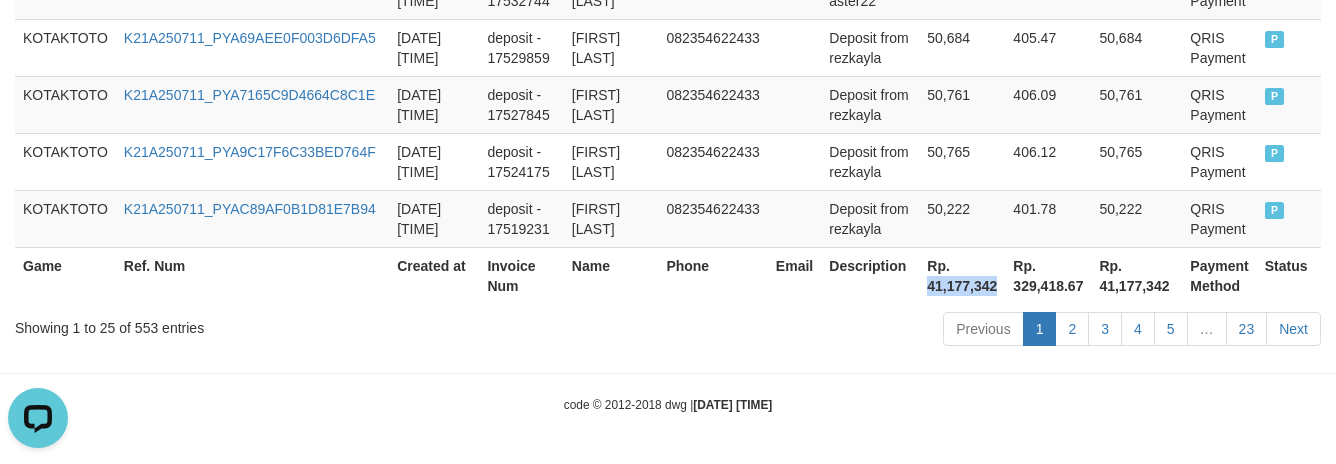 click on "Rp. 41,177,342" at bounding box center (962, 275) 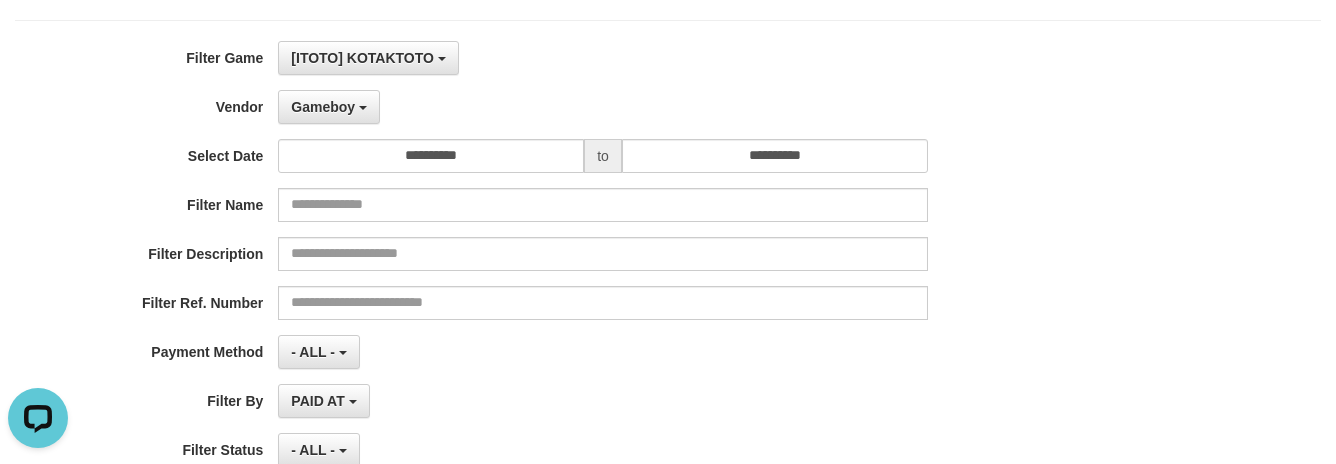 scroll, scrollTop: 0, scrollLeft: 0, axis: both 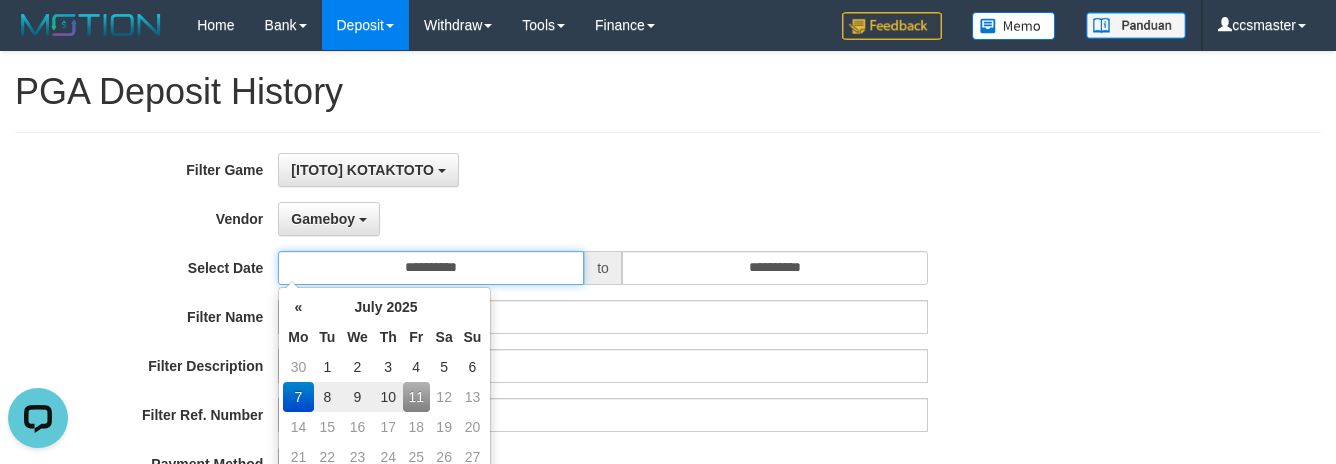 click on "**********" at bounding box center (431, 268) 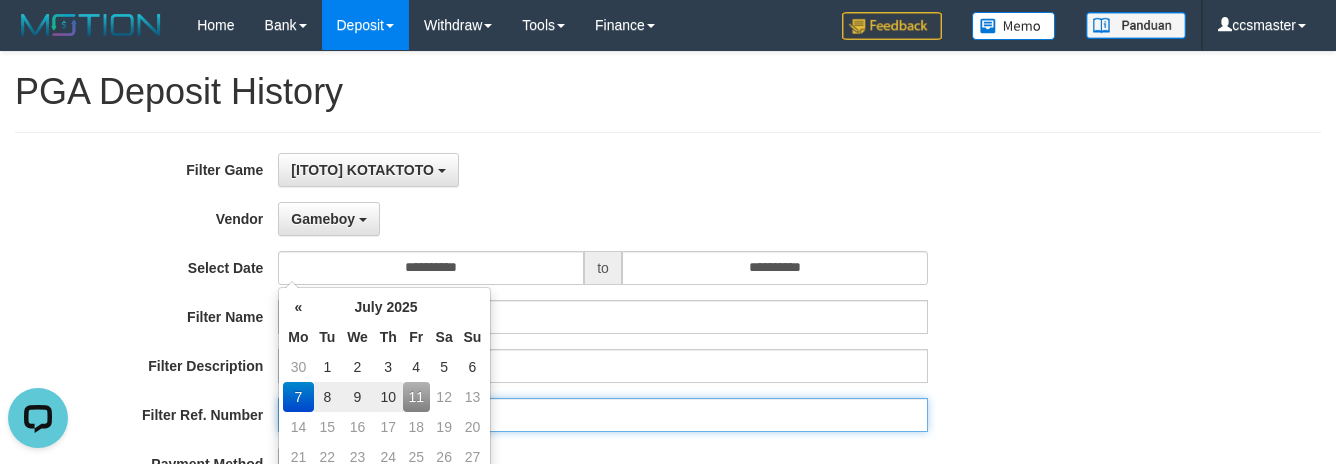 click at bounding box center [602, 415] 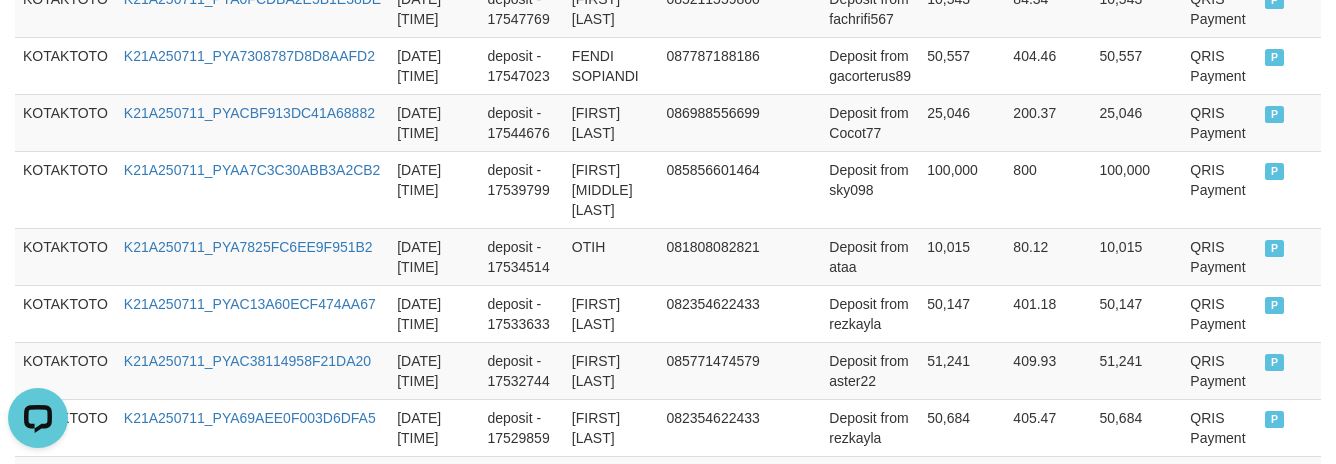 scroll, scrollTop: 2098, scrollLeft: 0, axis: vertical 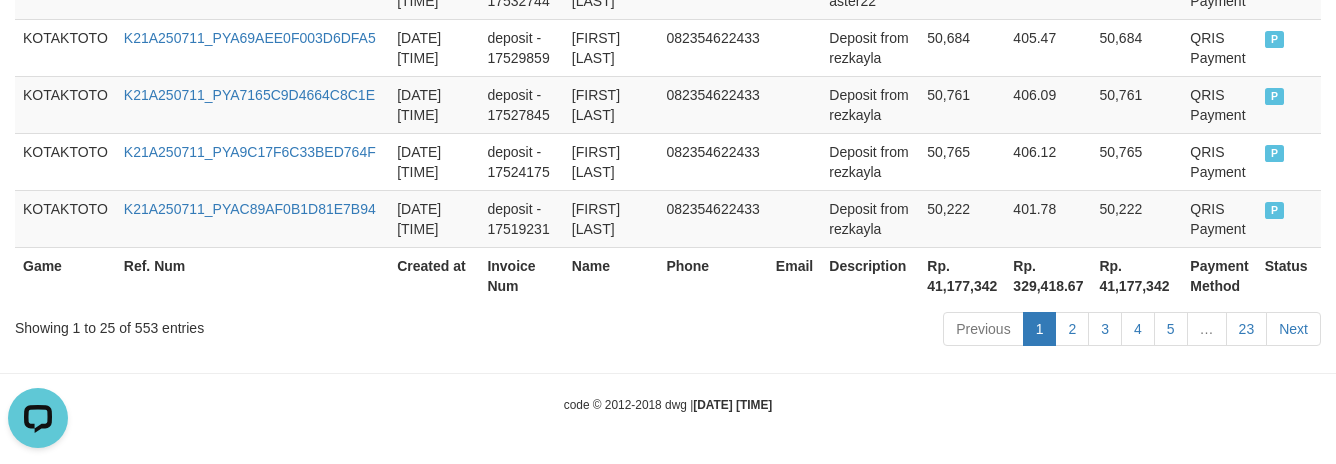 click on "Rp. 41,177,342" at bounding box center [962, 275] 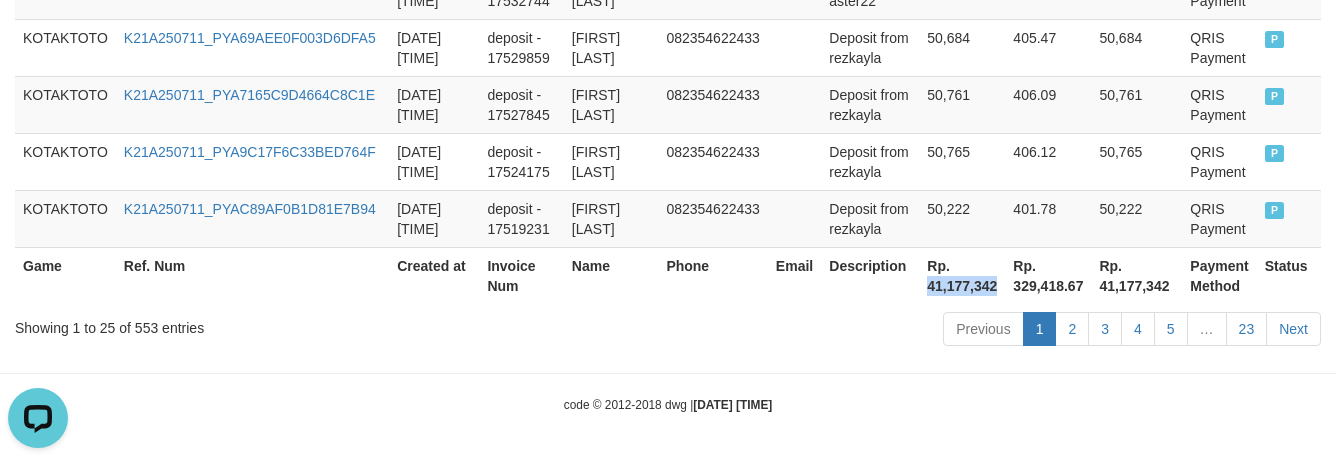 click on "Rp. 41,177,342" at bounding box center [962, 275] 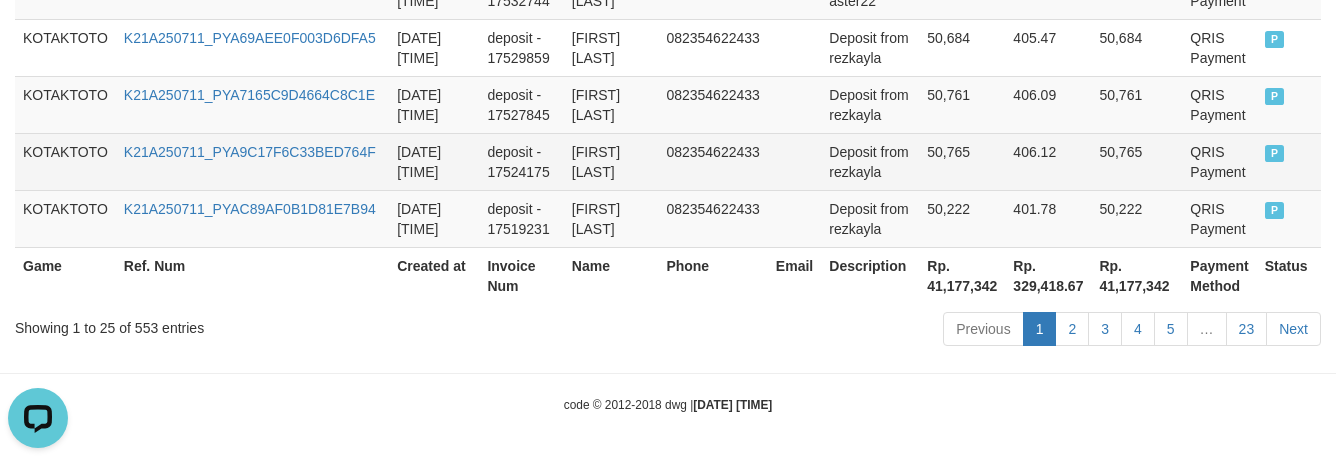 click at bounding box center (794, 161) 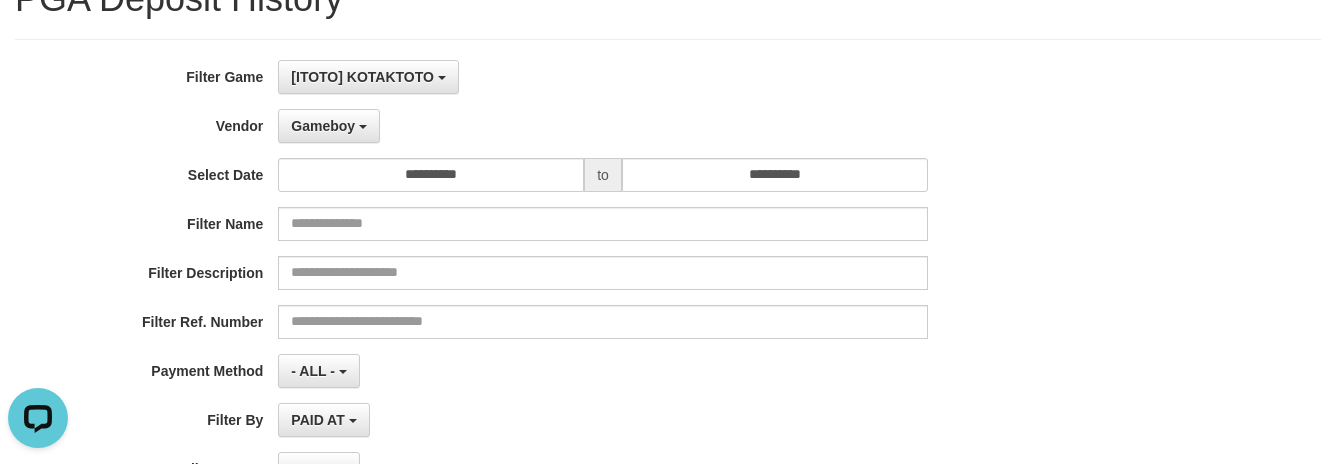 scroll, scrollTop: 0, scrollLeft: 0, axis: both 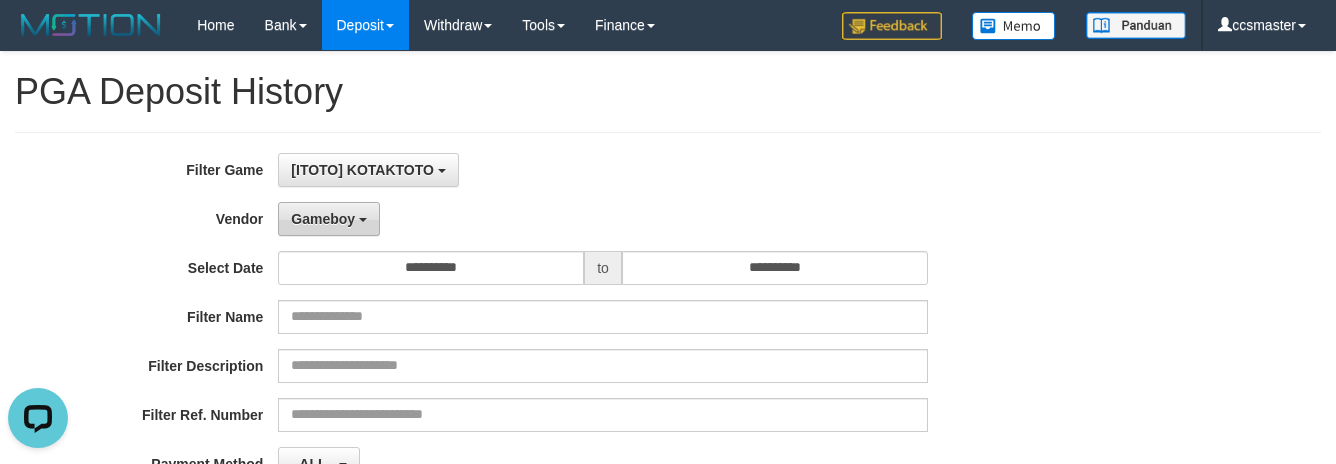 click on "Gameboy" at bounding box center [329, 219] 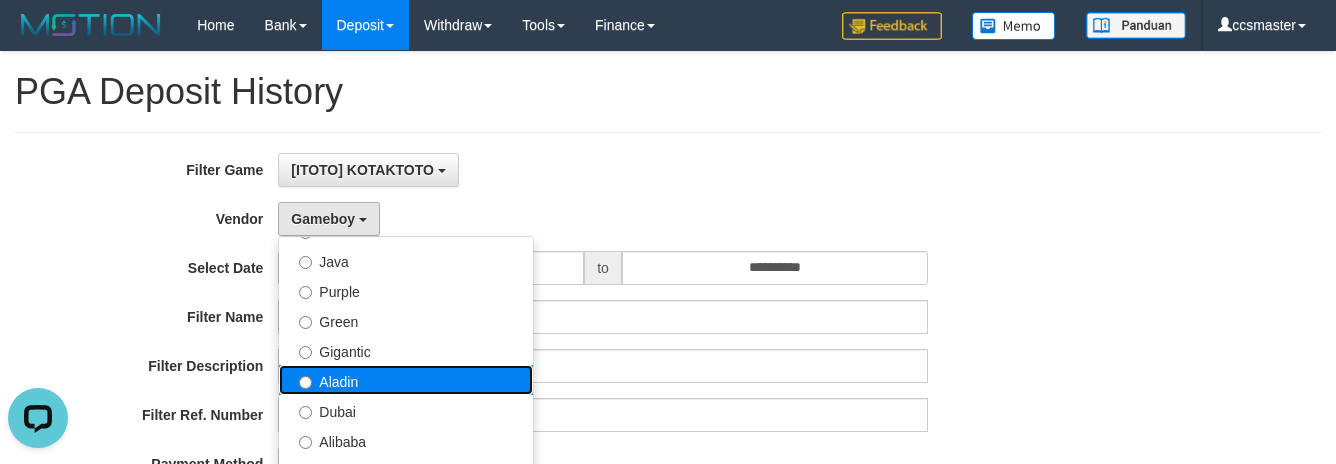 click on "Aladin" at bounding box center [406, 380] 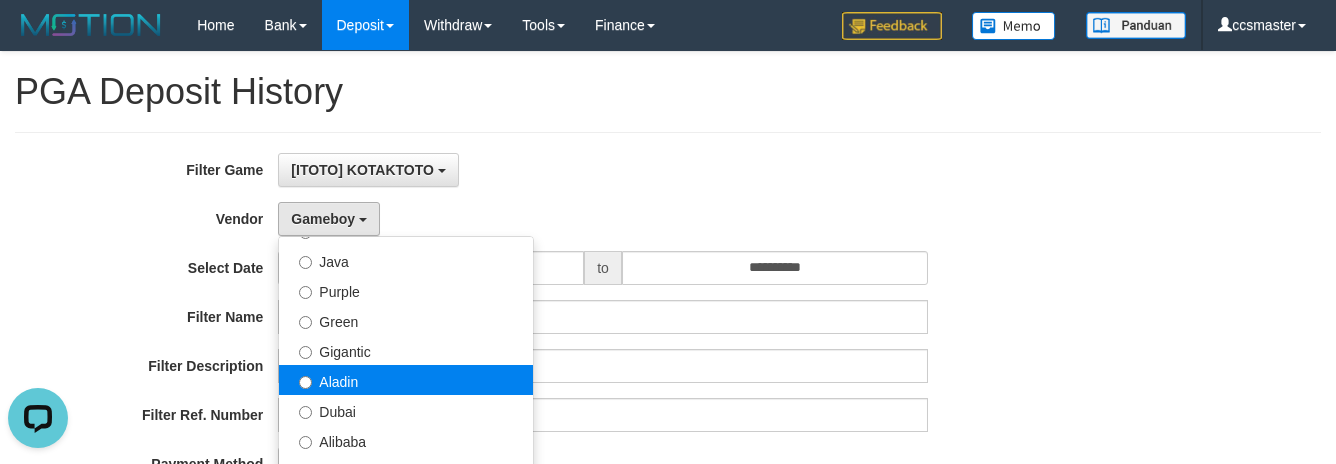 select on "**********" 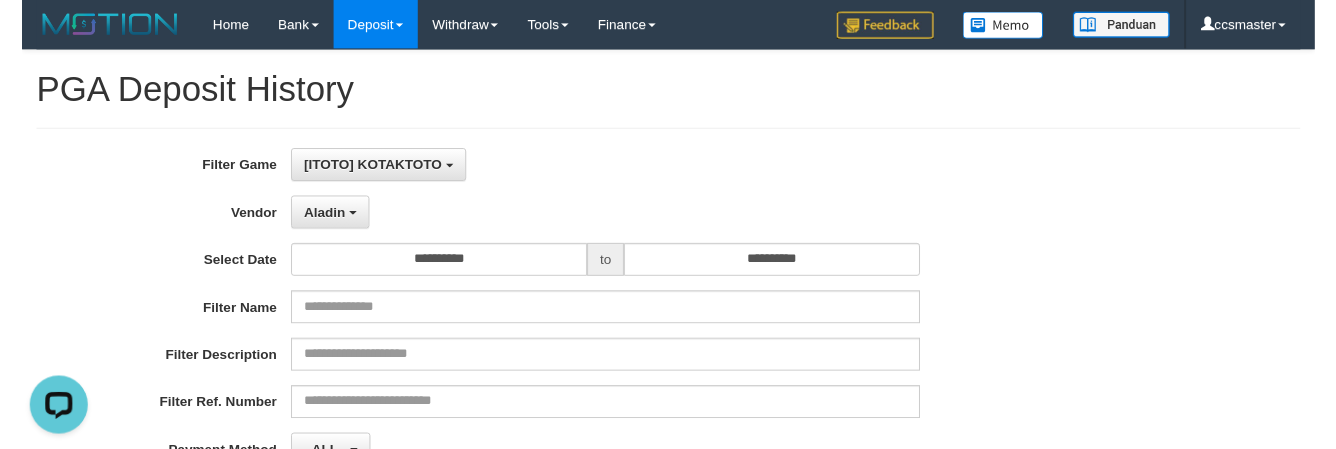 scroll, scrollTop: 200, scrollLeft: 0, axis: vertical 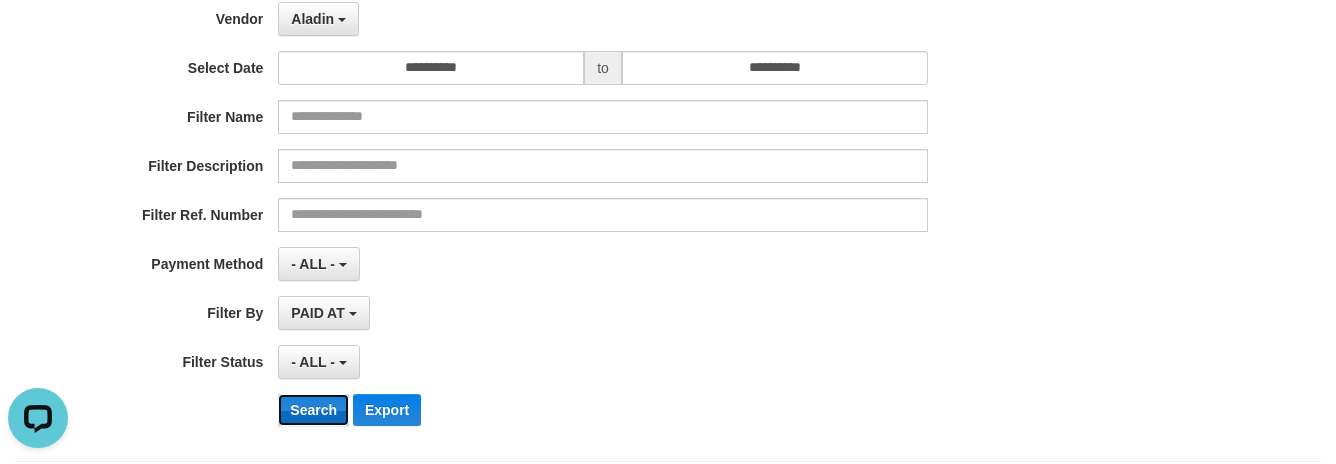 click on "Search" at bounding box center (313, 410) 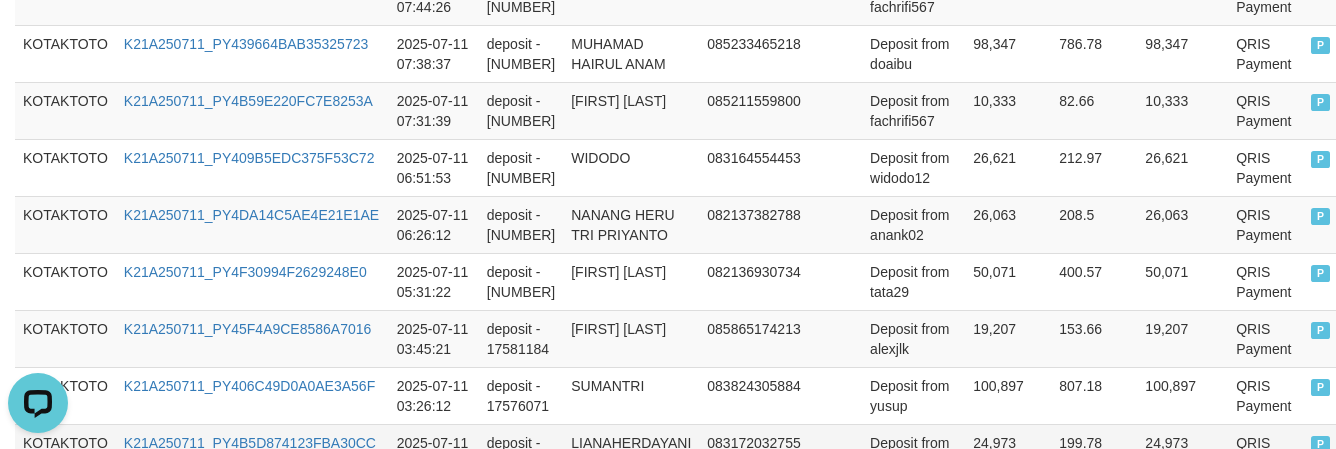 scroll, scrollTop: 930, scrollLeft: 0, axis: vertical 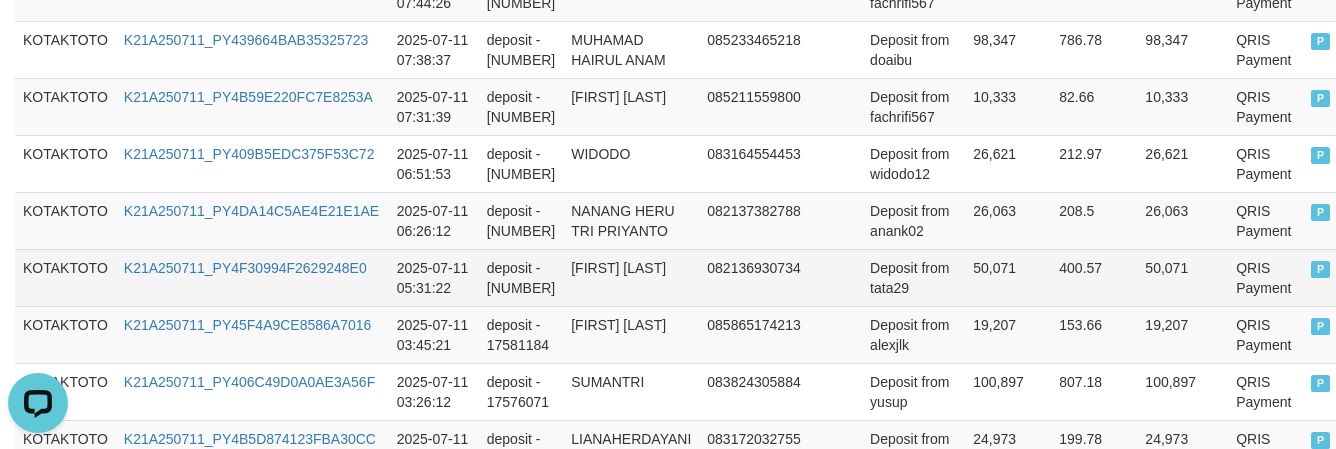 click on "50,071" at bounding box center [1008, 277] 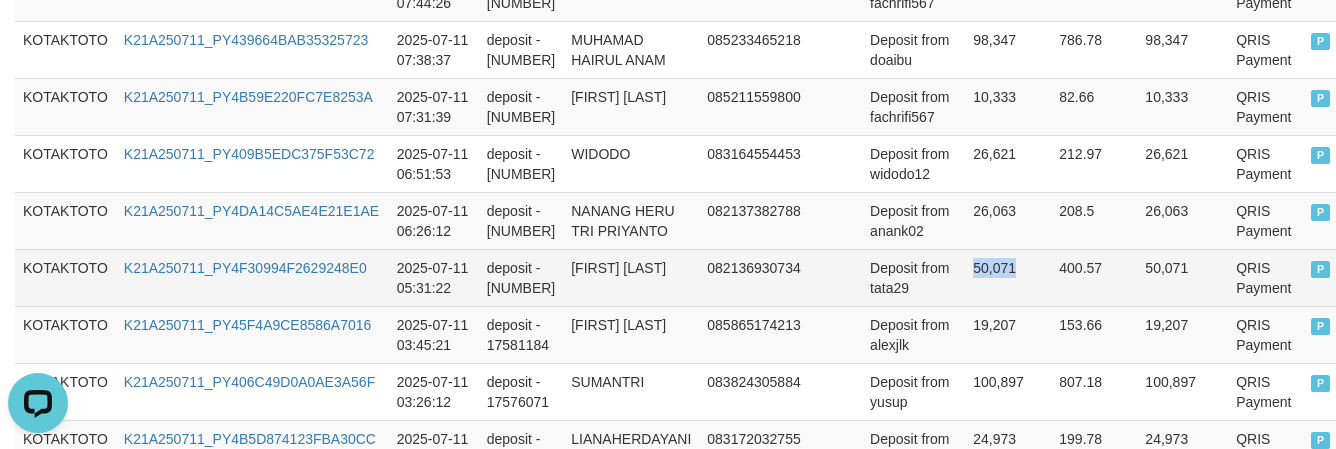 click on "50,071" at bounding box center (1008, 277) 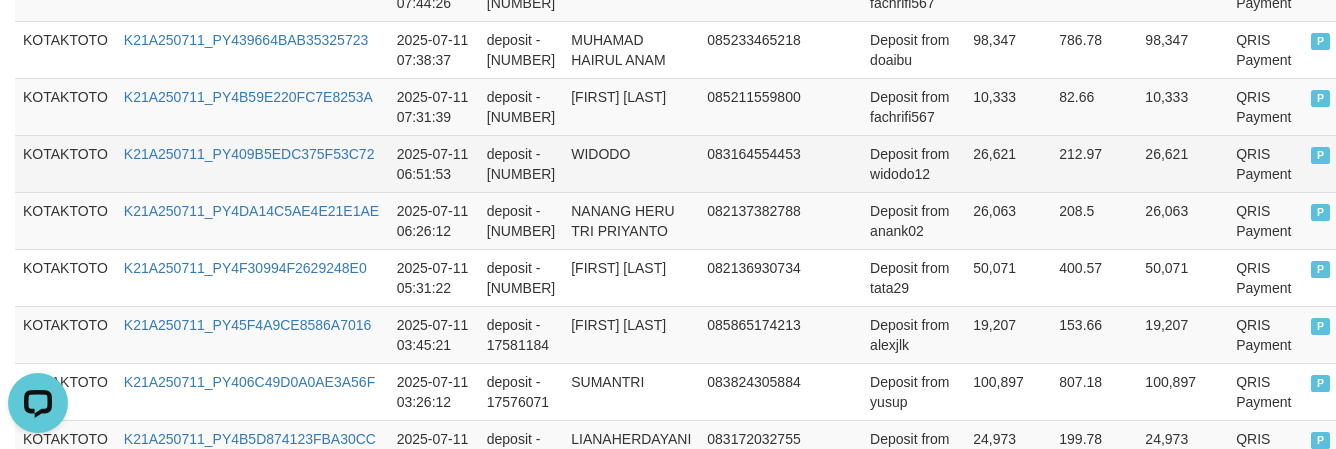click on "26,621" at bounding box center [1008, 163] 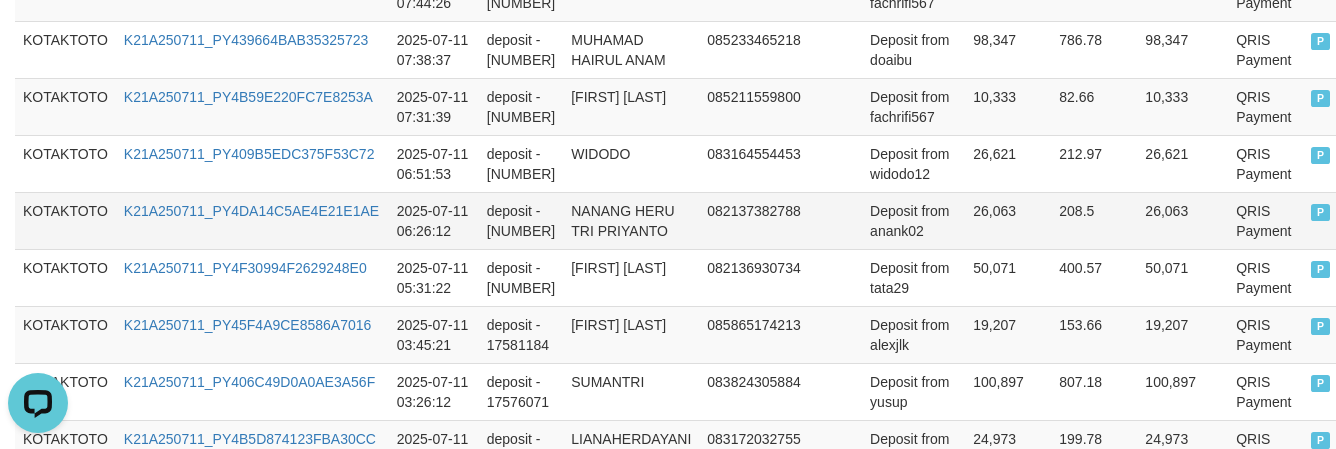 click on "26,063" at bounding box center [1008, 220] 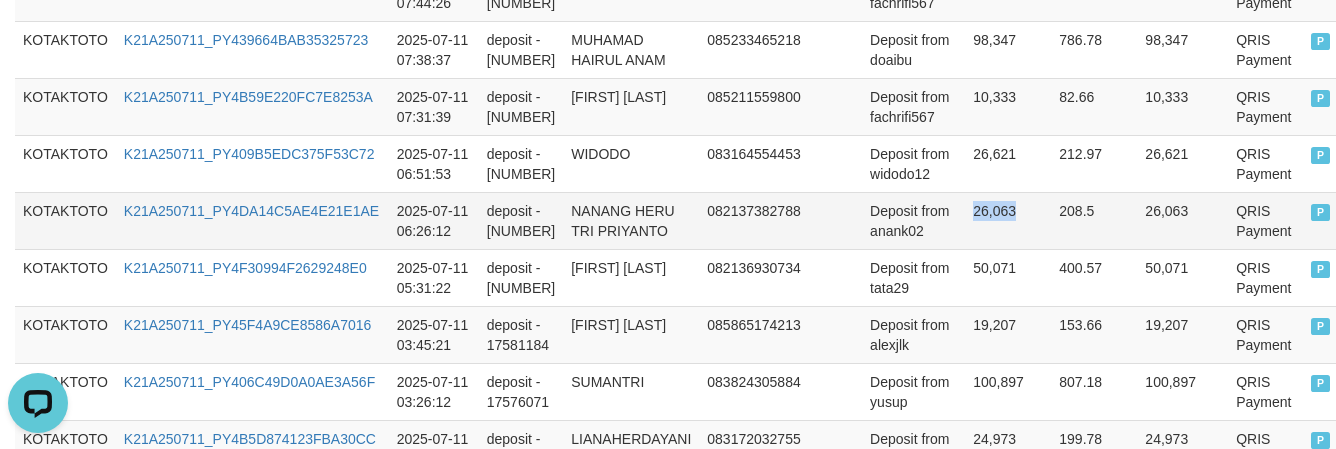 click on "26,063" at bounding box center [1008, 220] 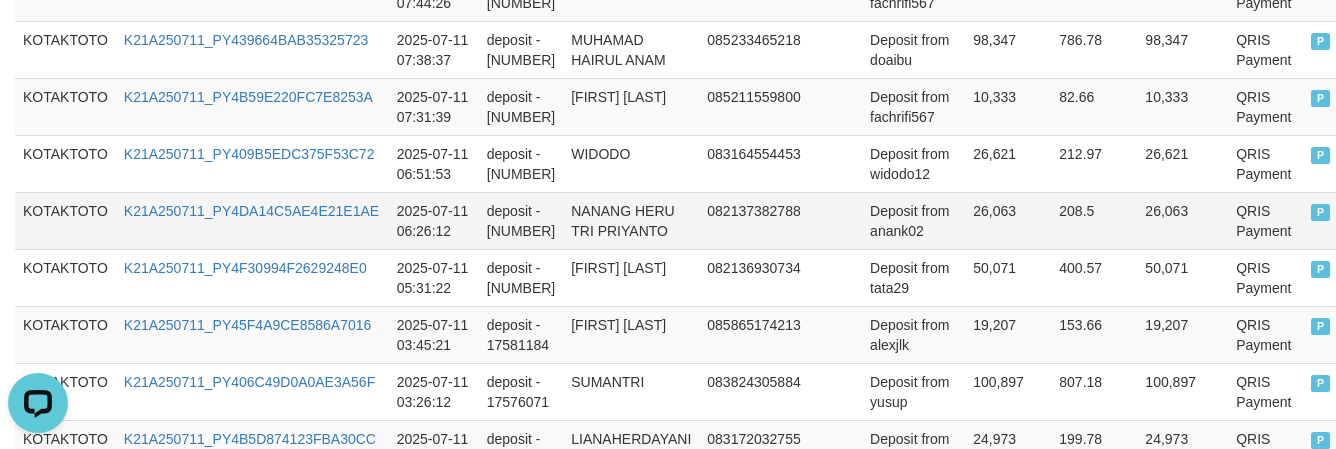 click on "208.5" at bounding box center [1094, 220] 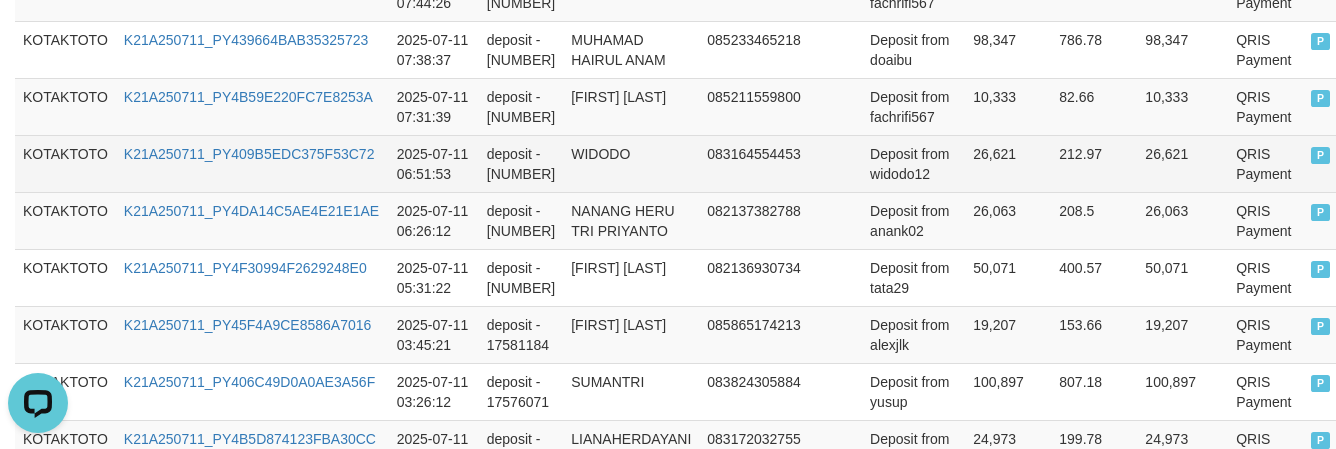 click on "26,621" at bounding box center [1008, 163] 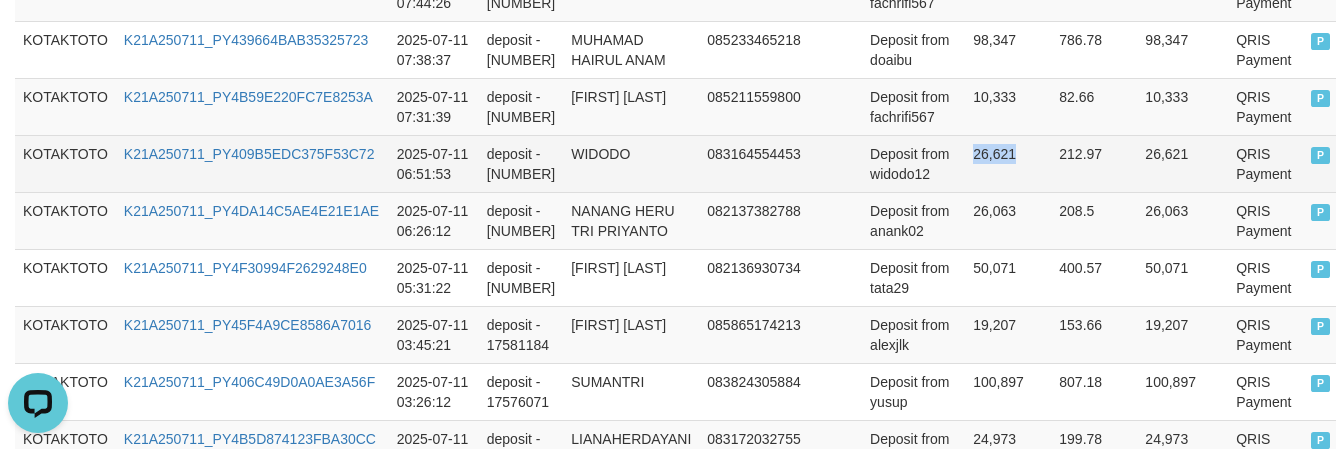 click on "26,621" at bounding box center [1008, 163] 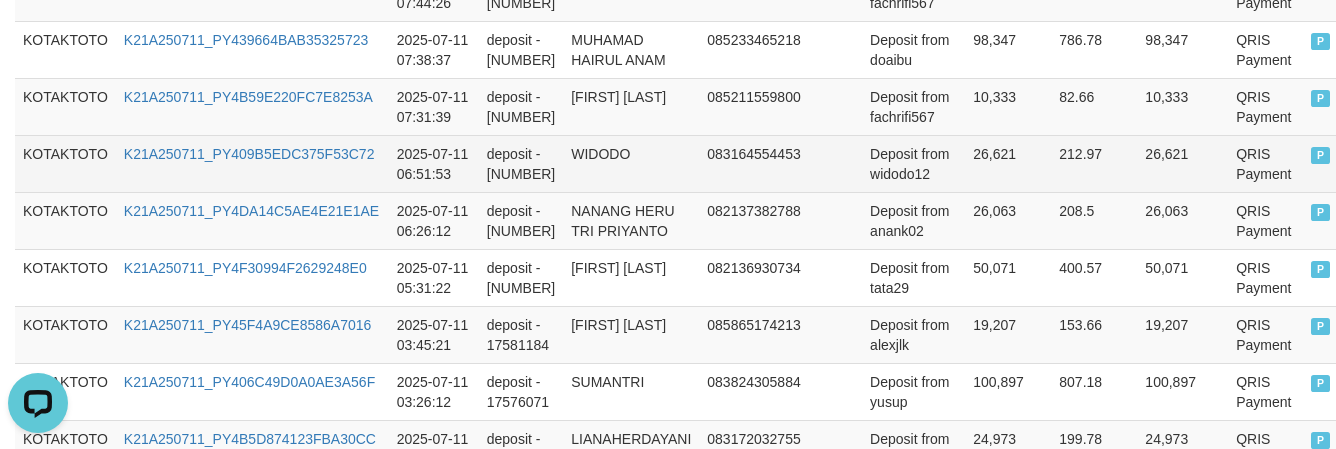 click on "10,333" at bounding box center [1008, 106] 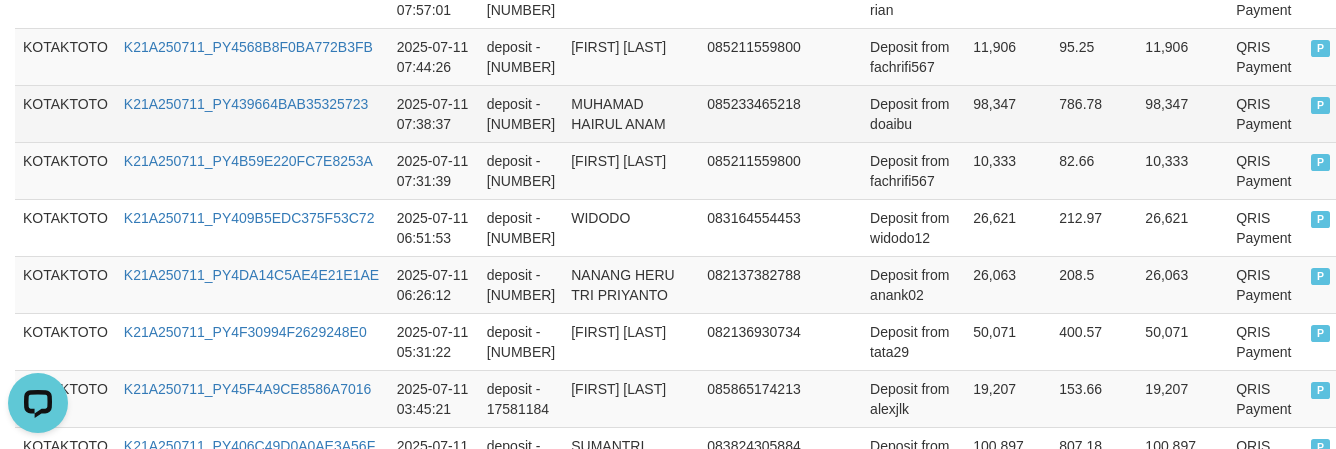 scroll, scrollTop: 830, scrollLeft: 0, axis: vertical 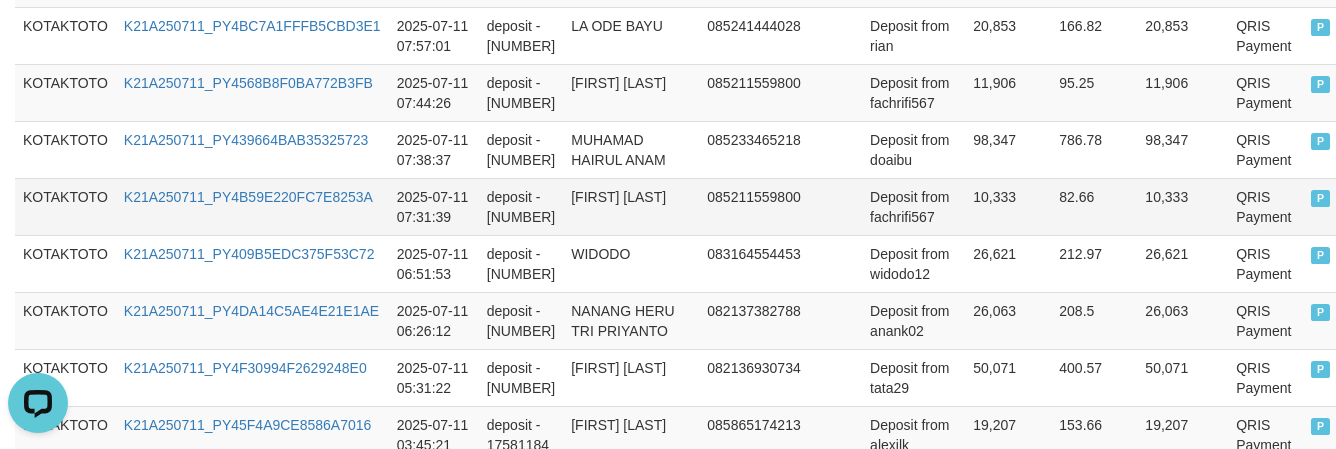 click on "10,333" at bounding box center [1008, 206] 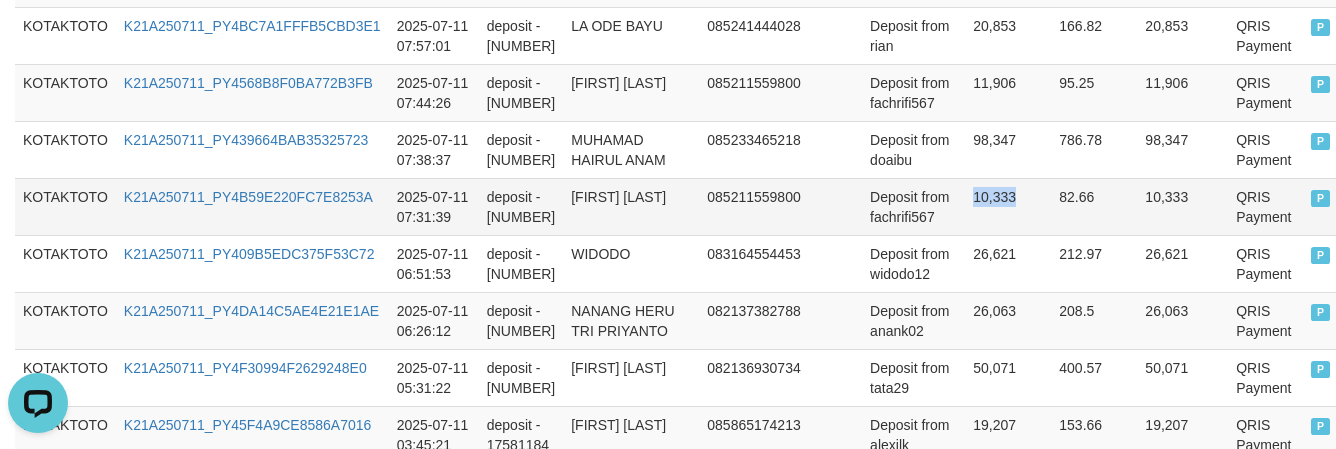 click on "10,333" at bounding box center [1008, 206] 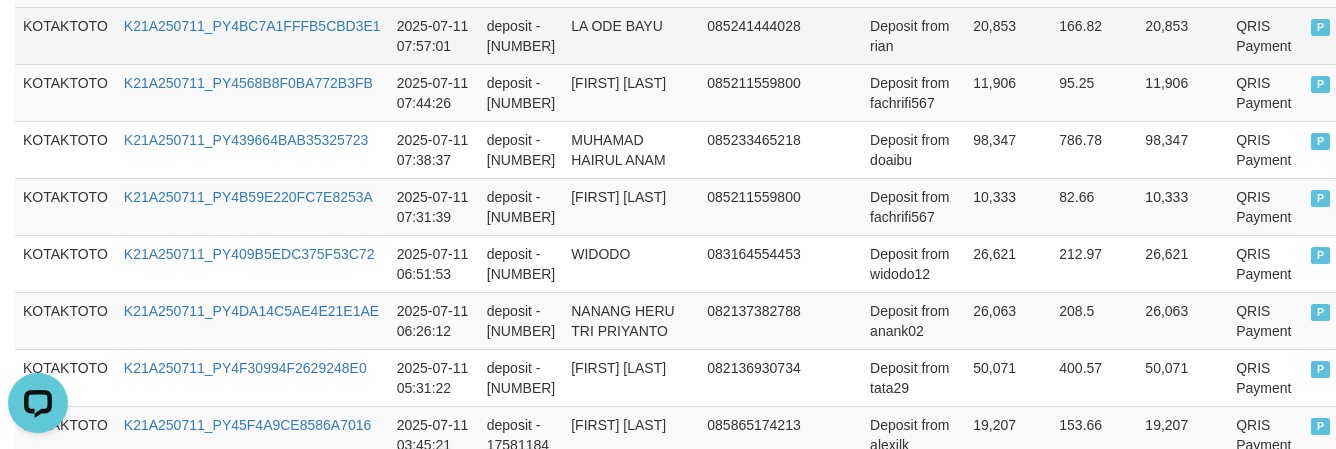 click on "20,853" at bounding box center [1008, 35] 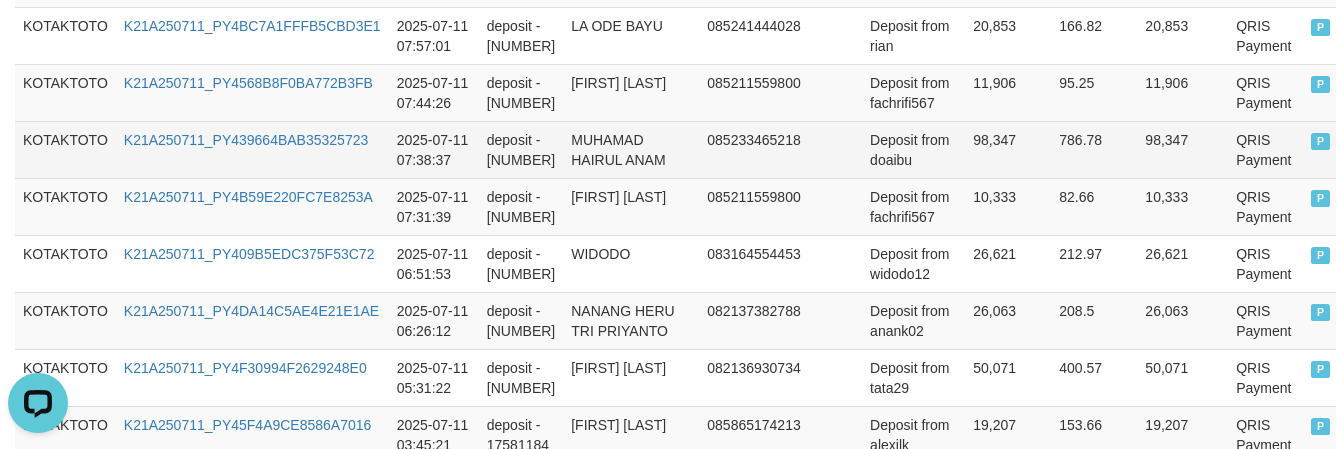click on "98,347" at bounding box center (1008, 149) 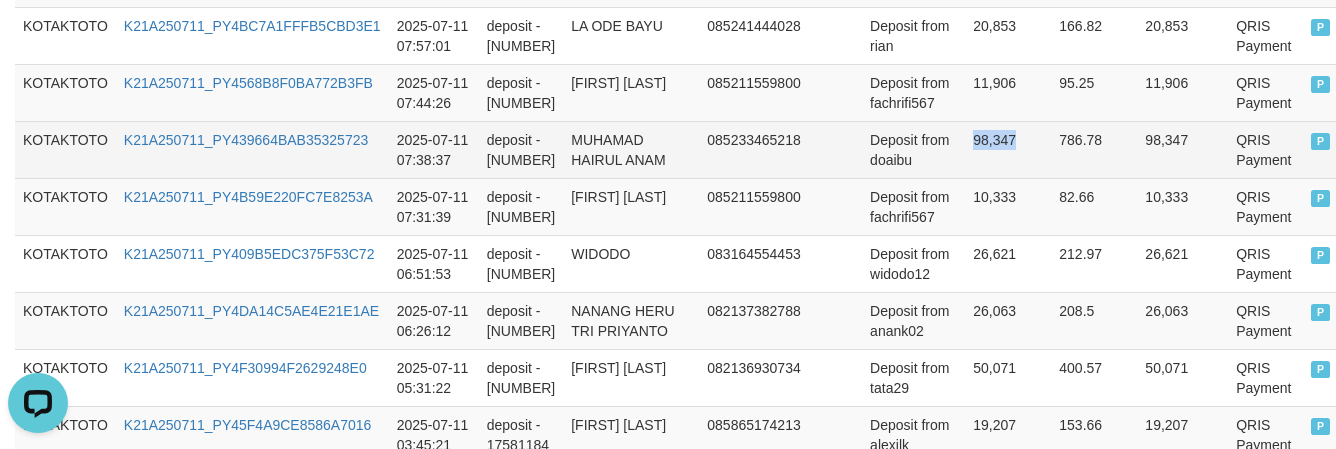 click on "98,347" at bounding box center [1008, 149] 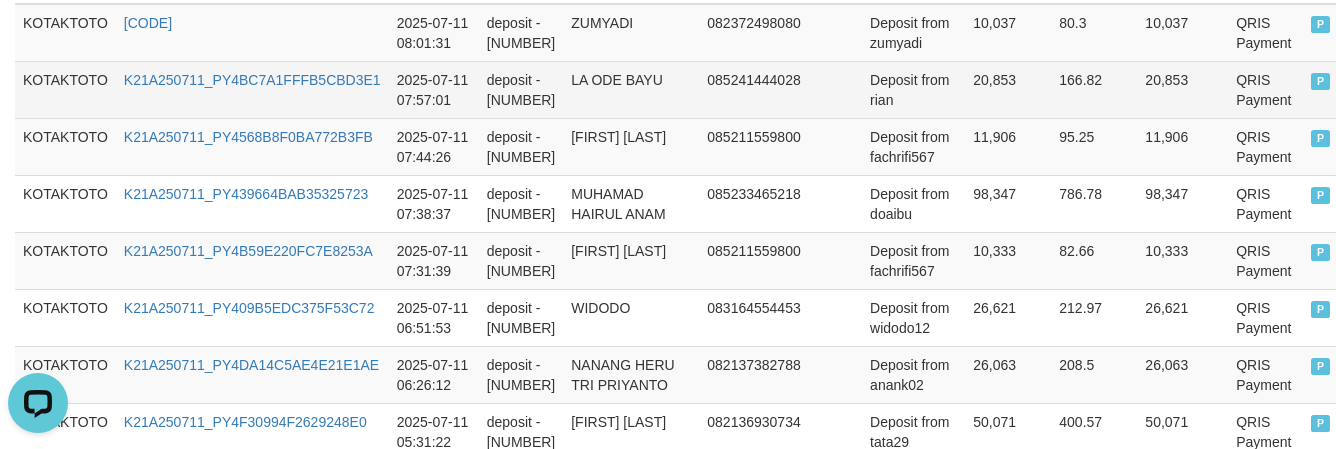 scroll, scrollTop: 730, scrollLeft: 0, axis: vertical 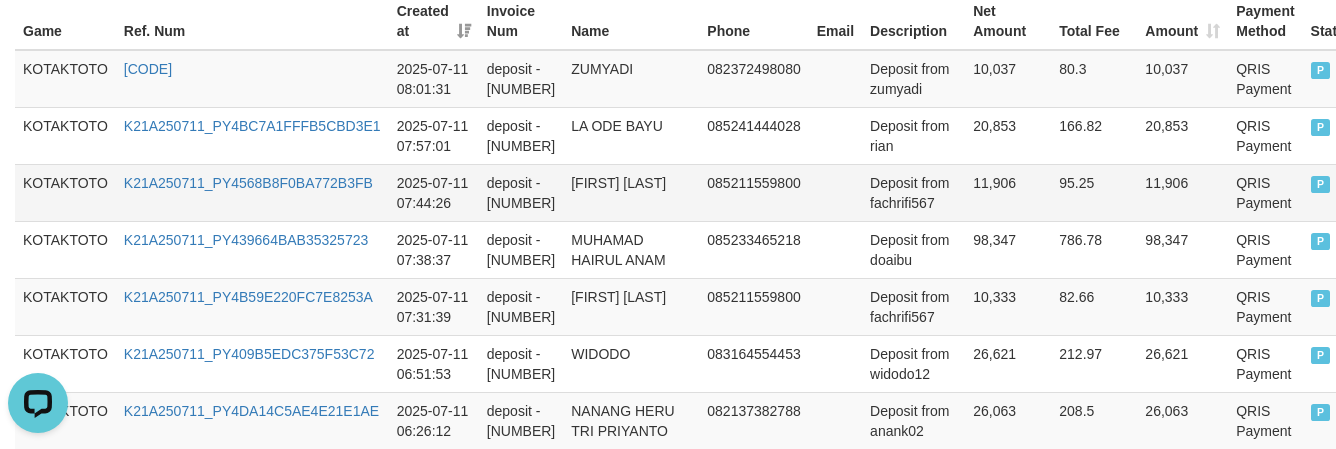 click on "11,906" at bounding box center (1008, 192) 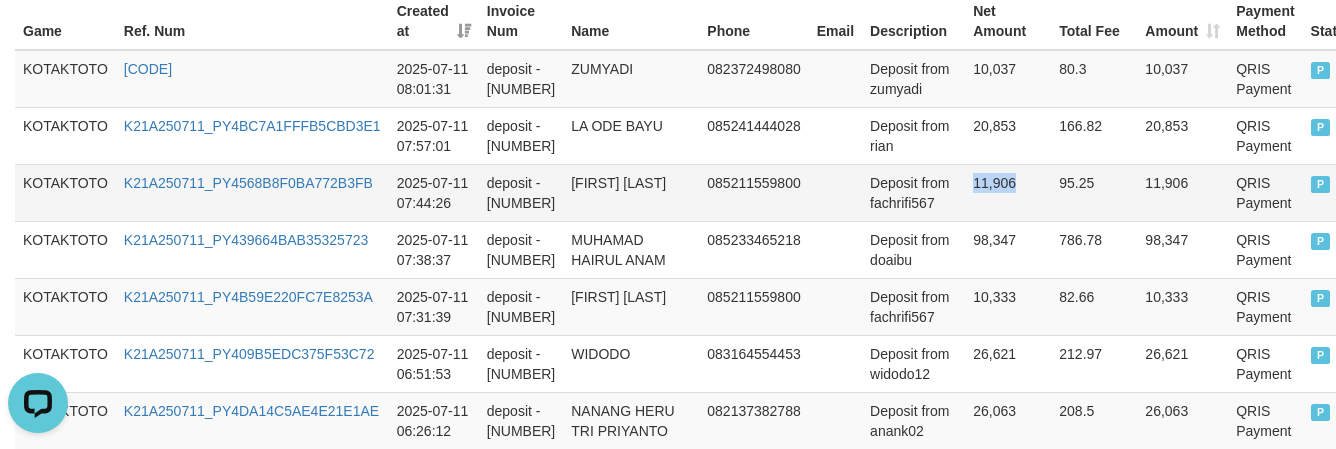 click on "11,906" at bounding box center (1008, 192) 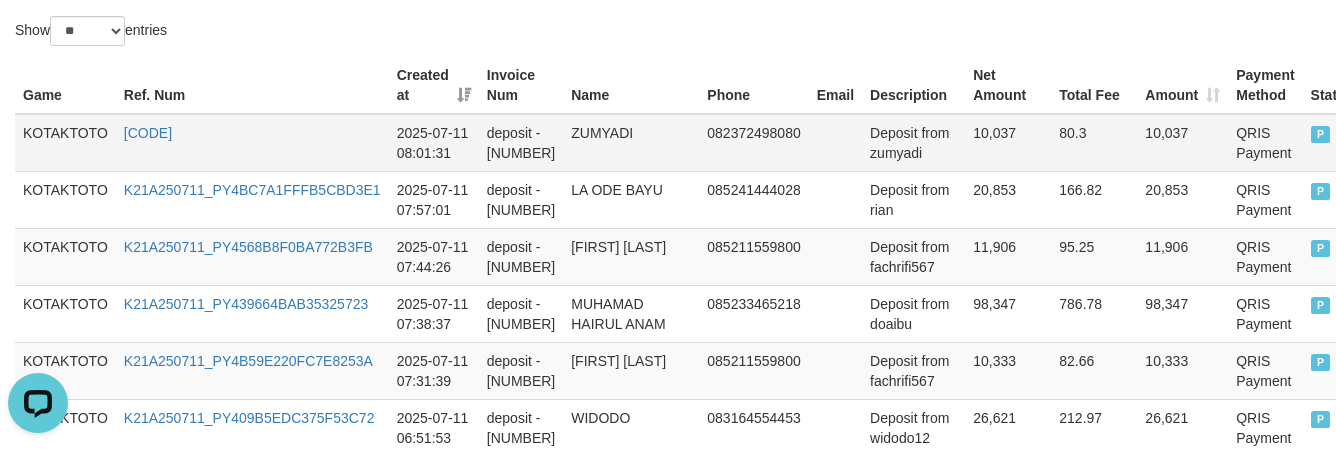 scroll, scrollTop: 630, scrollLeft: 0, axis: vertical 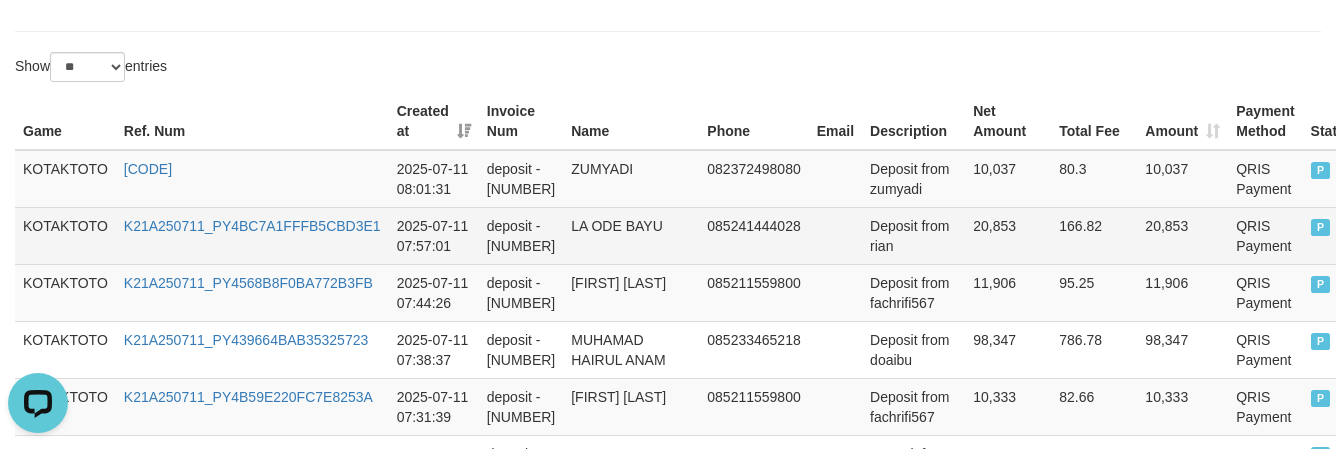 click on "20,853" at bounding box center (1008, 235) 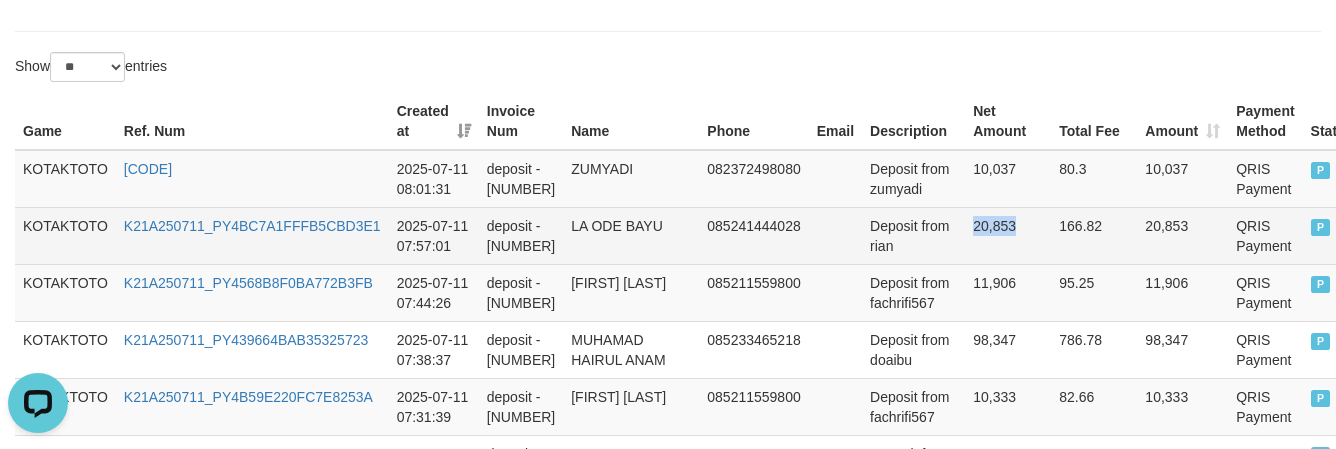 click on "20,853" at bounding box center (1008, 235) 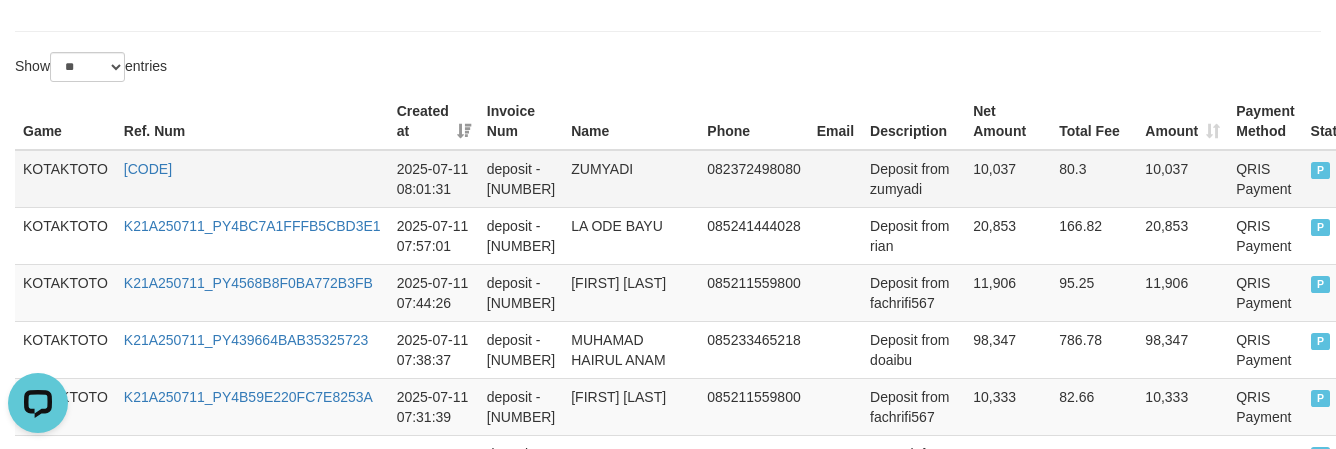 click on "10,037" at bounding box center [1008, 179] 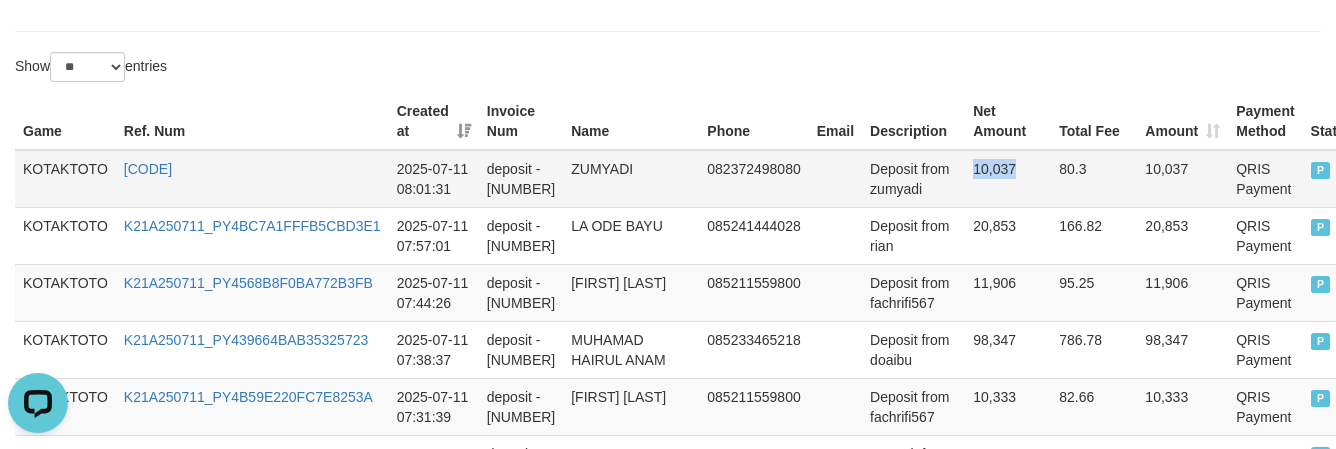 click on "10,037" at bounding box center (1008, 179) 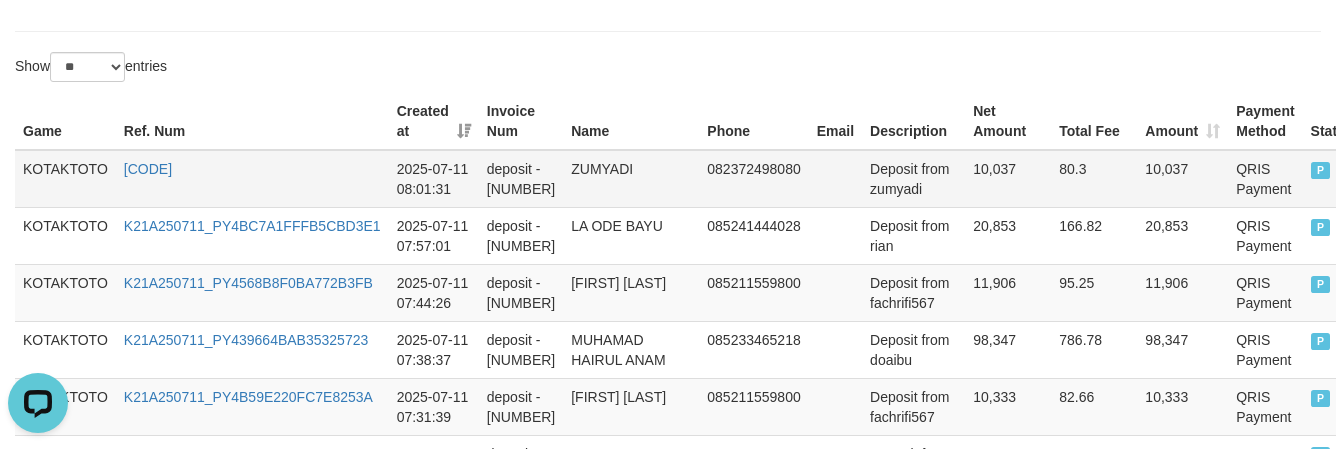 click on "ZUMYADI" at bounding box center [631, 179] 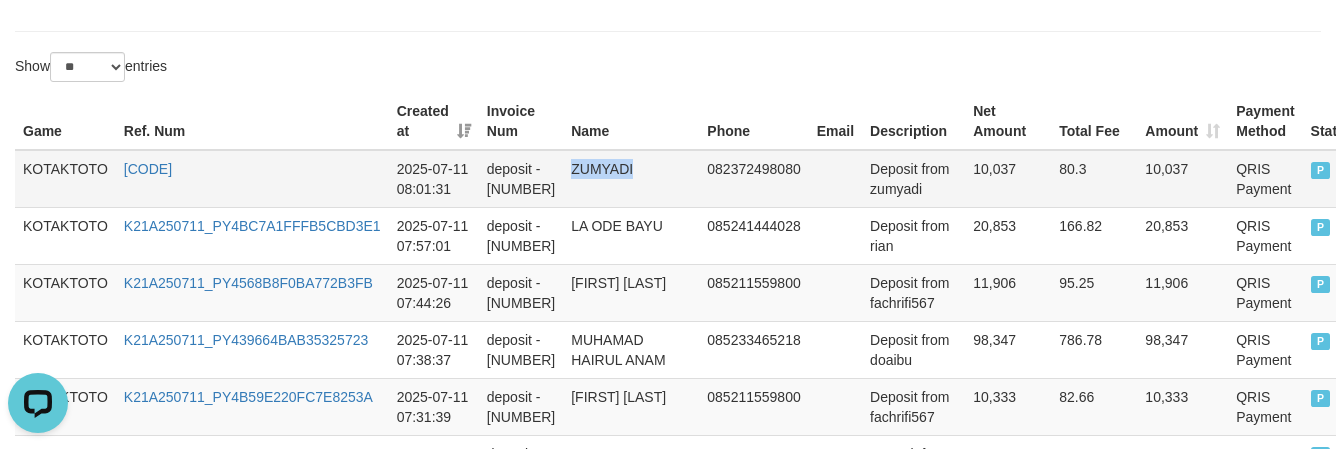 click on "ZUMYADI" at bounding box center [631, 179] 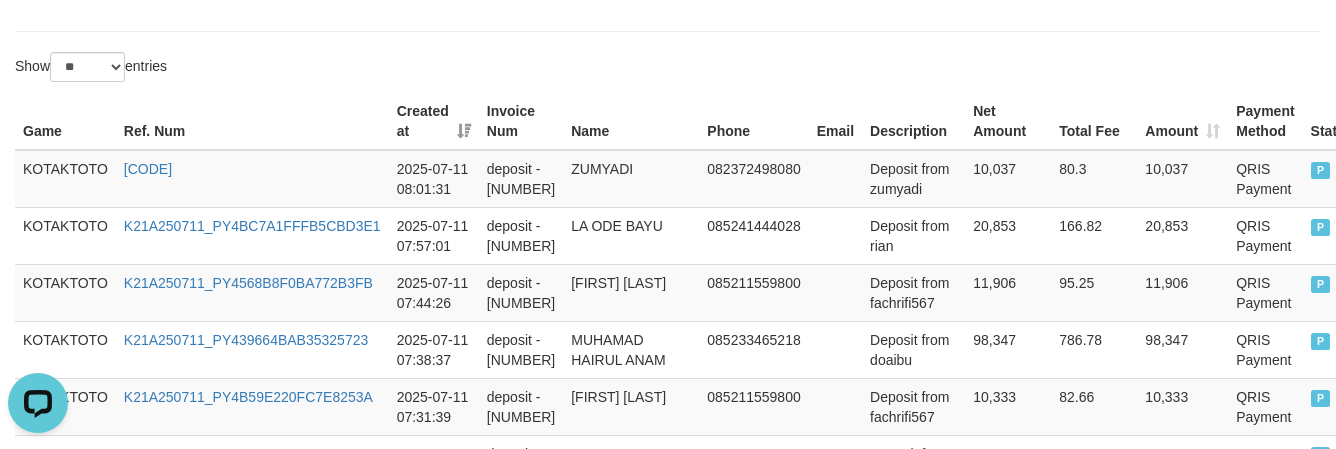 click on "Net Amount" at bounding box center [1008, 121] 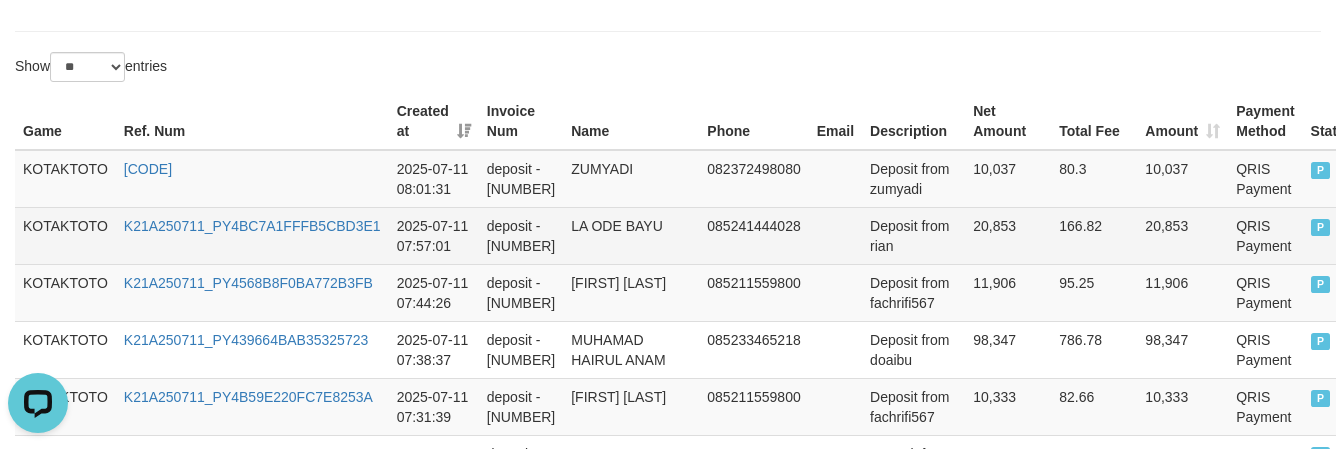click on "LA ODE BAYU" at bounding box center [631, 235] 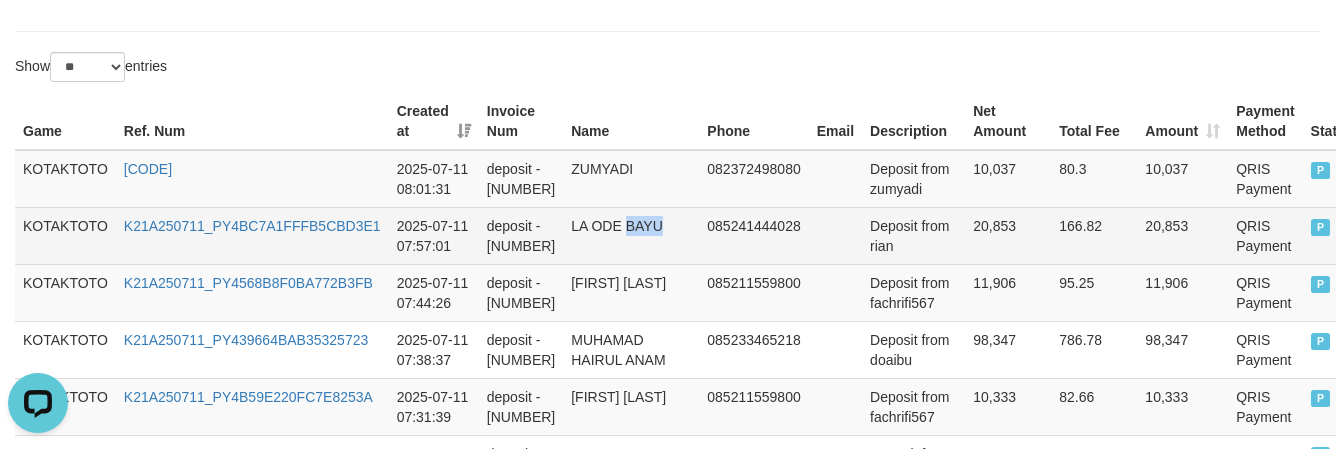 click on "LA ODE BAYU" at bounding box center (631, 235) 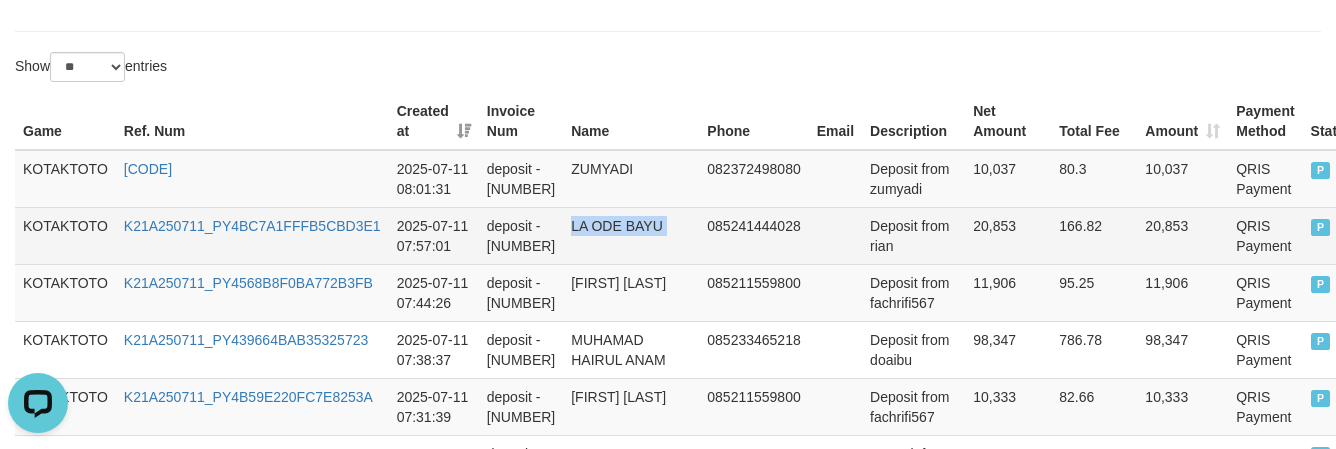 click on "LA ODE BAYU" at bounding box center (631, 235) 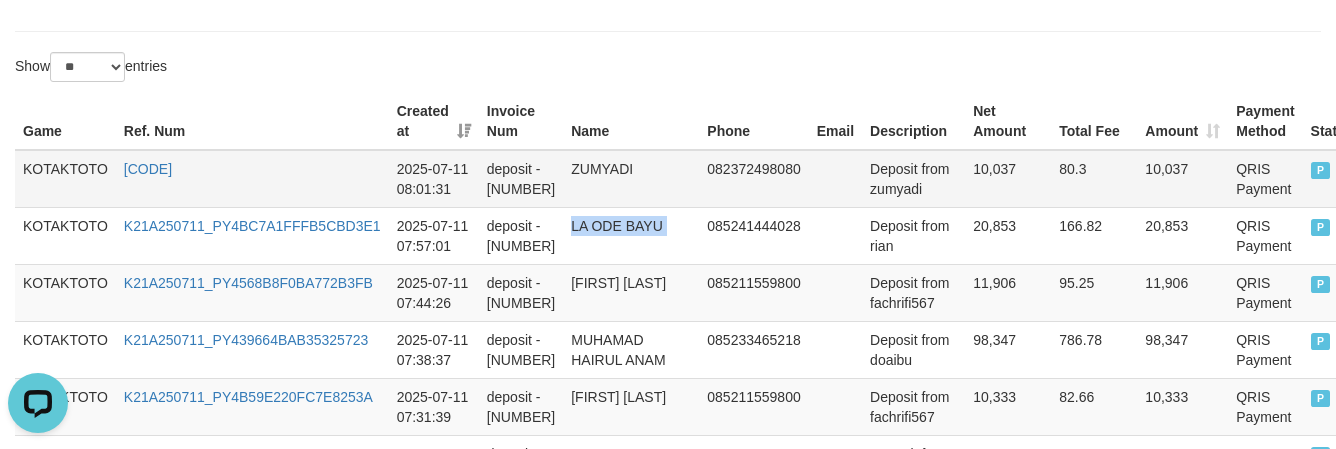 click on "082372498080" at bounding box center (753, 179) 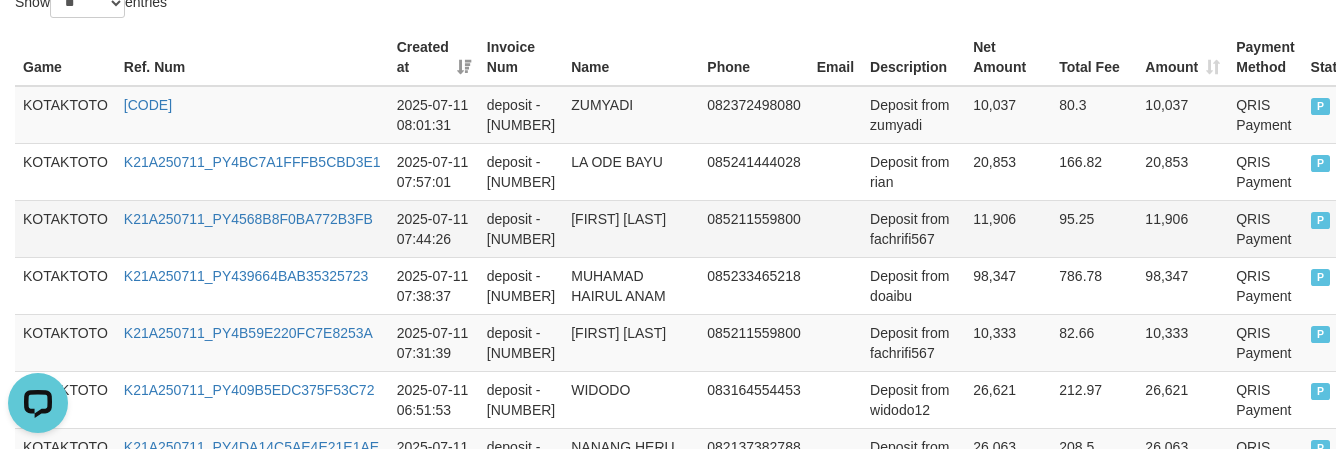 scroll, scrollTop: 730, scrollLeft: 0, axis: vertical 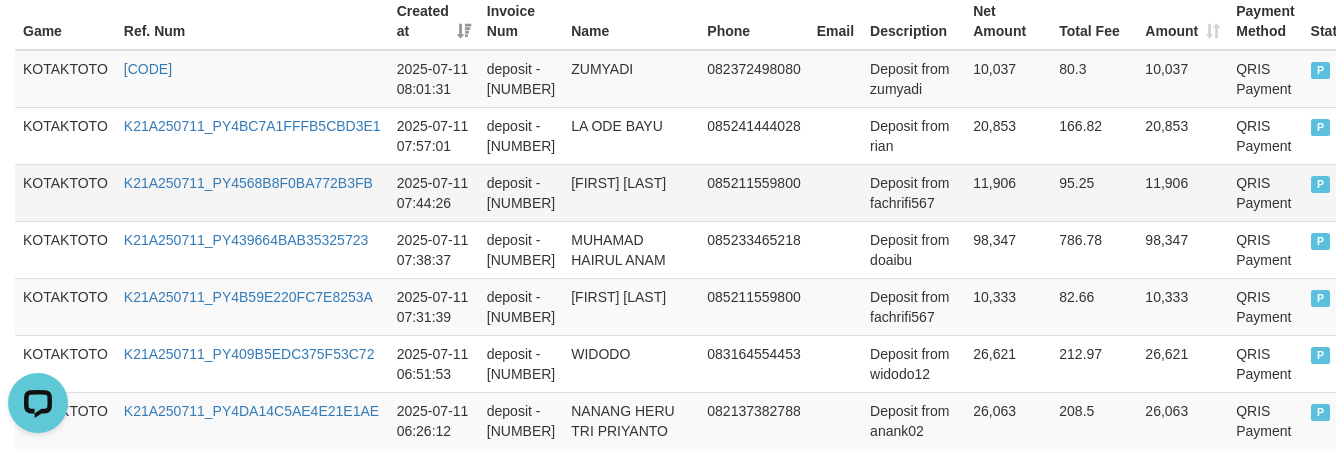 click on "HARI KUSUMA BAKA" at bounding box center [631, 192] 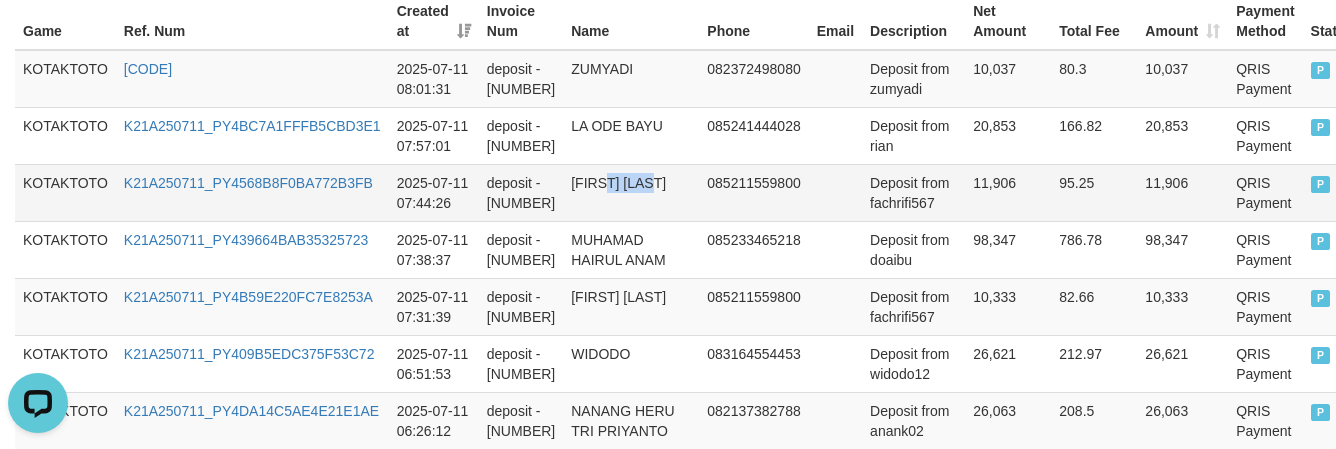 click on "HARI KUSUMA BAKA" at bounding box center [631, 192] 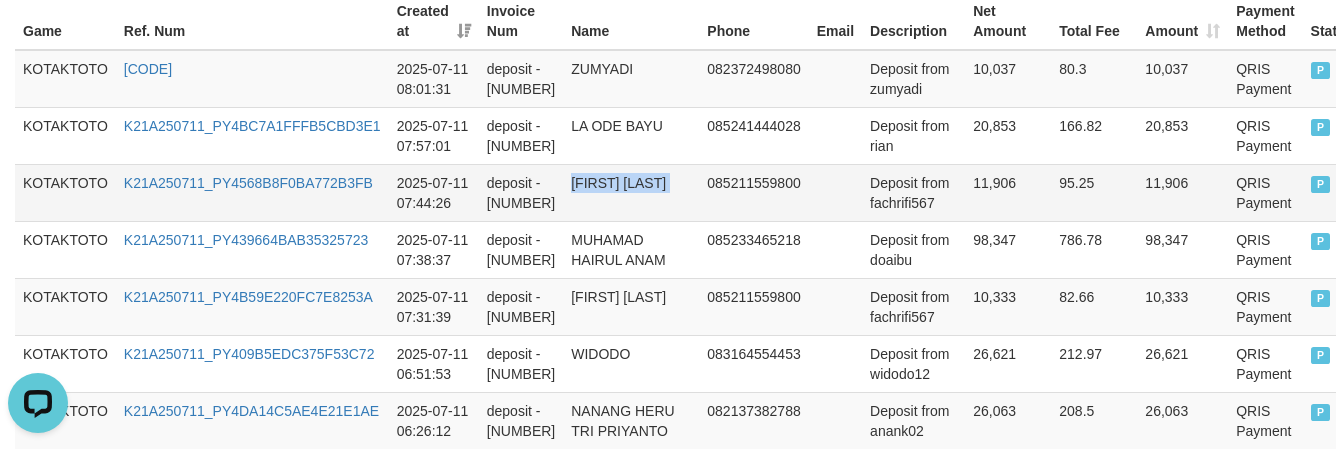 click on "HARI KUSUMA BAKA" at bounding box center [631, 192] 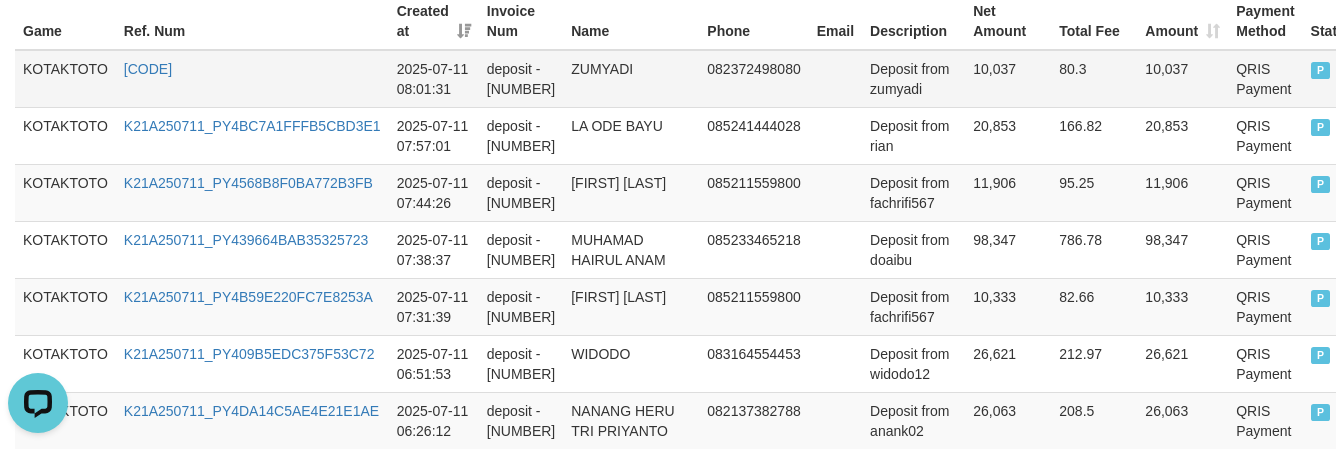 click on "082372498080" at bounding box center [753, 79] 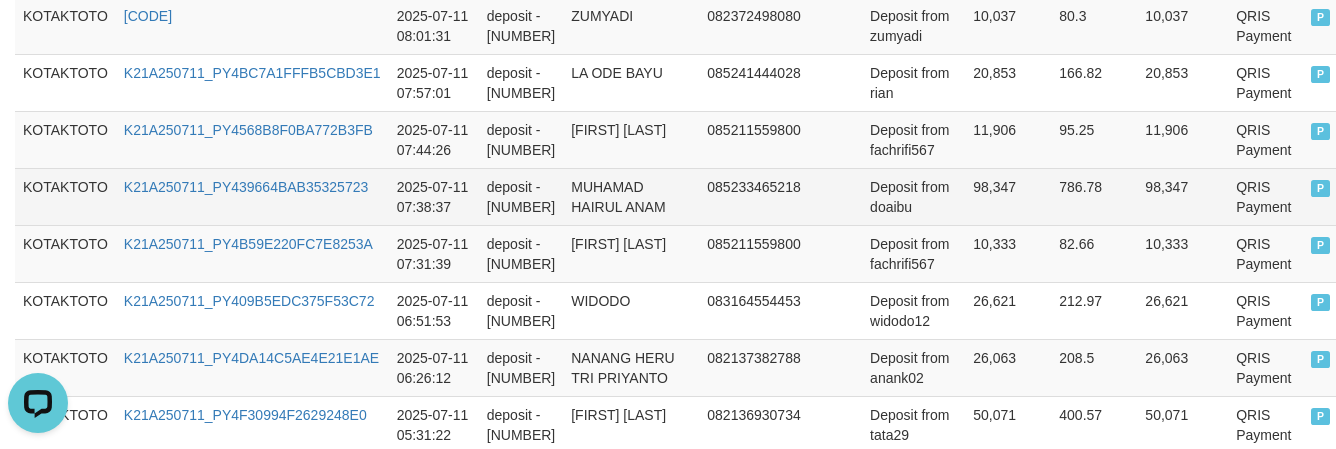 scroll, scrollTop: 830, scrollLeft: 0, axis: vertical 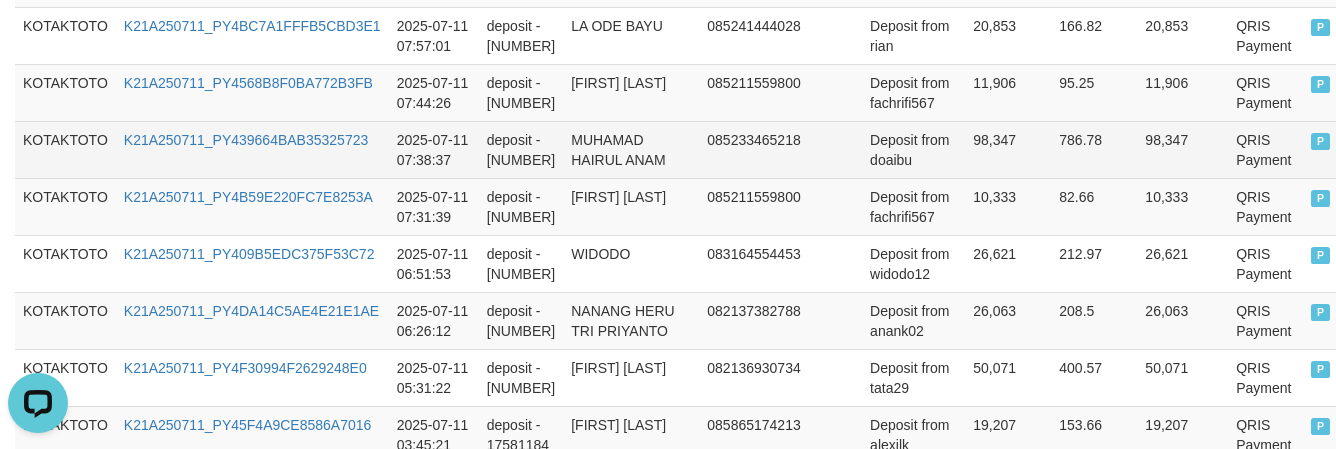 click on "MUHAMAD HAIRUL ANAM" at bounding box center [631, 149] 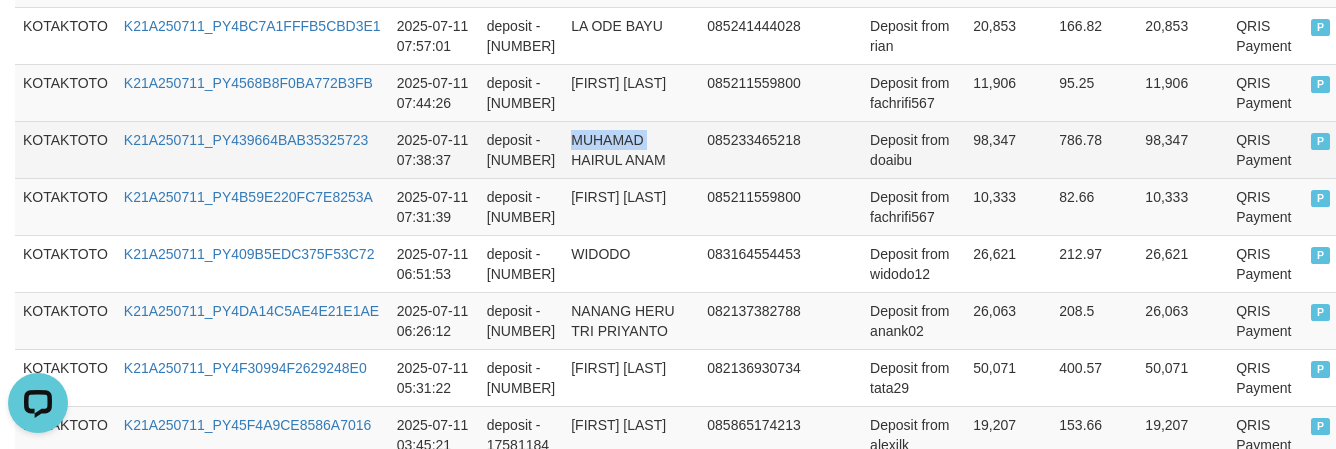 click on "MUHAMAD HAIRUL ANAM" at bounding box center [631, 149] 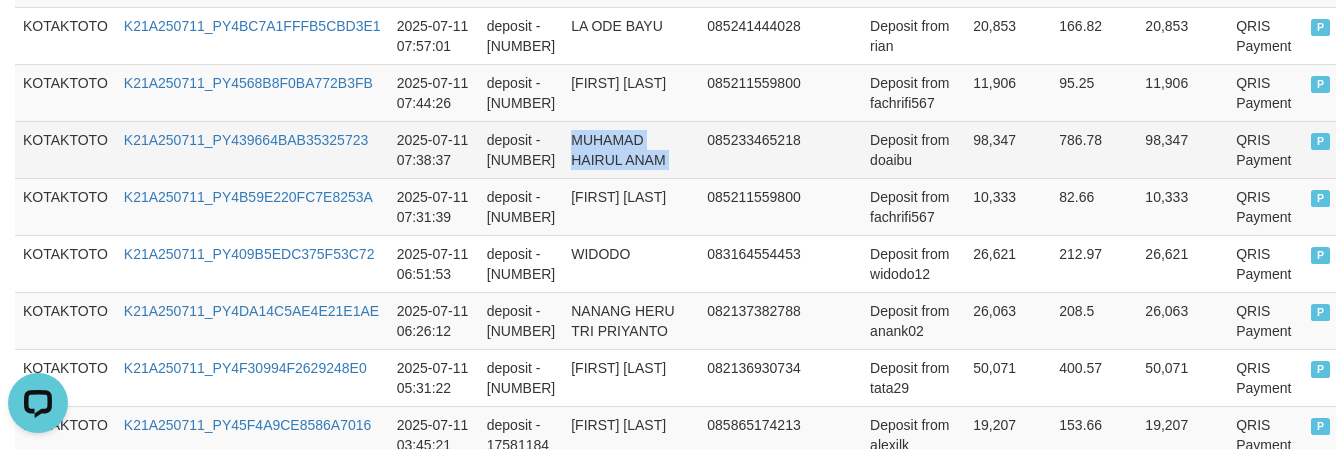 click on "MUHAMAD HAIRUL ANAM" at bounding box center (631, 149) 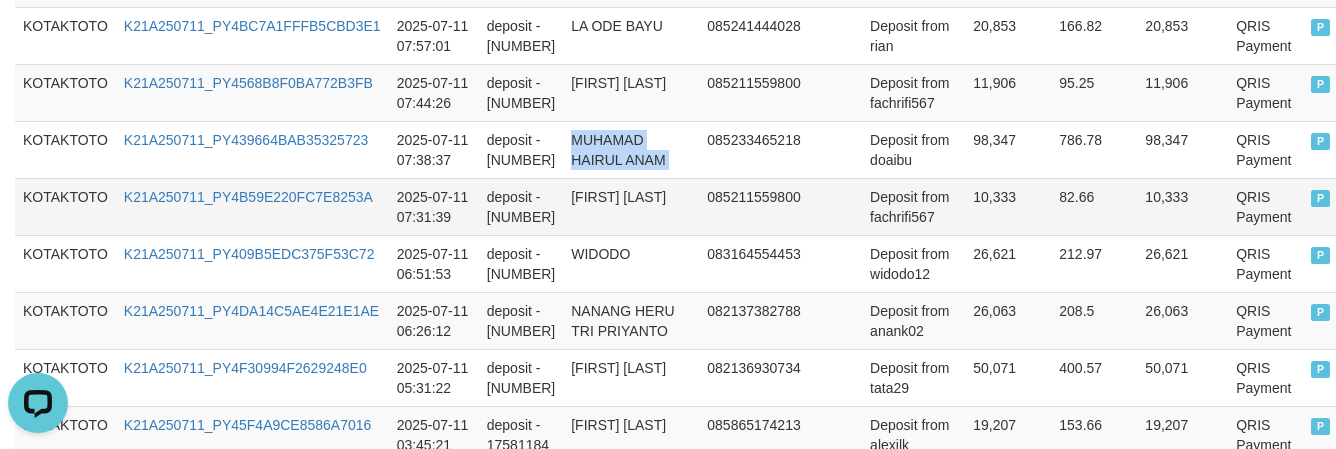 drag, startPoint x: 794, startPoint y: 167, endPoint x: 751, endPoint y: 182, distance: 45.54119 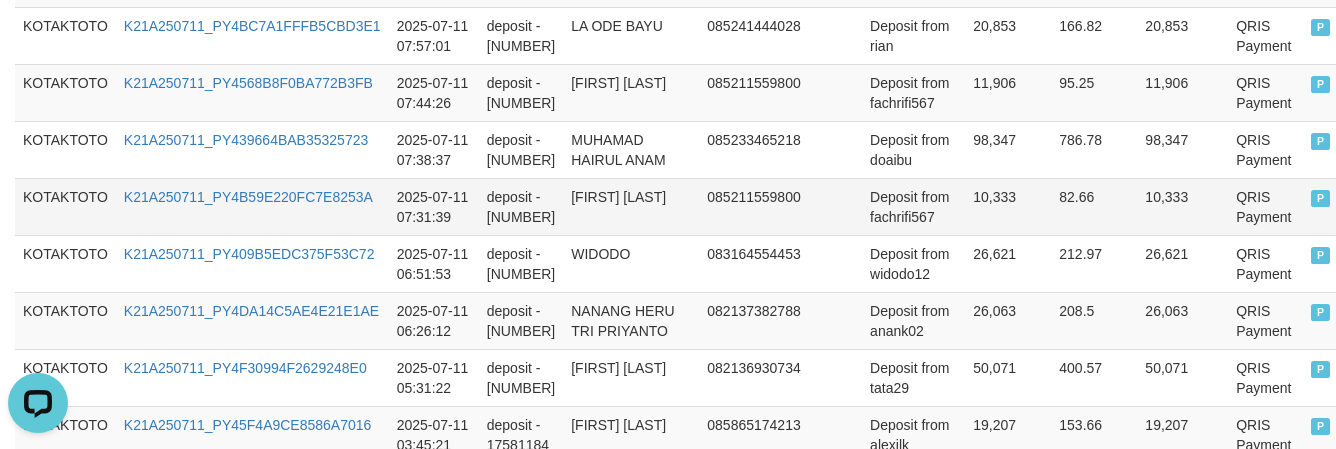 click on "HARI KUSUMA BAKA" at bounding box center (631, 206) 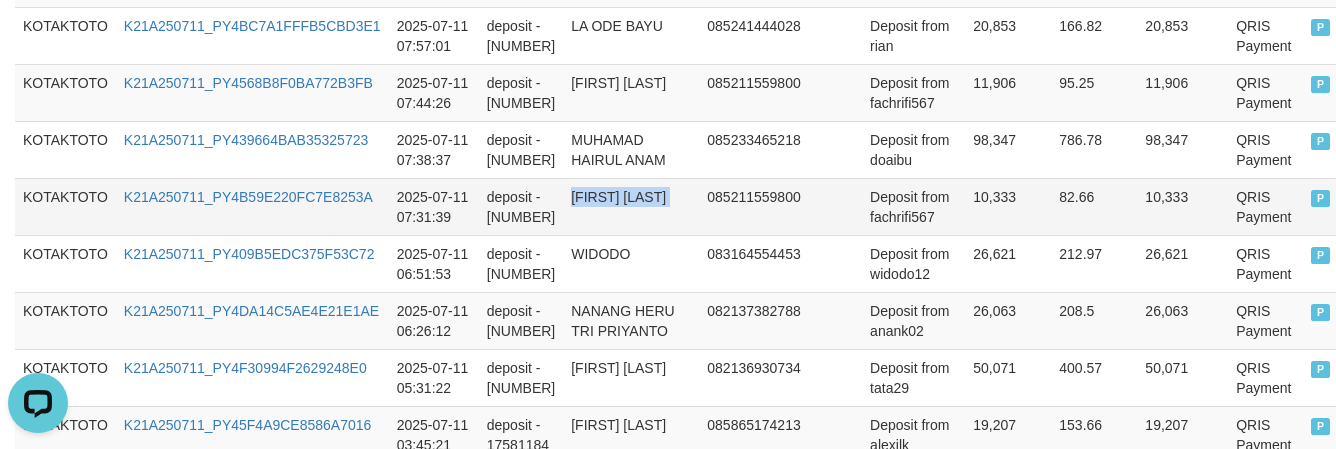 click on "HARI KUSUMA BAKA" at bounding box center [631, 206] 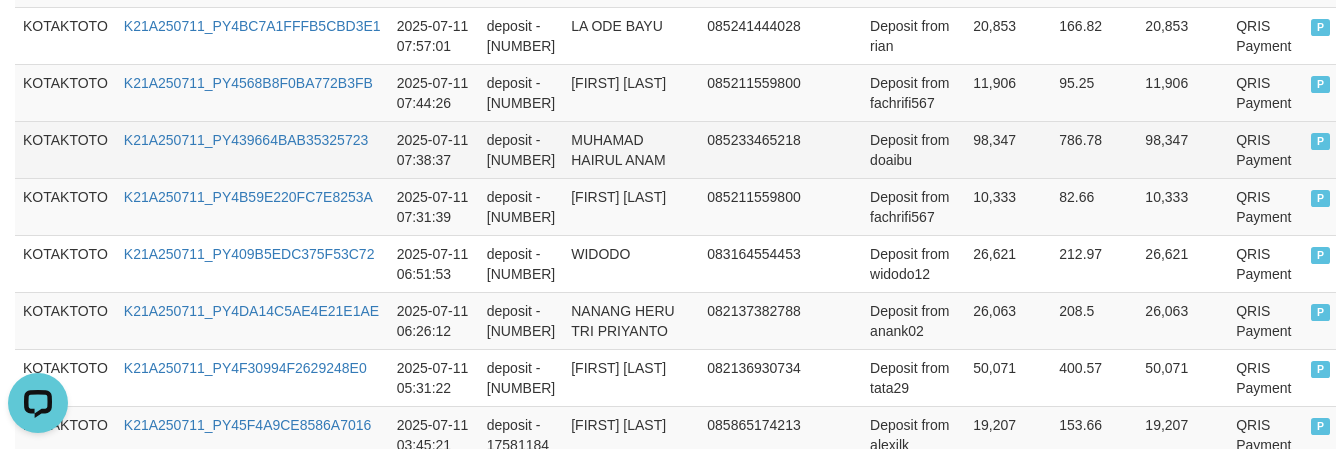click at bounding box center (835, 149) 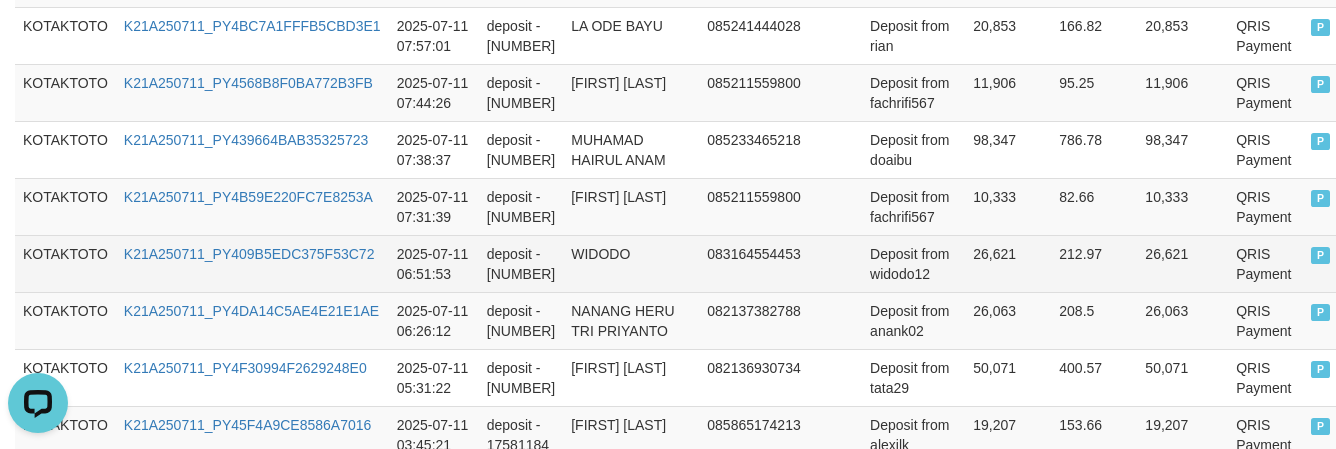 click on "WIDODO" at bounding box center (631, 263) 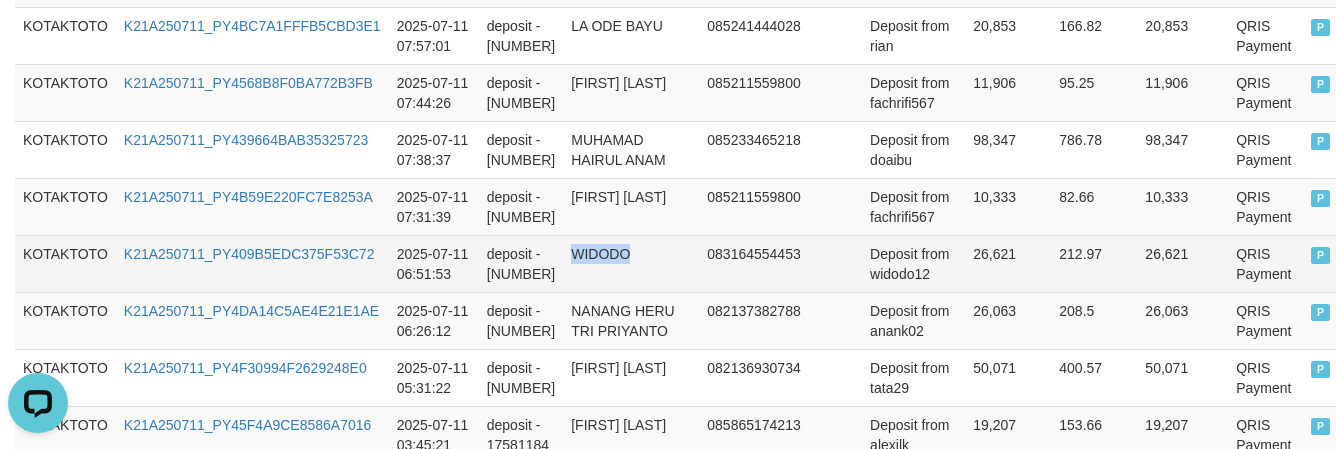 click on "WIDODO" at bounding box center [631, 263] 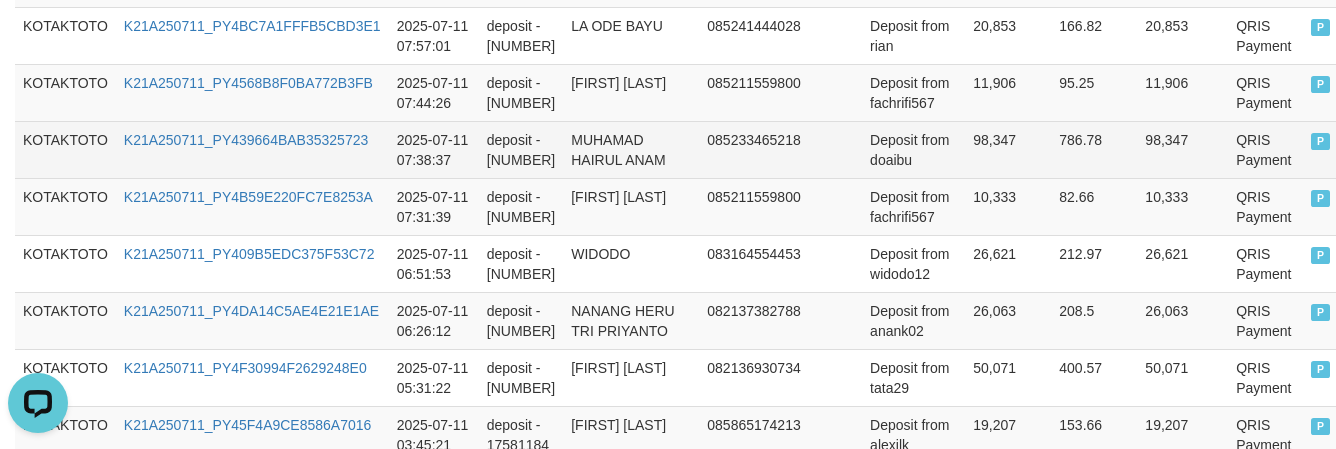 click on "085233465218" at bounding box center [753, 149] 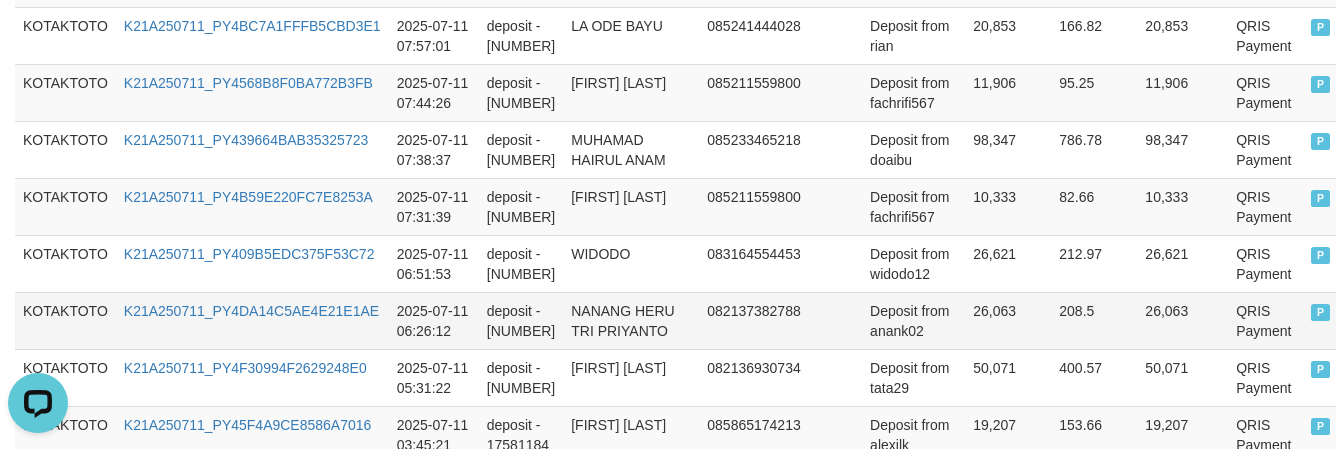 click on "NANANG HERU TRI PRIYANTO" at bounding box center [631, 320] 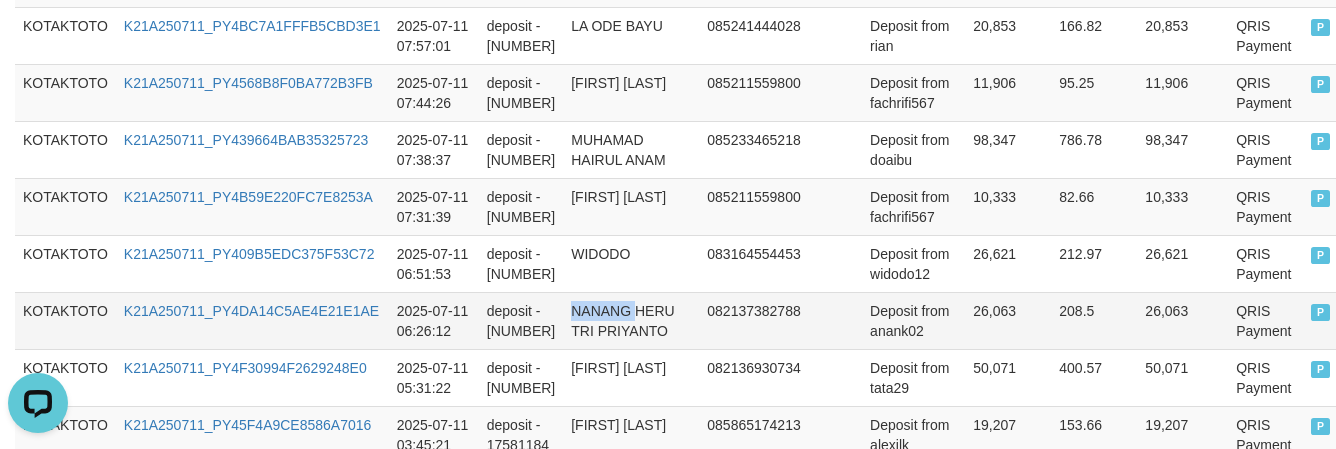 click on "NANANG HERU TRI PRIYANTO" at bounding box center (631, 320) 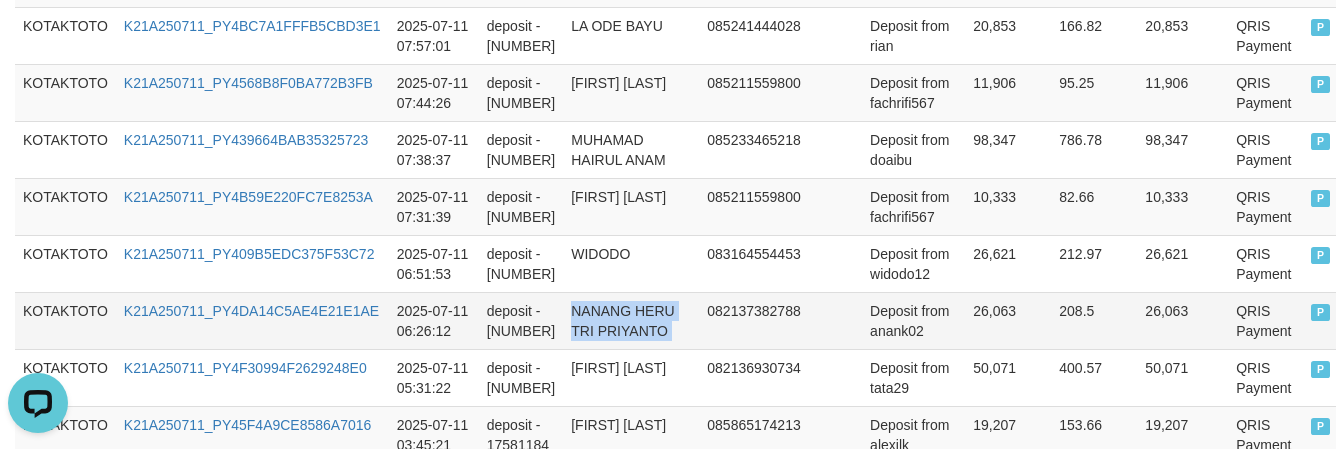 click on "NANANG HERU TRI PRIYANTO" at bounding box center (631, 320) 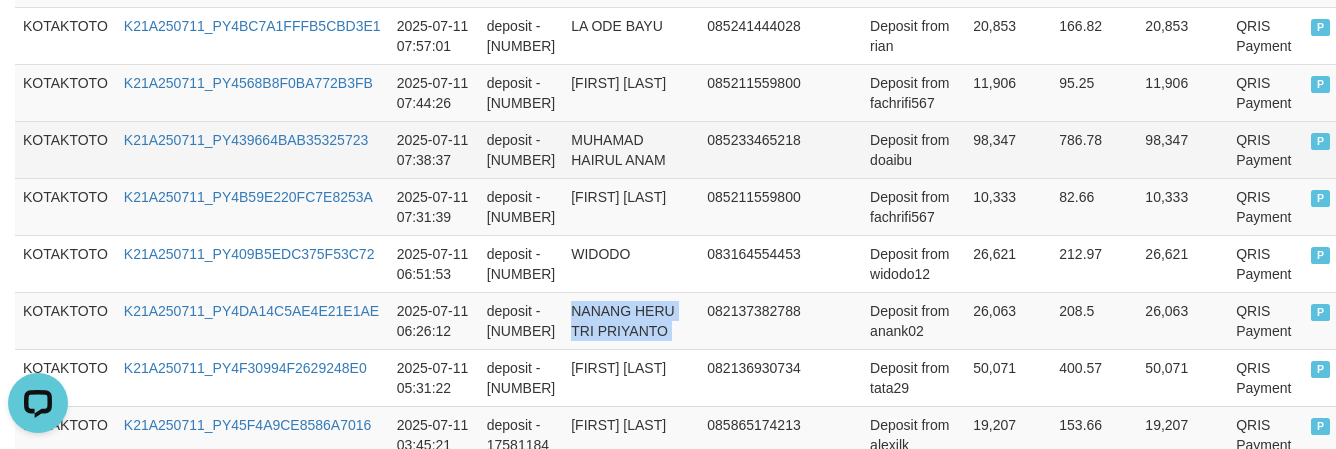 click on "Deposit from doaibu" at bounding box center (913, 149) 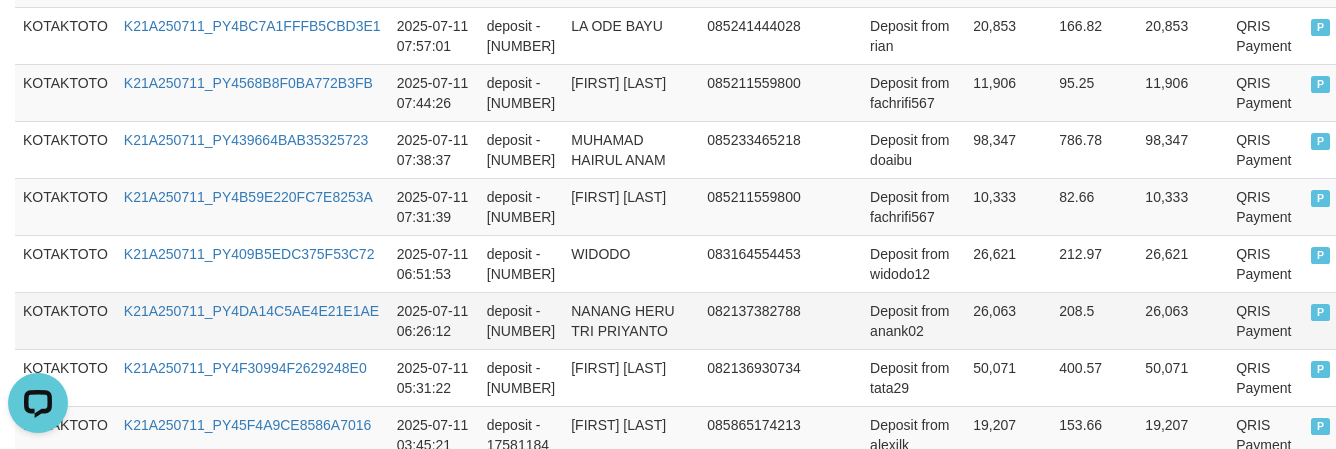 click on "NANANG HERU TRI PRIYANTO" at bounding box center [631, 320] 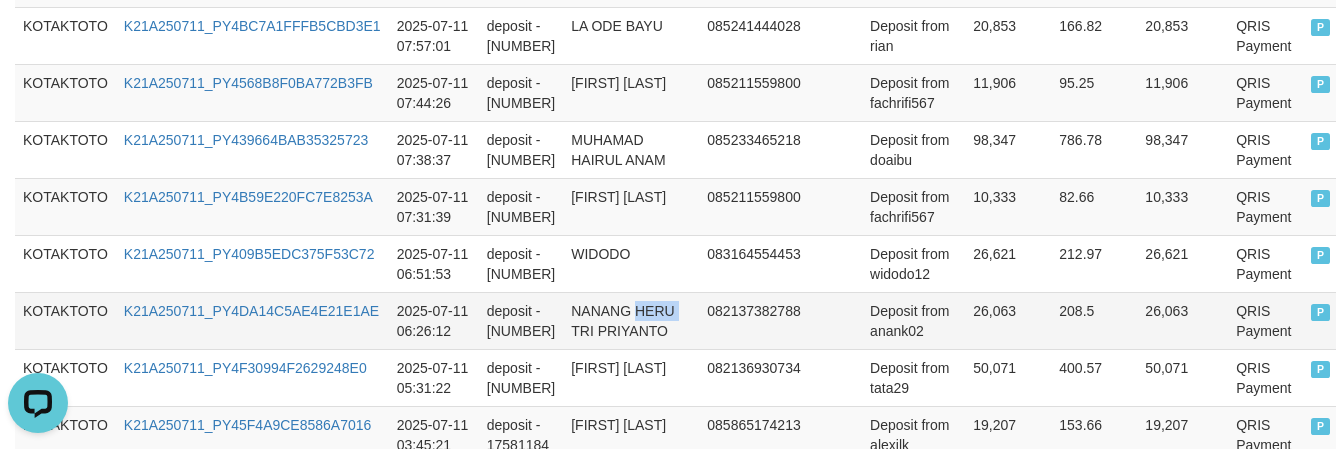 click on "NANANG HERU TRI PRIYANTO" at bounding box center (631, 320) 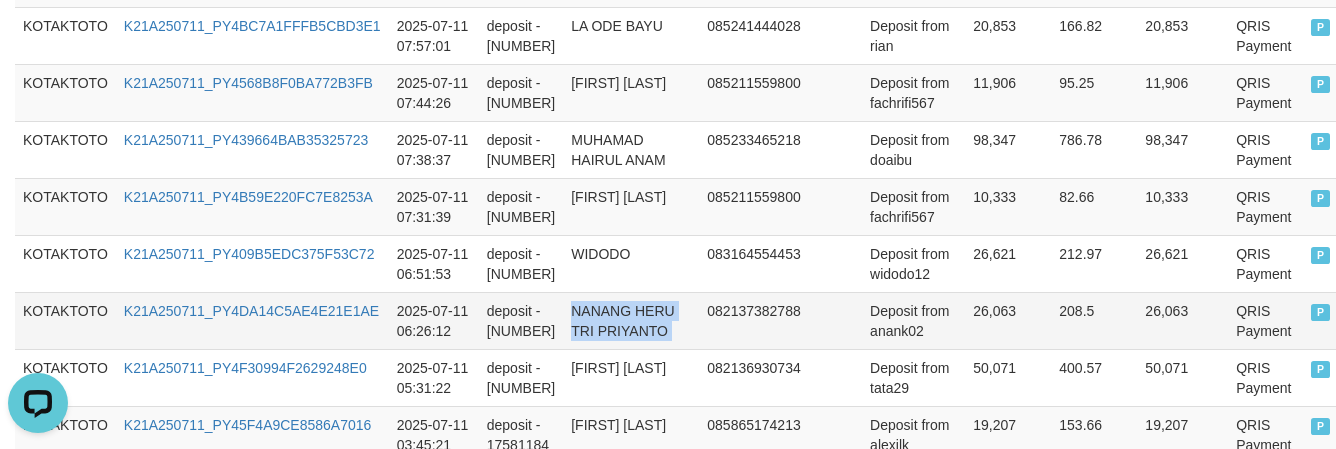 click on "NANANG HERU TRI PRIYANTO" at bounding box center (631, 320) 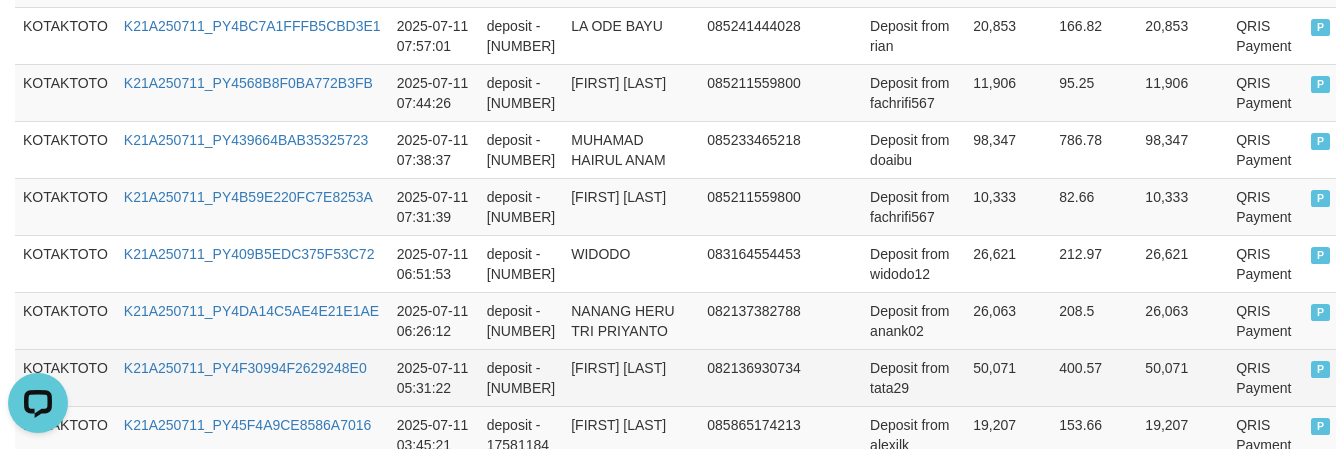 click on "TESYA ANJANI" at bounding box center (631, 377) 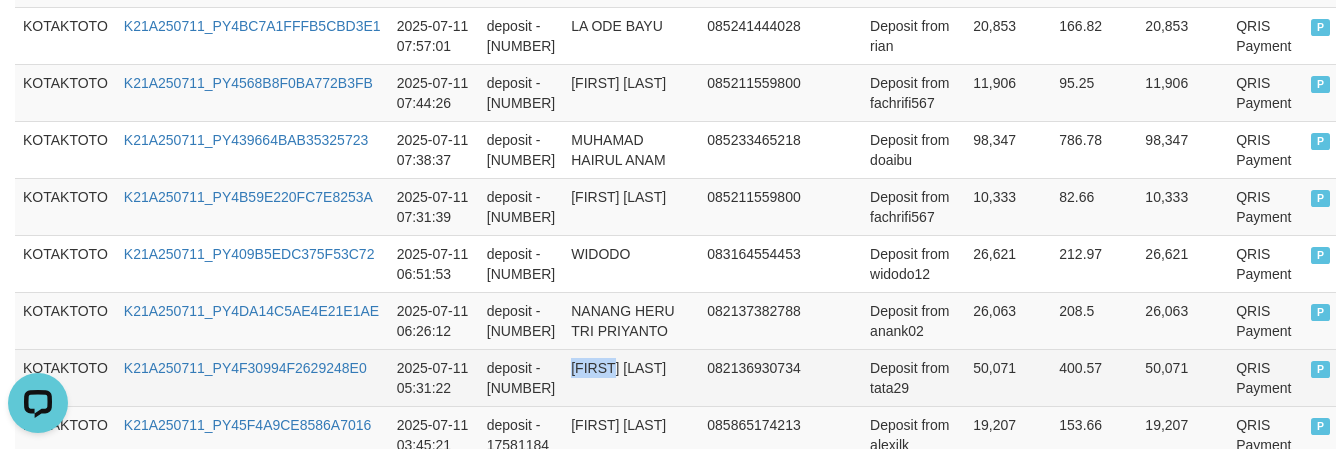 click on "TESYA ANJANI" at bounding box center [631, 377] 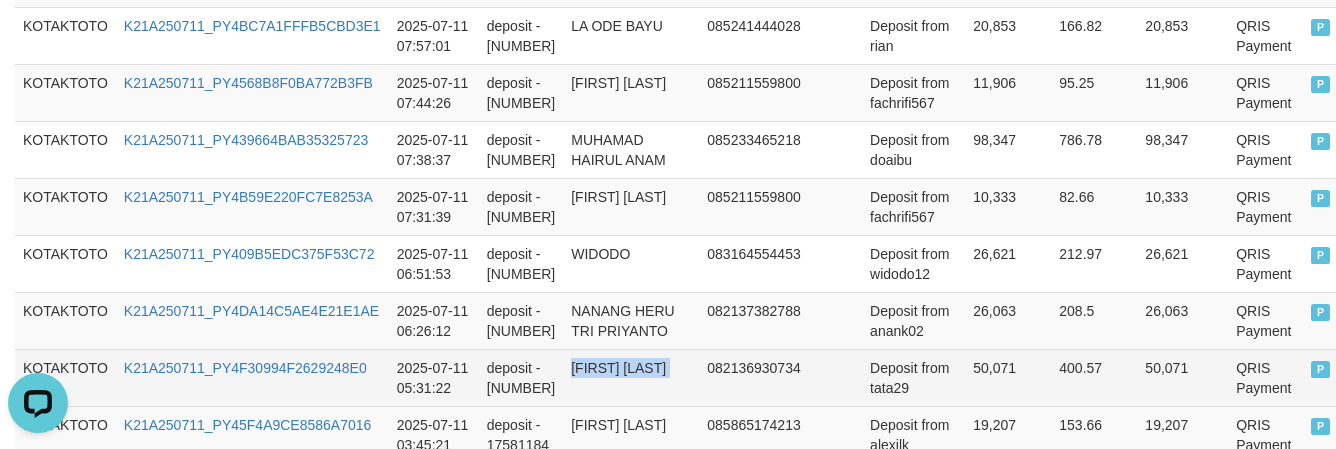click on "TESYA ANJANI" at bounding box center [631, 377] 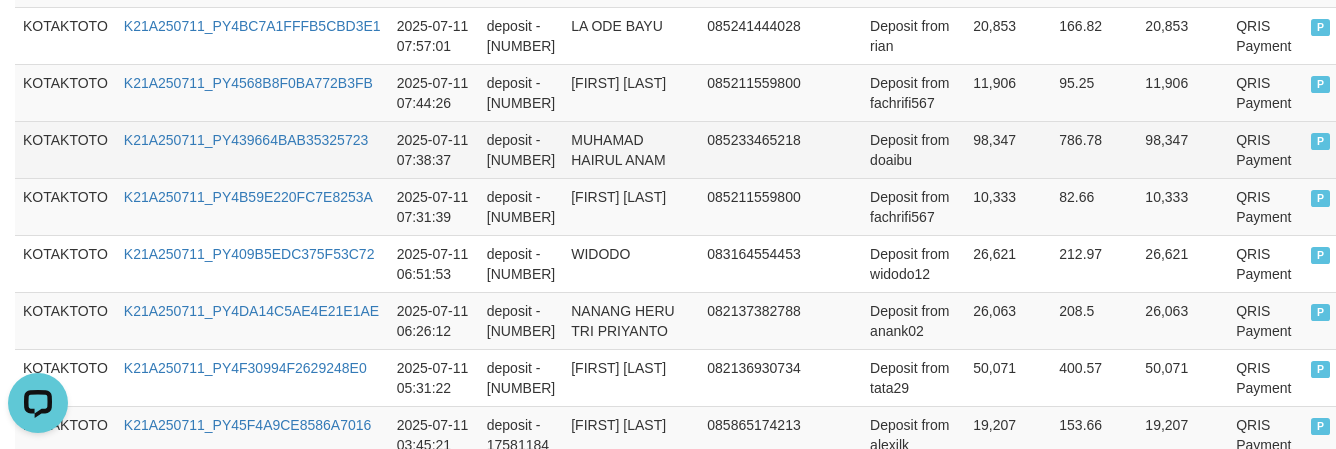 click on "98,347" at bounding box center (1008, 149) 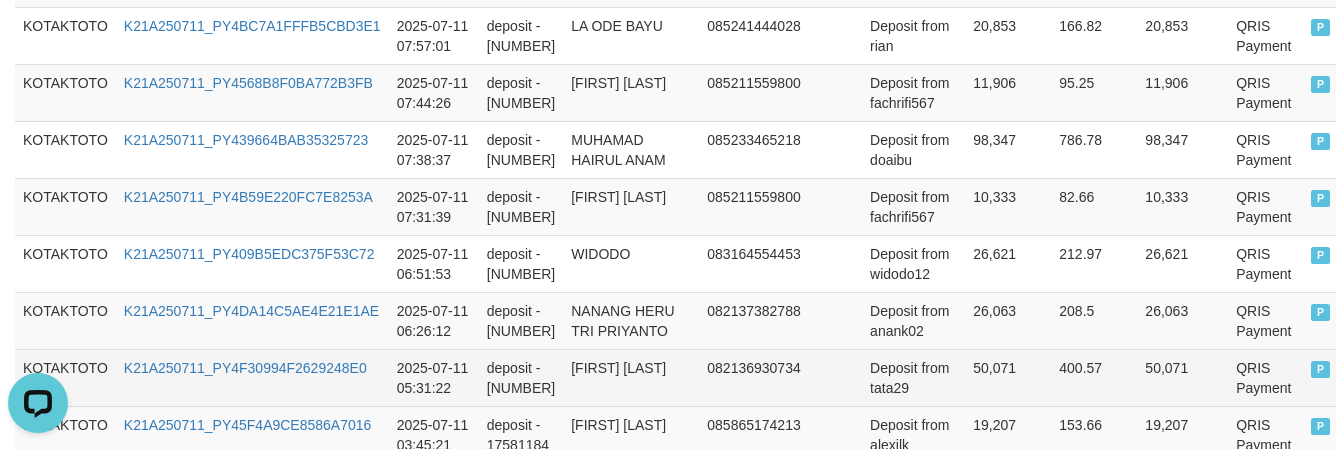 click on "Deposit from tata29" at bounding box center (913, 377) 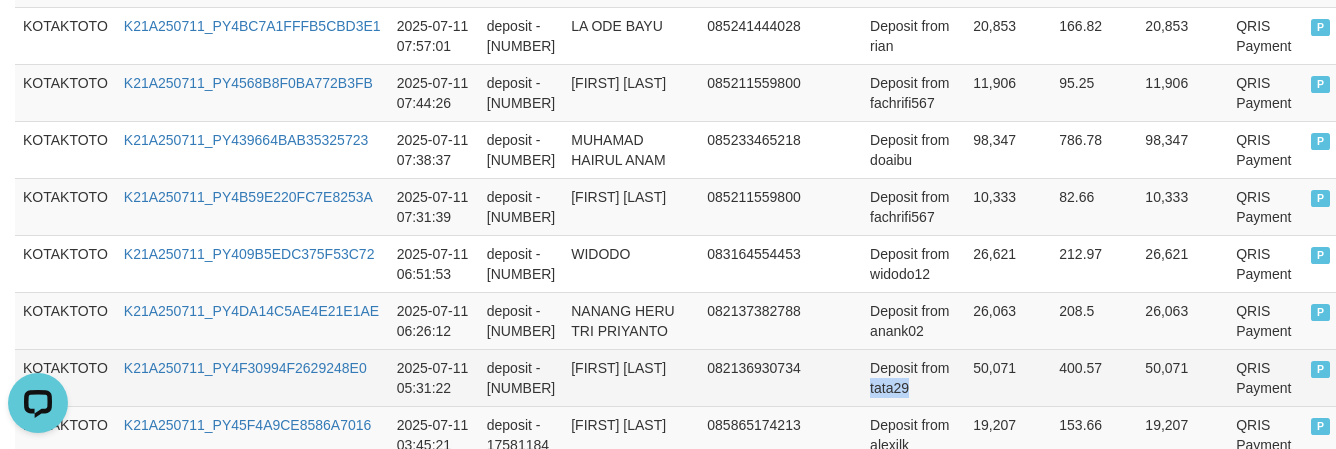 click on "Deposit from tata29" at bounding box center (913, 377) 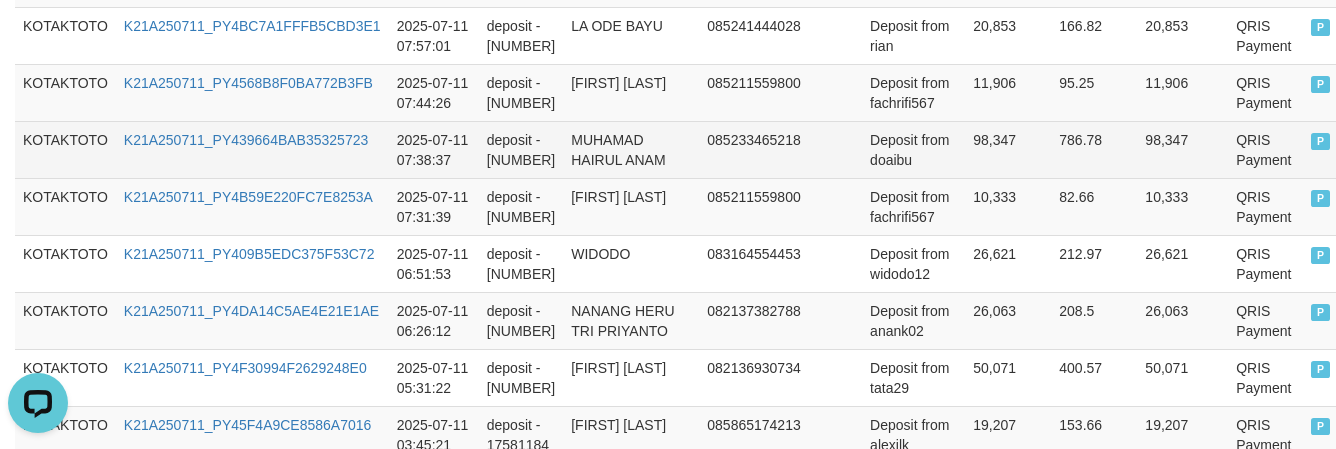 click on "Deposit from doaibu" at bounding box center (913, 149) 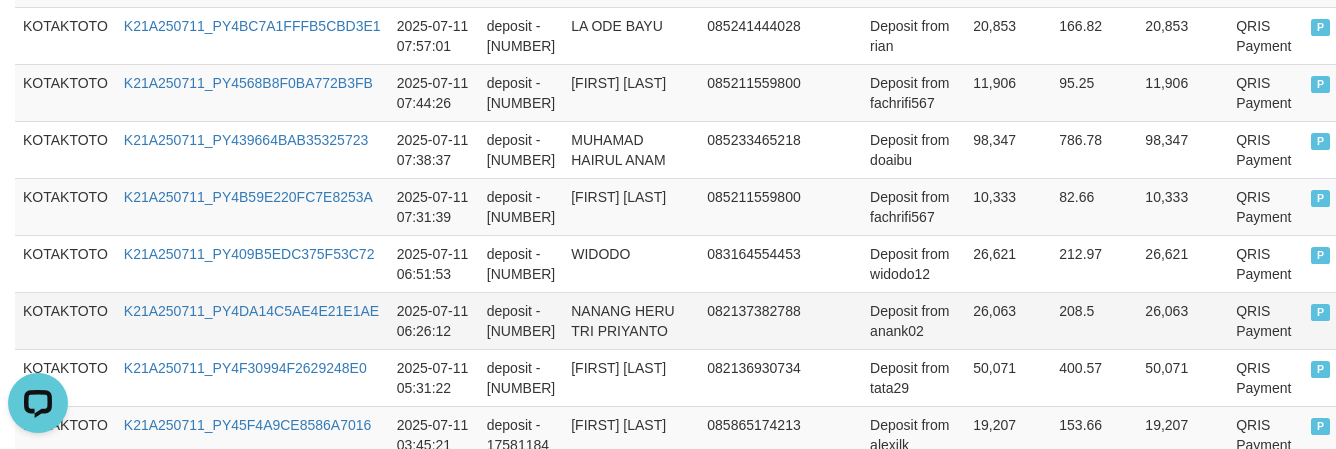 click on "Deposit from anank02" at bounding box center [913, 320] 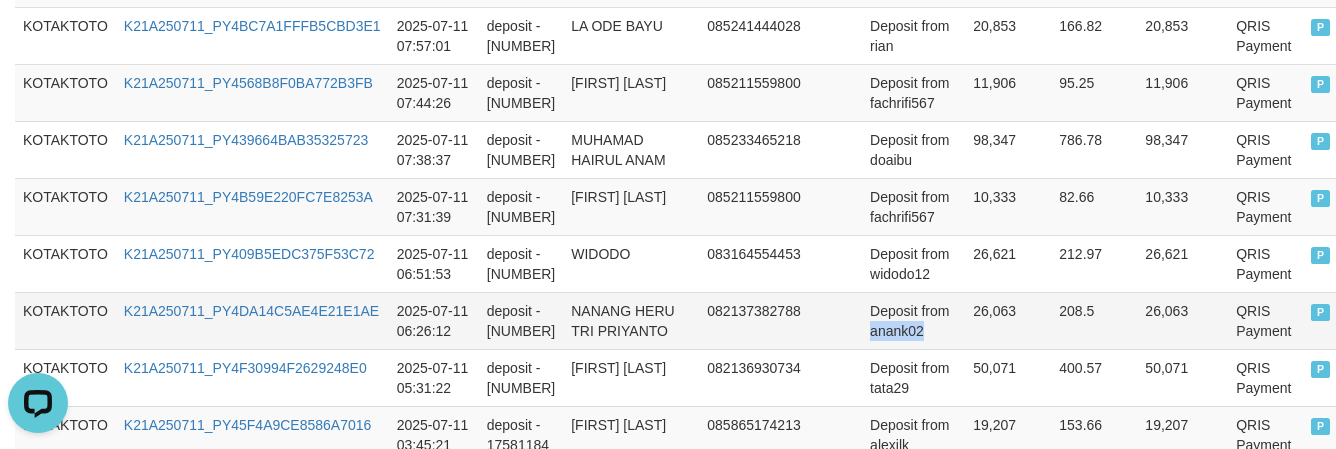 click on "Deposit from anank02" at bounding box center [913, 320] 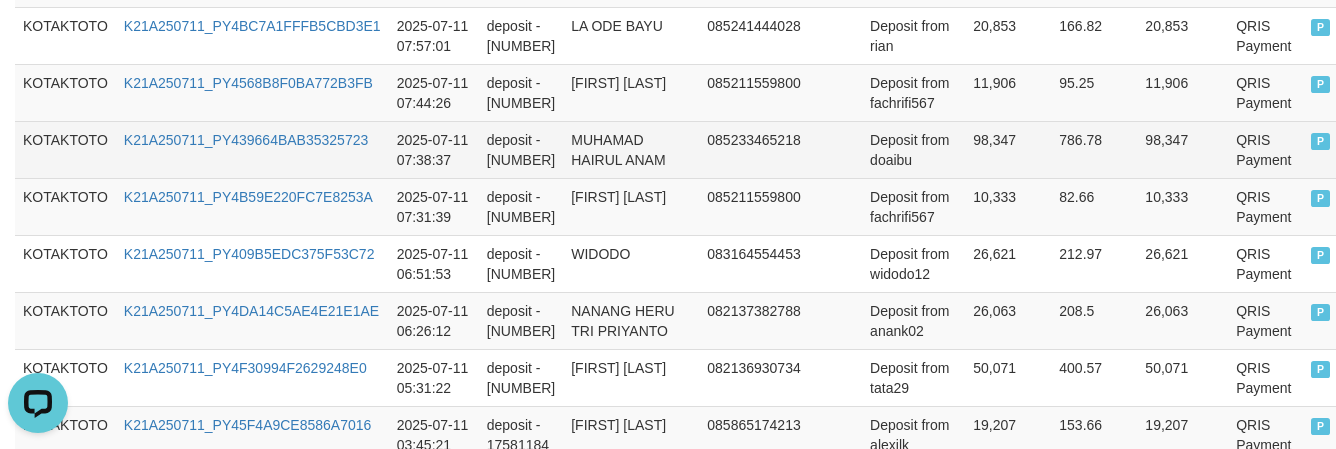 click on "Deposit from doaibu" at bounding box center (913, 149) 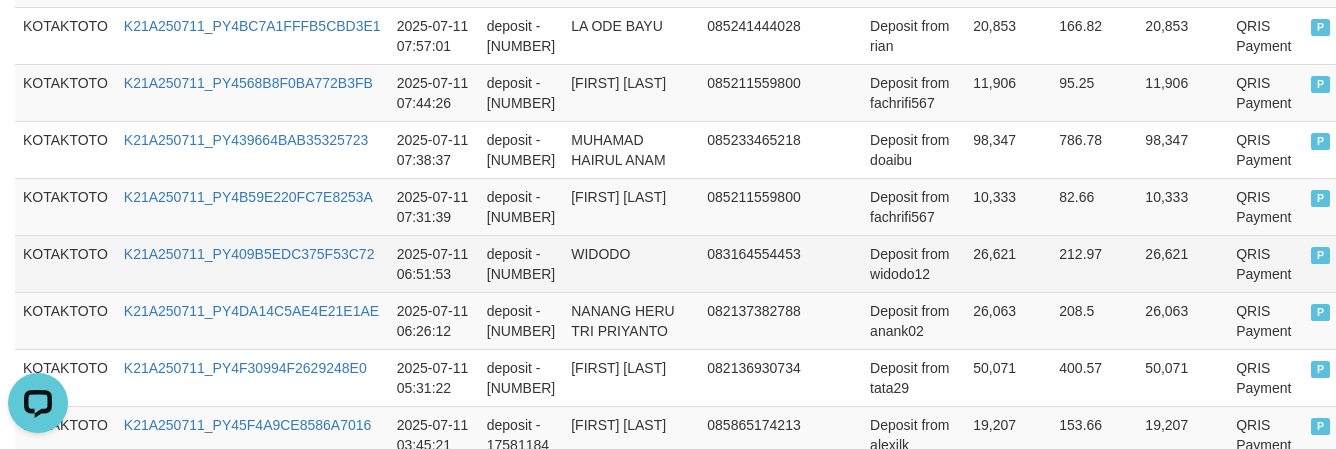 click on "Deposit from widodo12" at bounding box center [913, 263] 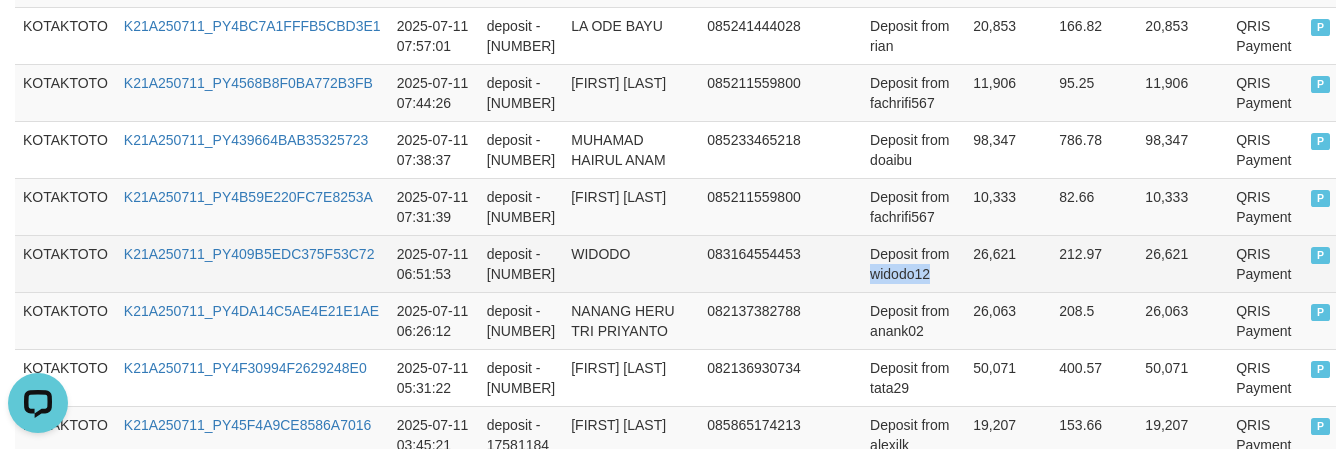 click on "Deposit from widodo12" at bounding box center [913, 263] 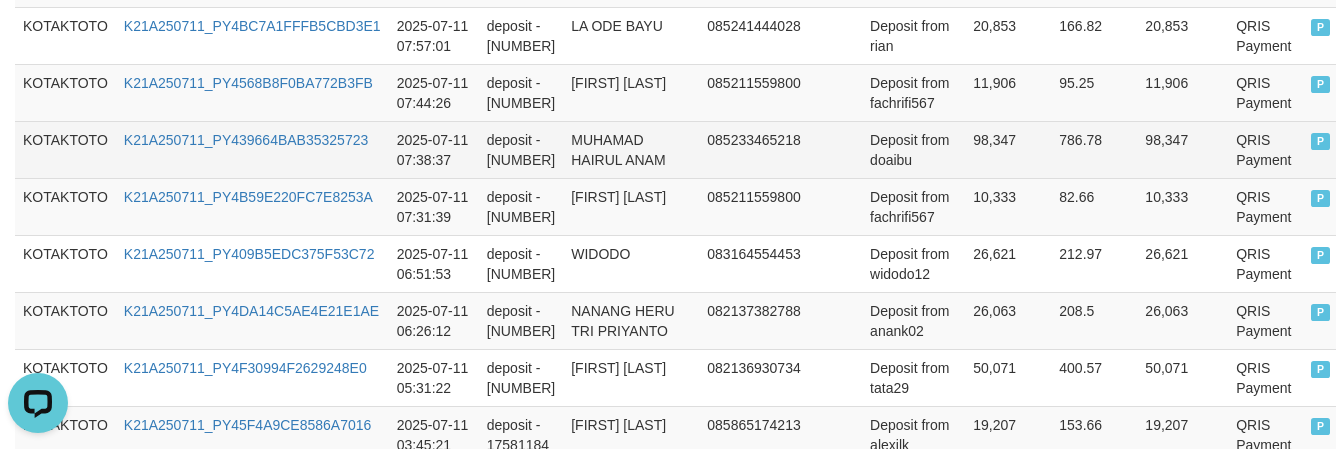 click on "Deposit from doaibu" at bounding box center (913, 149) 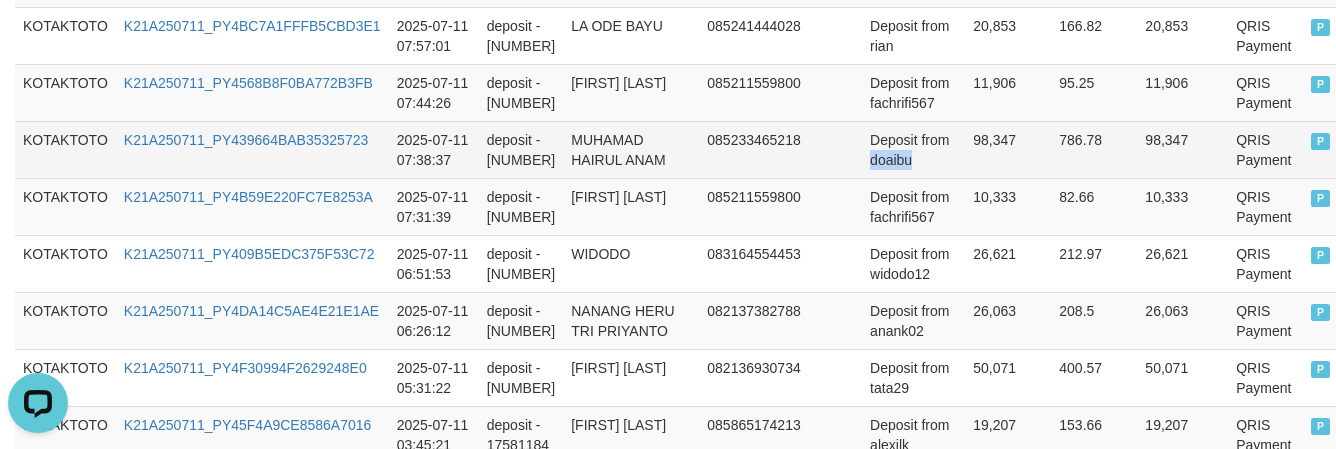 click on "Deposit from doaibu" at bounding box center [913, 149] 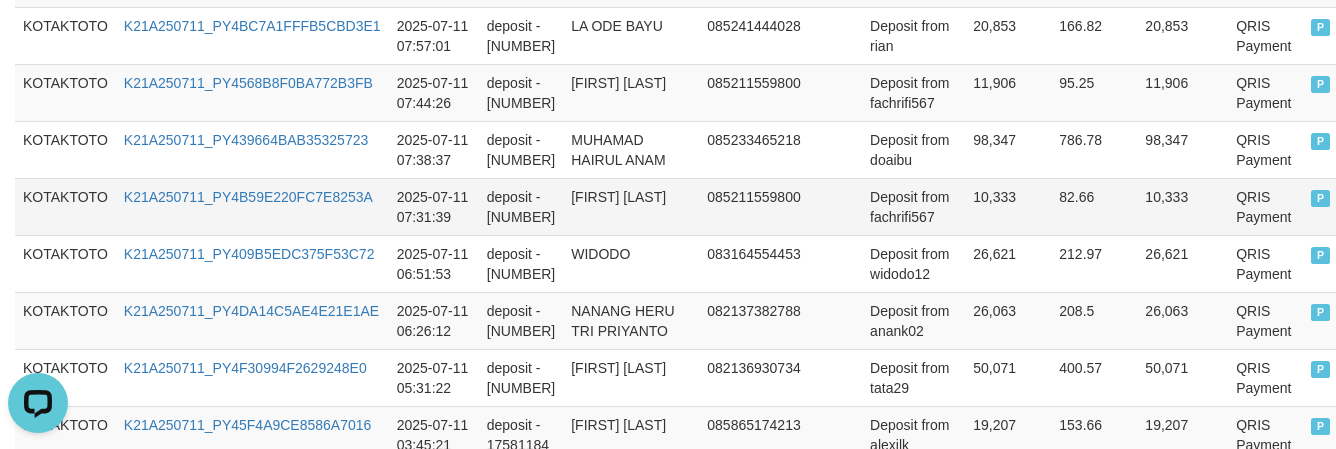 click on "Deposit from fachrifi567" at bounding box center [913, 206] 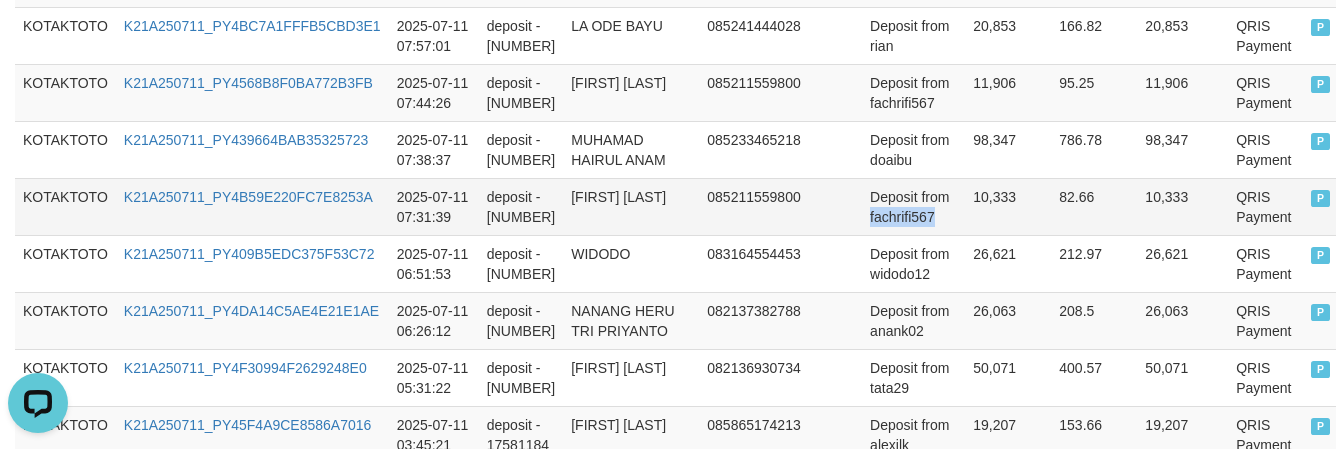 click on "Deposit from fachrifi567" at bounding box center (913, 206) 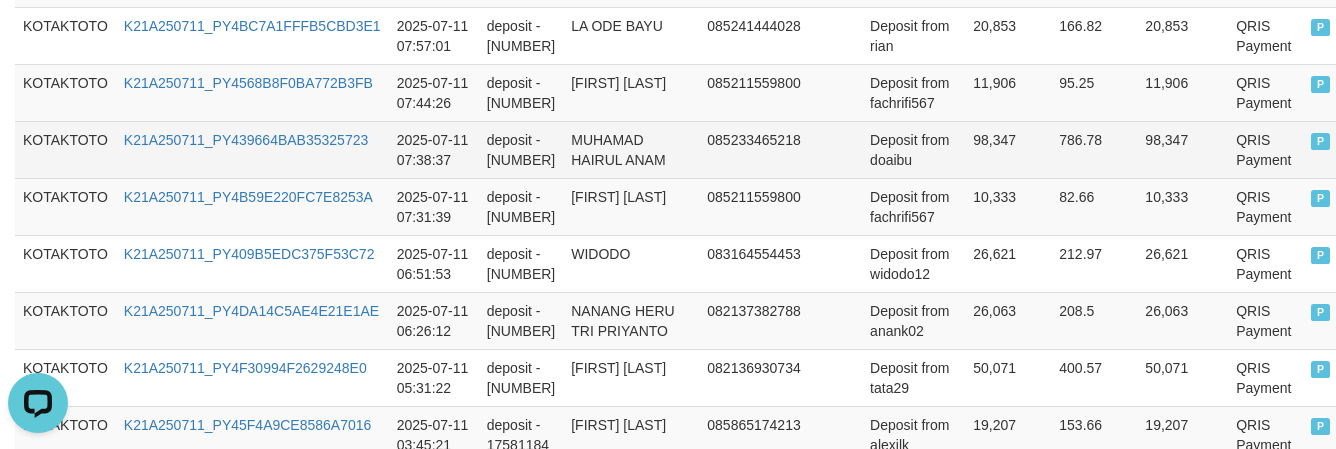 click on "98,347" at bounding box center (1008, 149) 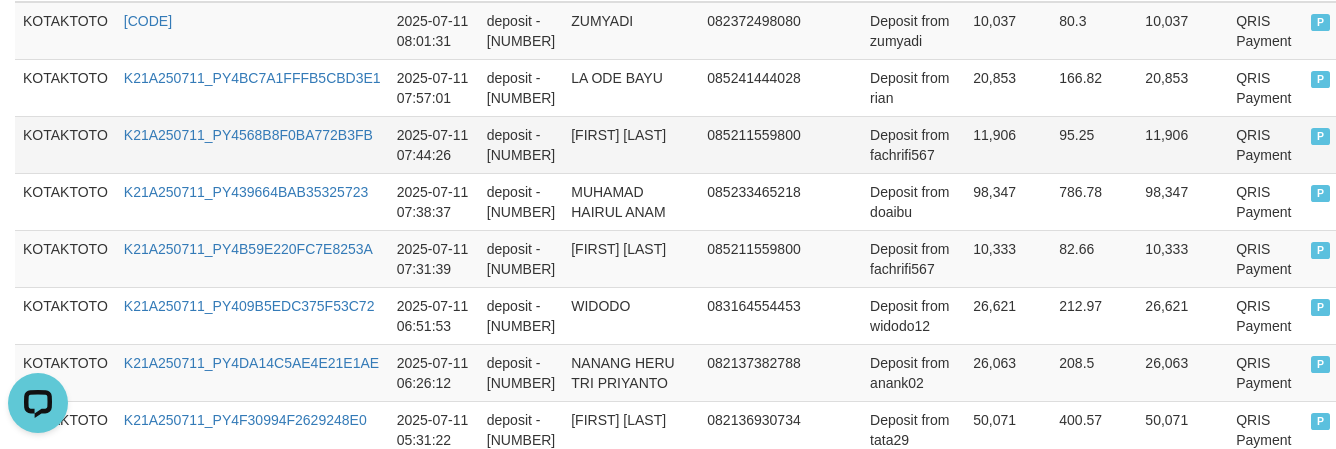 scroll, scrollTop: 730, scrollLeft: 0, axis: vertical 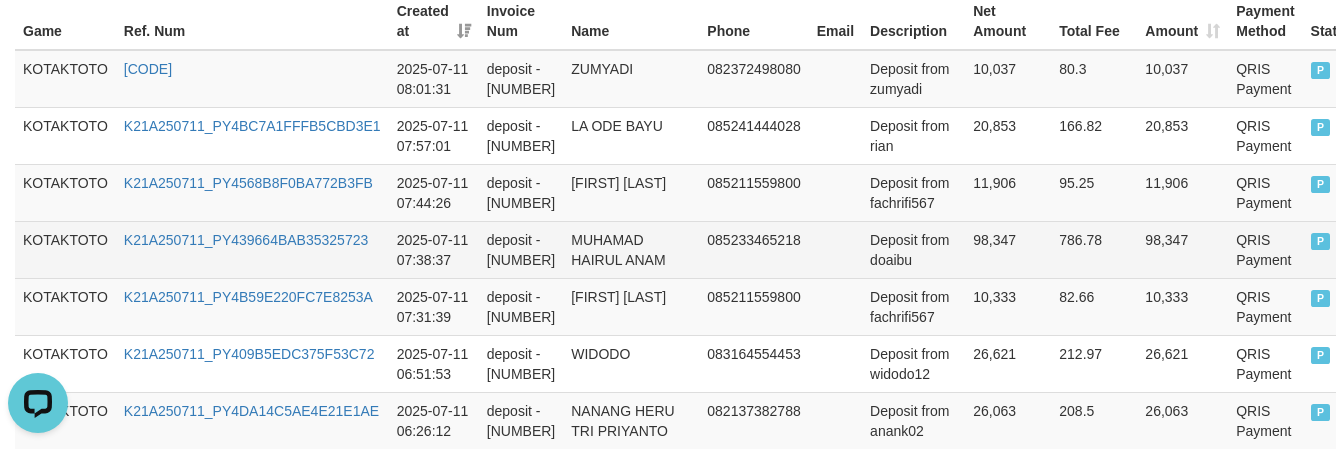 click on "Deposit from doaibu" at bounding box center [913, 249] 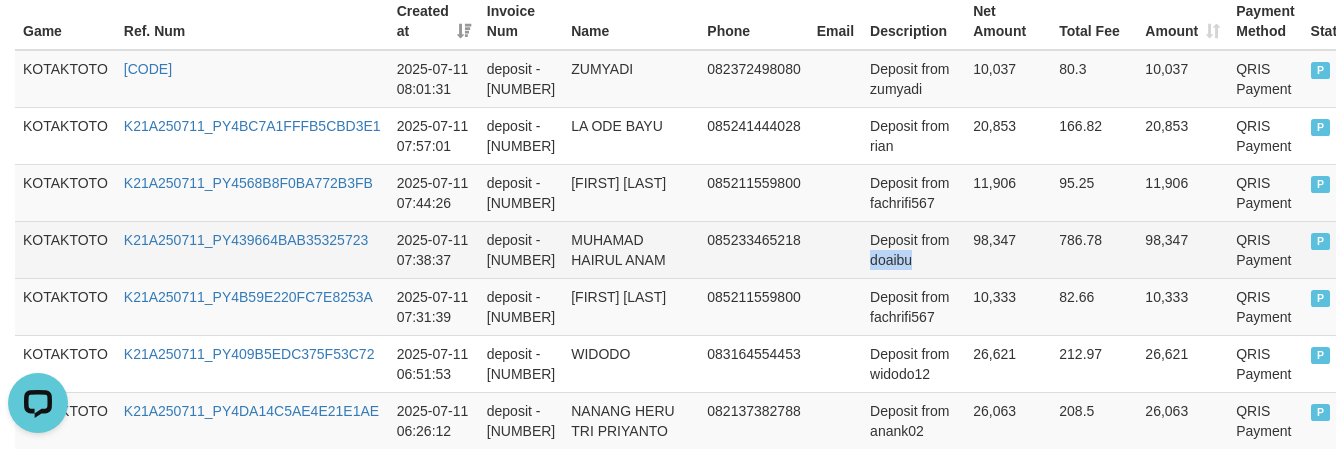 click on "Deposit from doaibu" at bounding box center [913, 249] 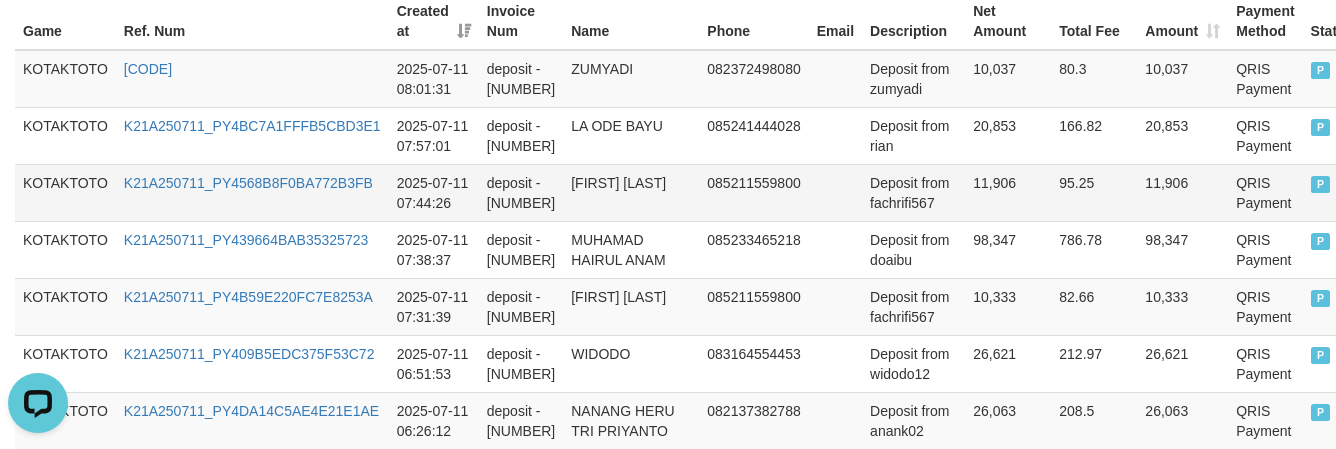 click on "Deposit from fachrifi567" at bounding box center [913, 192] 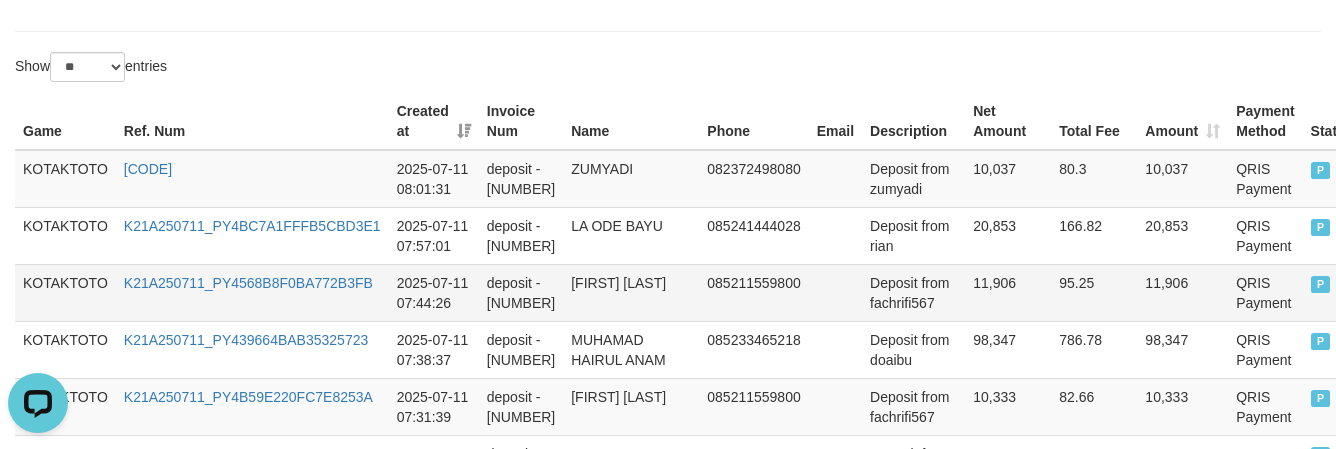 scroll, scrollTop: 730, scrollLeft: 0, axis: vertical 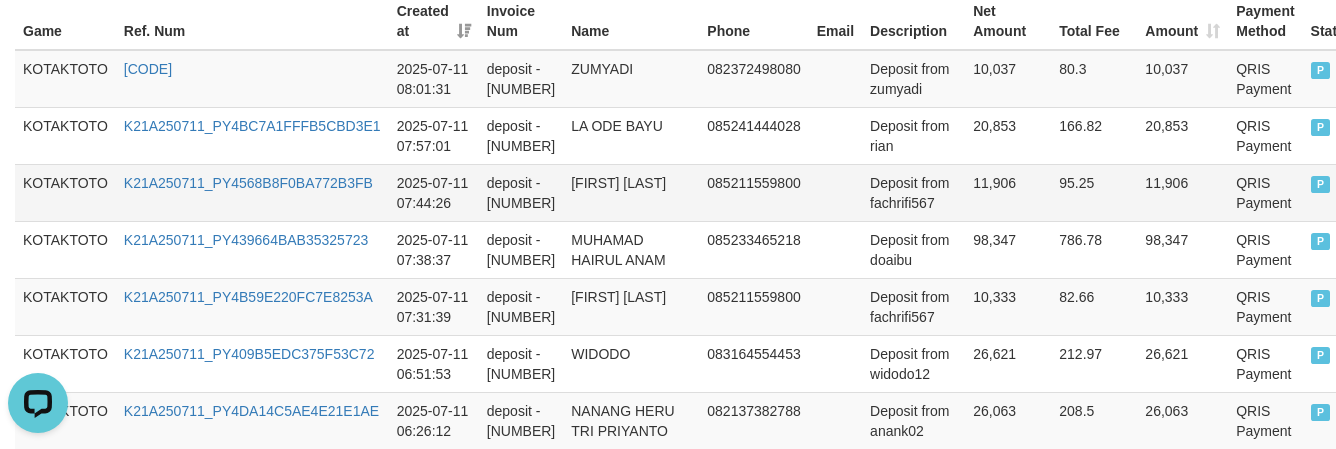 click on "Deposit from fachrifi567" at bounding box center (913, 192) 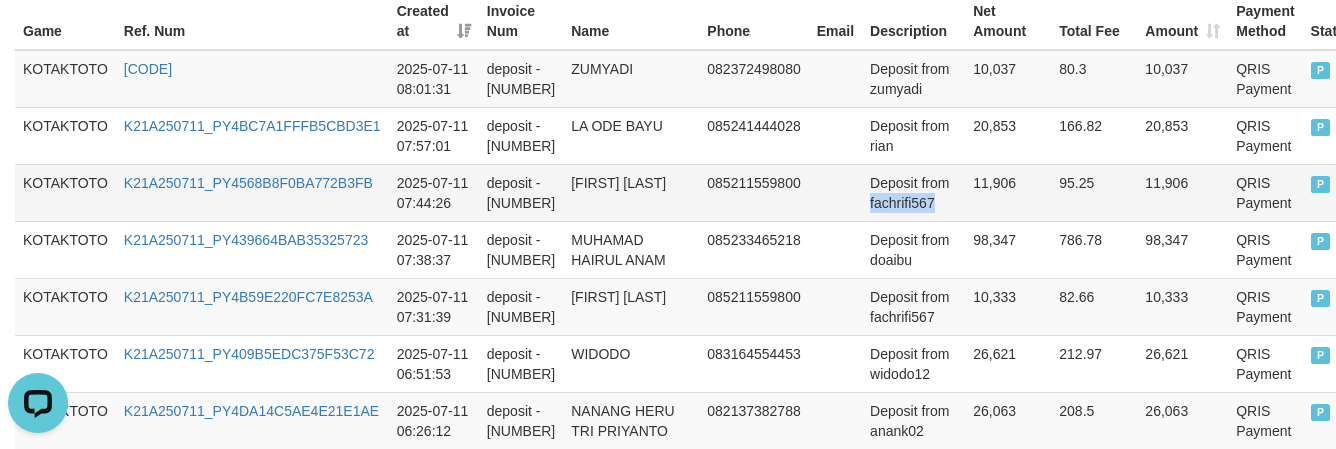 click on "Deposit from fachrifi567" at bounding box center (913, 192) 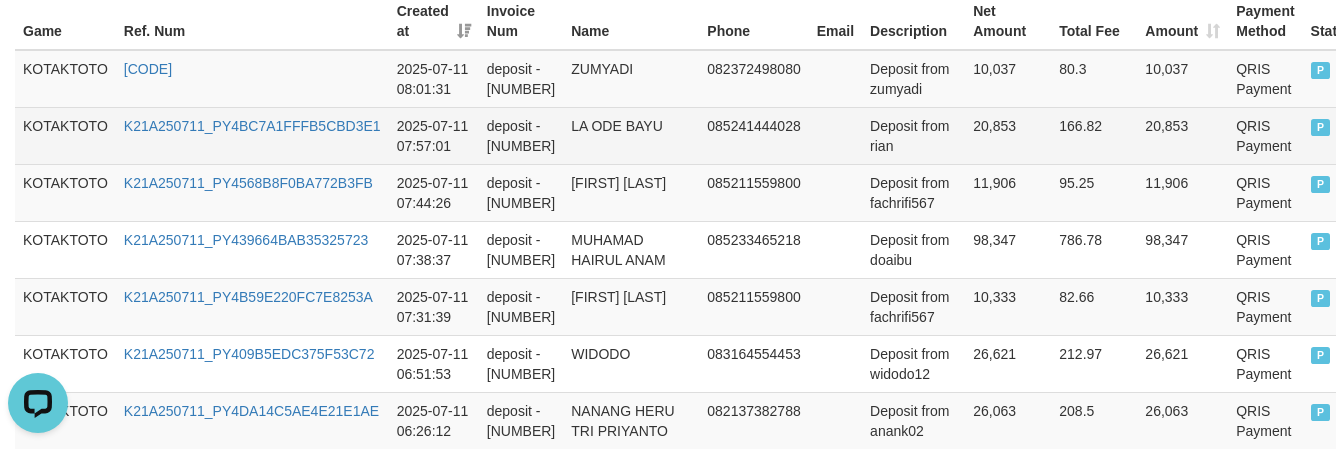 click on "Deposit from rian" at bounding box center [913, 135] 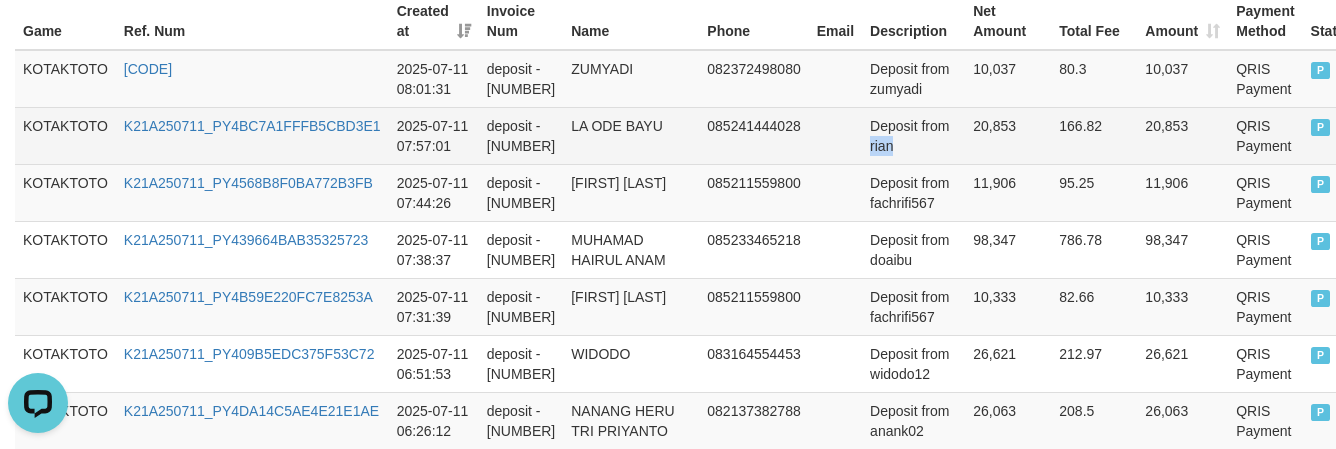 click on "Deposit from rian" at bounding box center [913, 135] 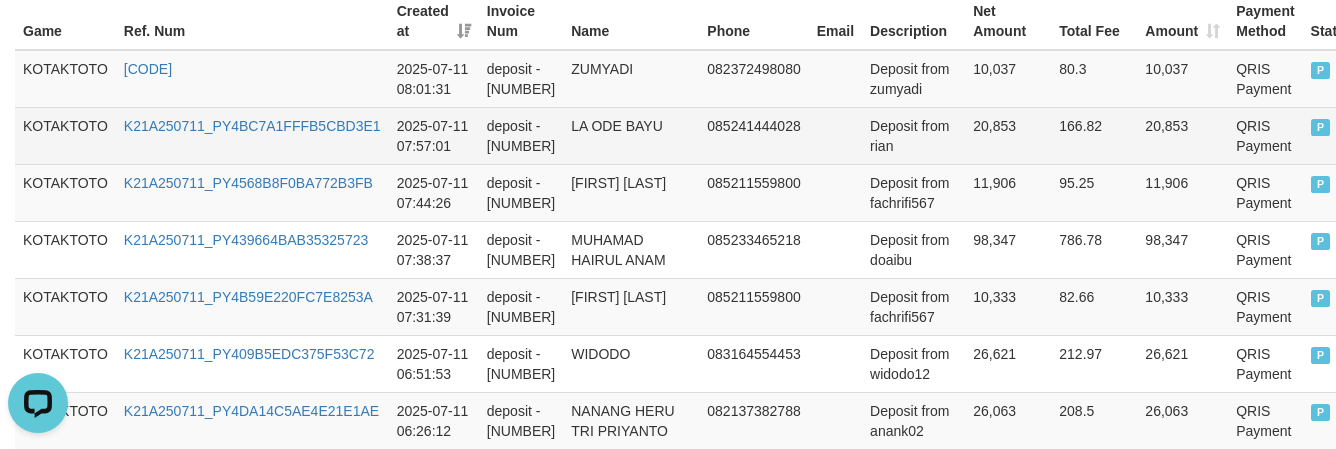 scroll, scrollTop: 630, scrollLeft: 0, axis: vertical 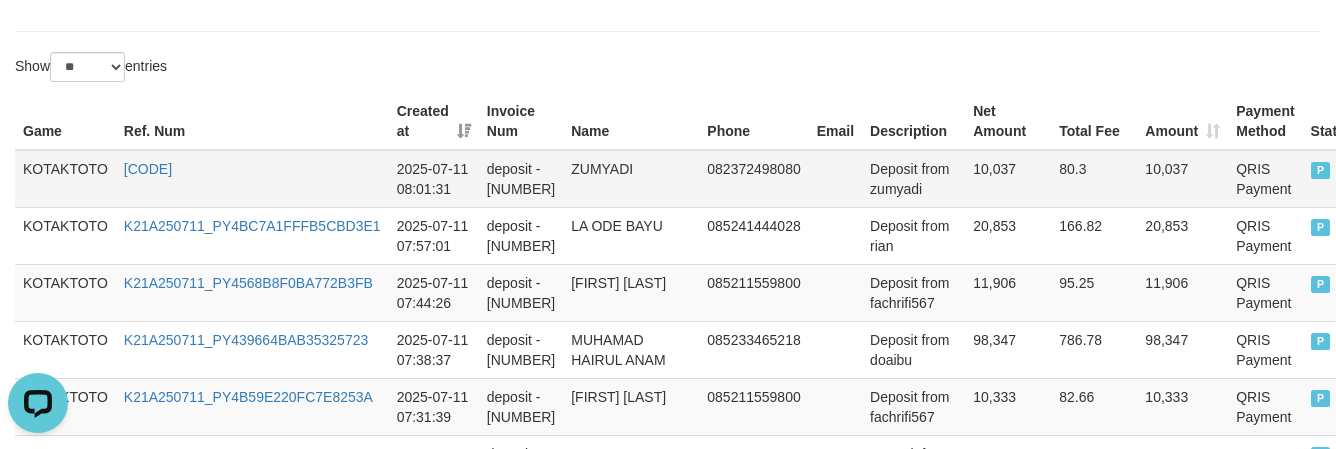 click on "Deposit from zumyadi" at bounding box center (913, 179) 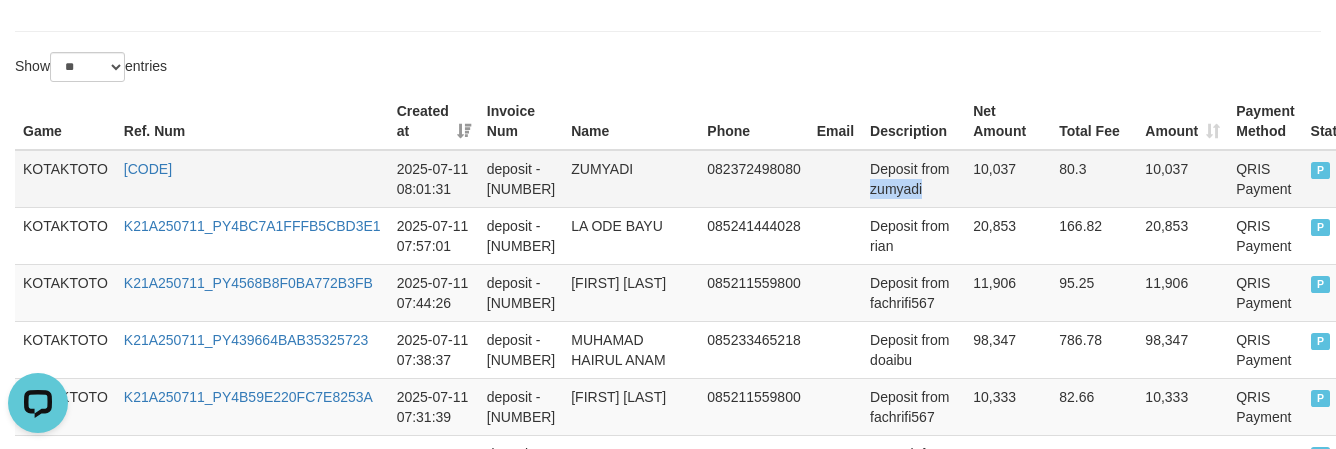 click on "Deposit from zumyadi" at bounding box center [913, 179] 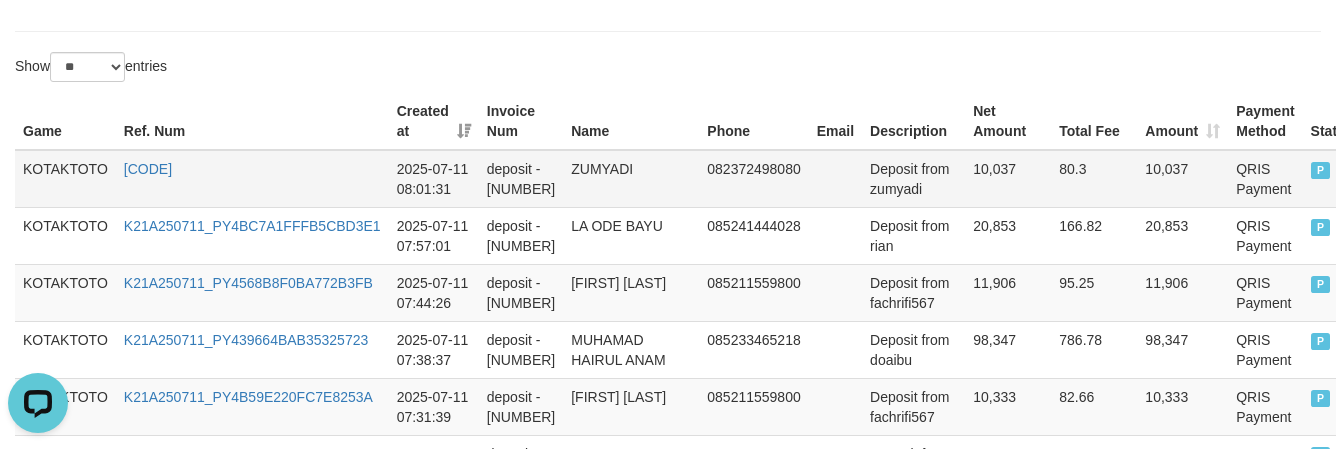 drag, startPoint x: 762, startPoint y: 186, endPoint x: 888, endPoint y: 178, distance: 126.253716 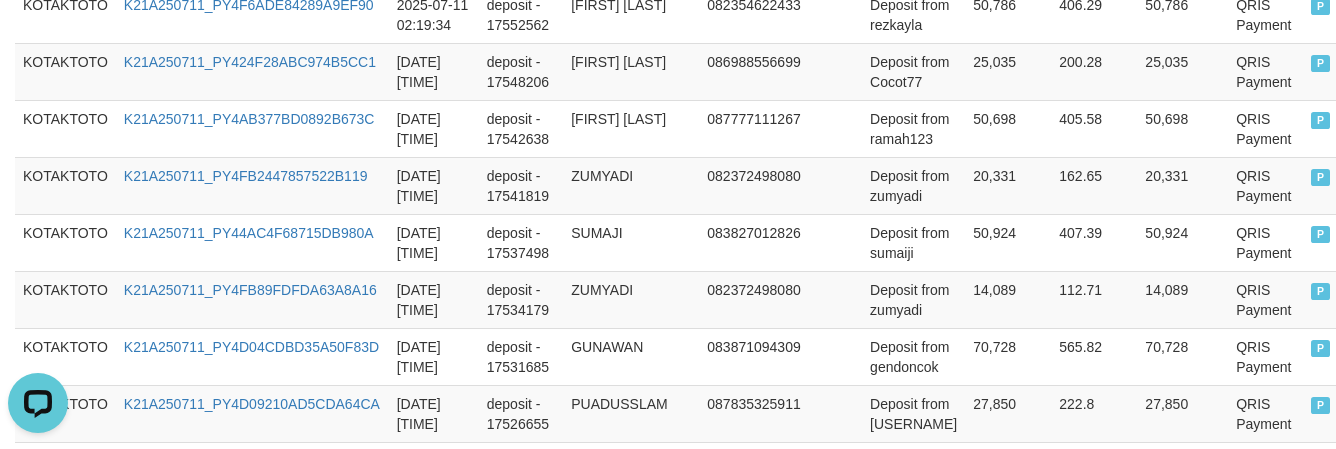 scroll, scrollTop: 1993, scrollLeft: 0, axis: vertical 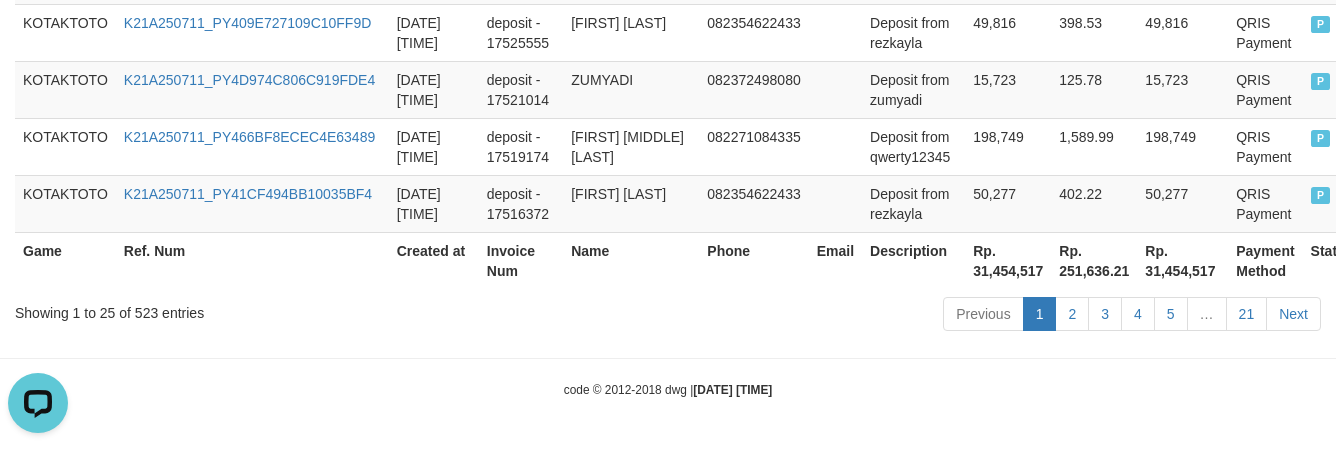 click on "Rp. 31,454,517" at bounding box center [1008, 260] 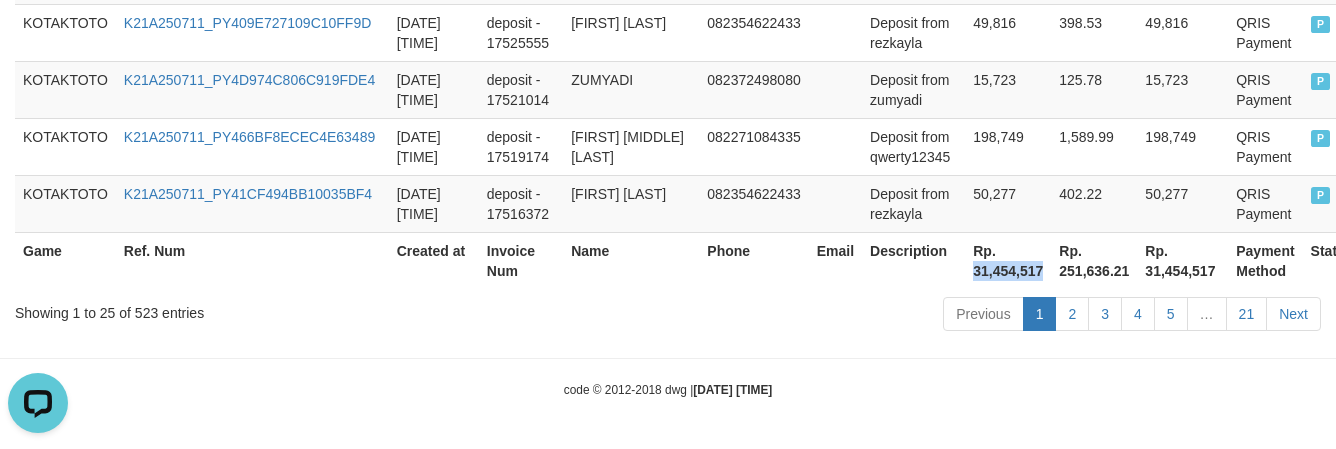 click on "Rp. 31,454,517" at bounding box center [1008, 260] 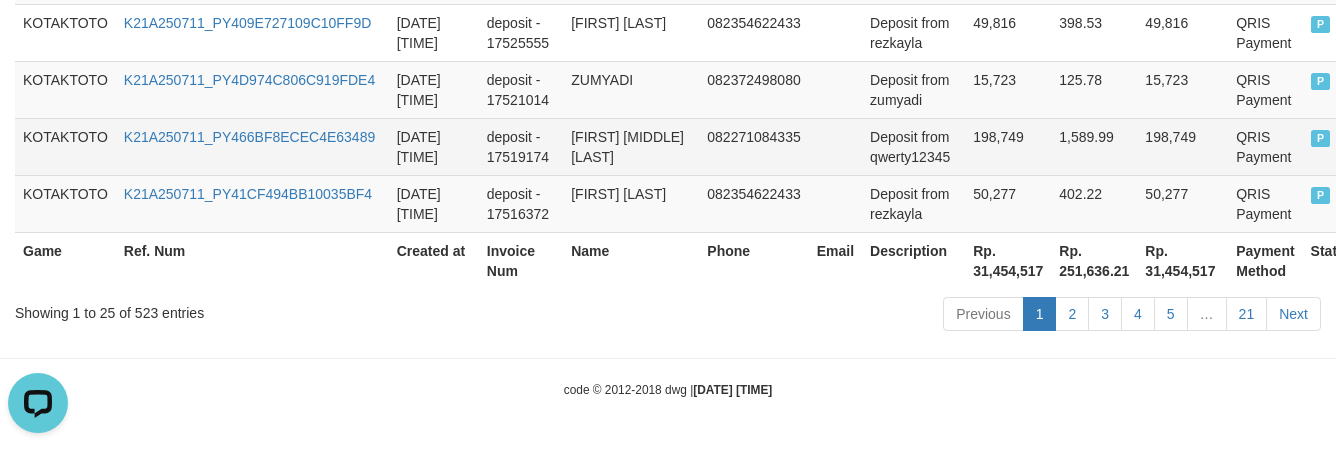 click on "LAODE MUHAMMAD CHEMAL YAHYA" at bounding box center (631, 146) 